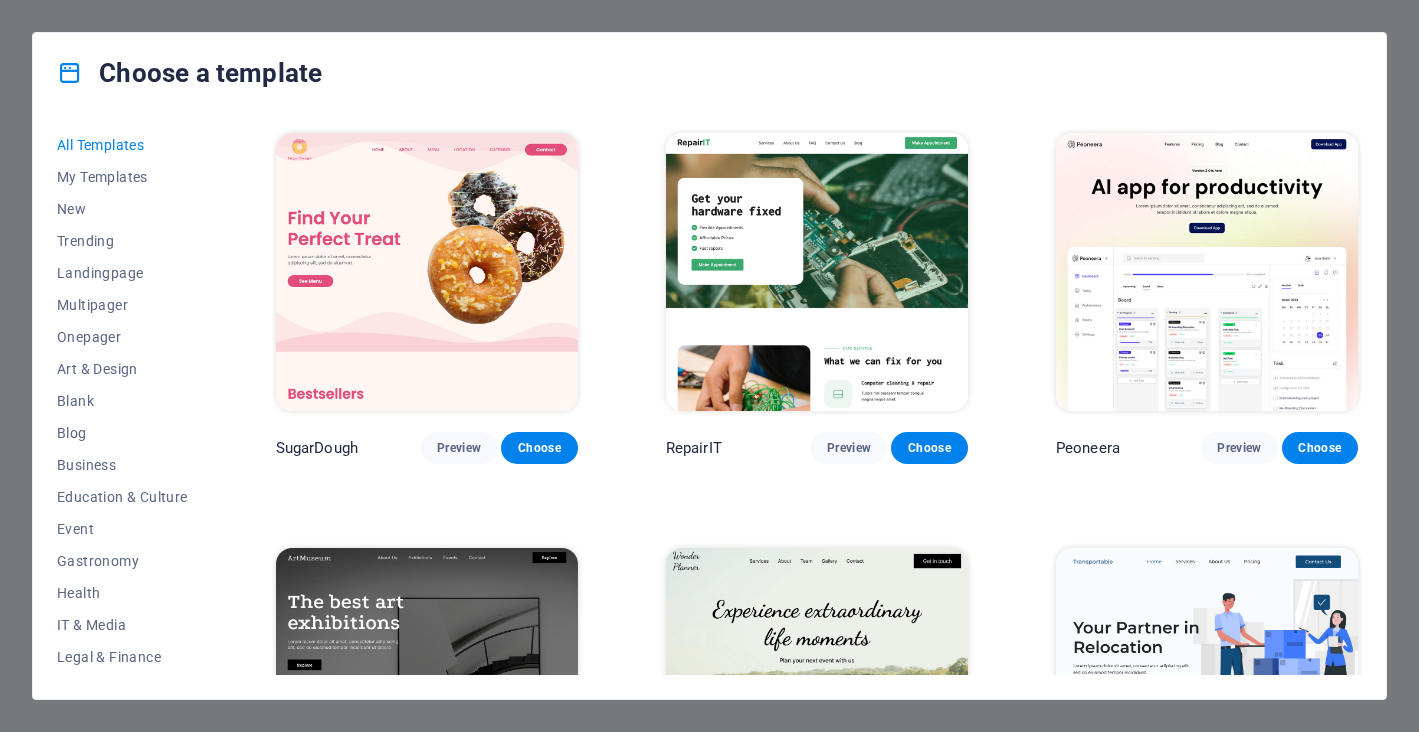 scroll, scrollTop: 0, scrollLeft: 0, axis: both 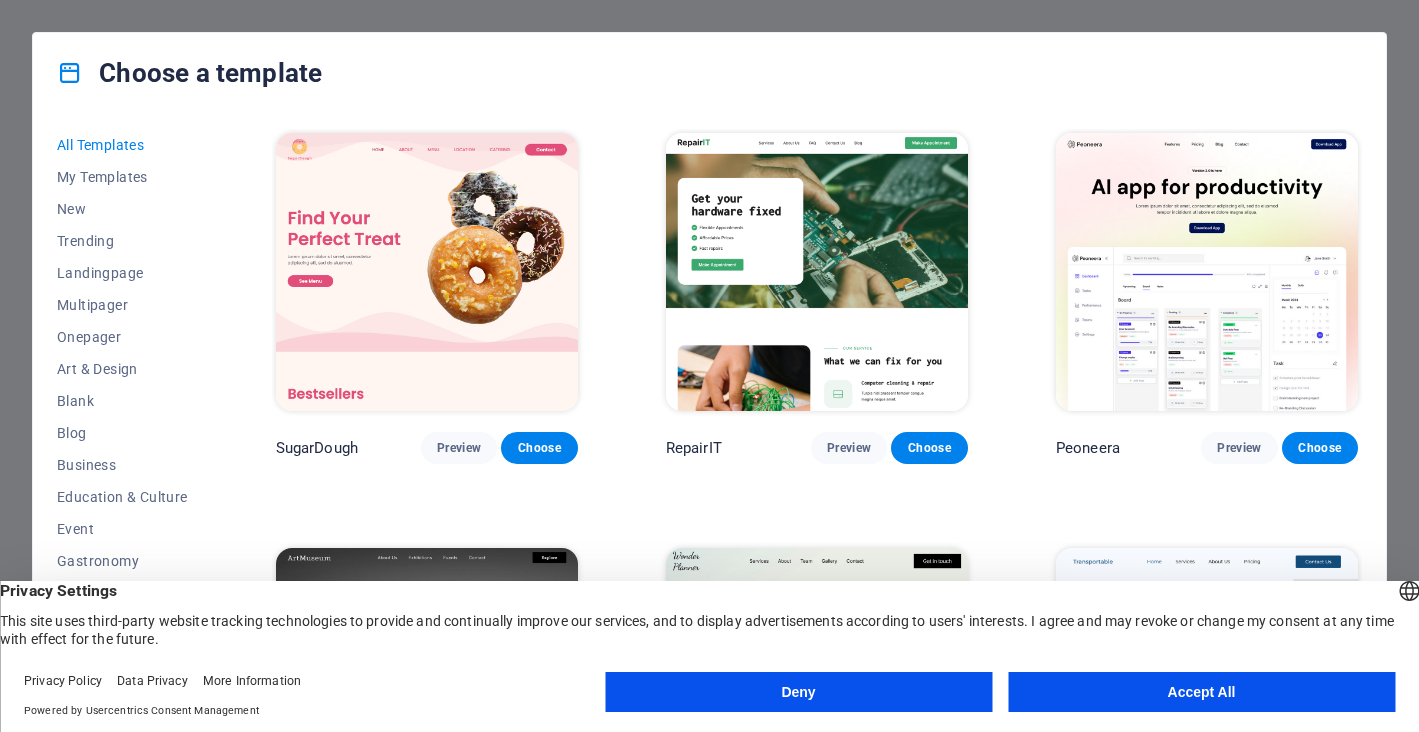 click on "Deny" at bounding box center [798, 692] 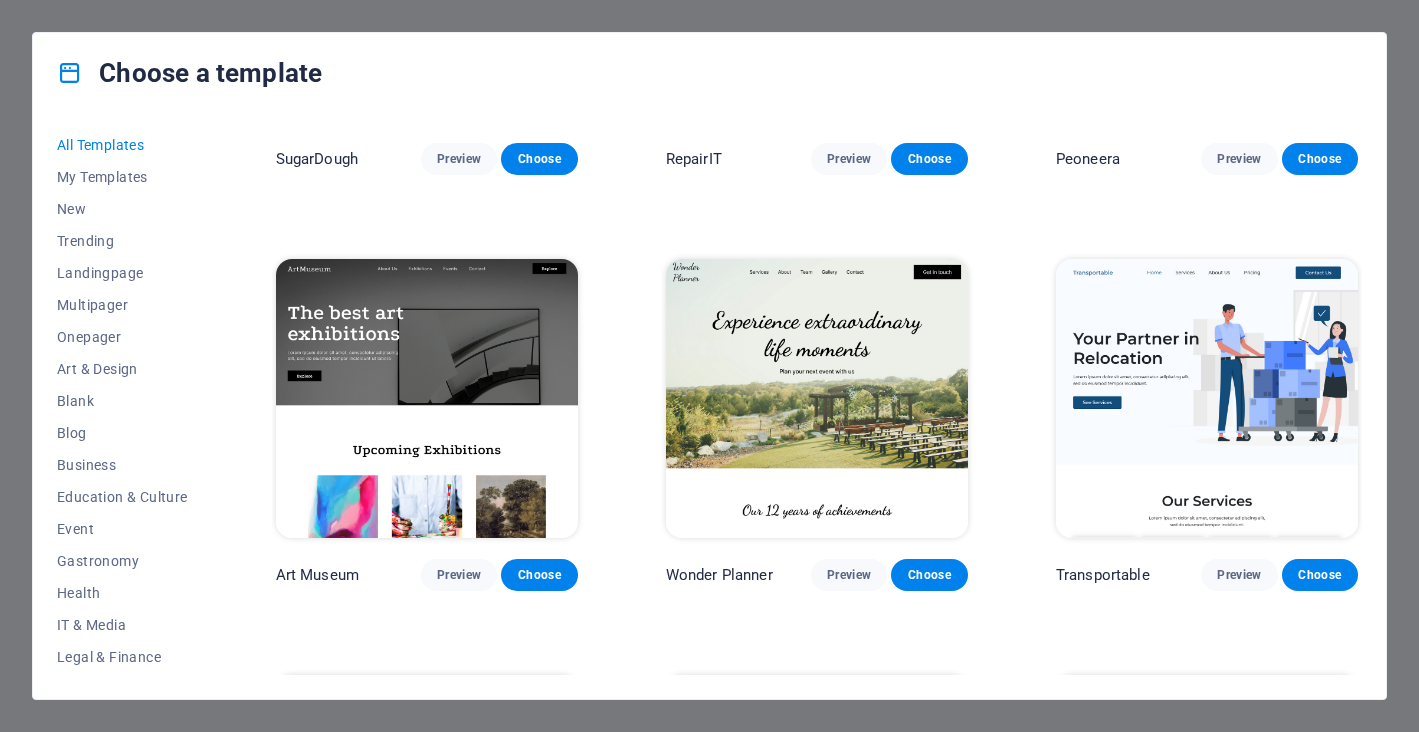 scroll, scrollTop: 328, scrollLeft: 0, axis: vertical 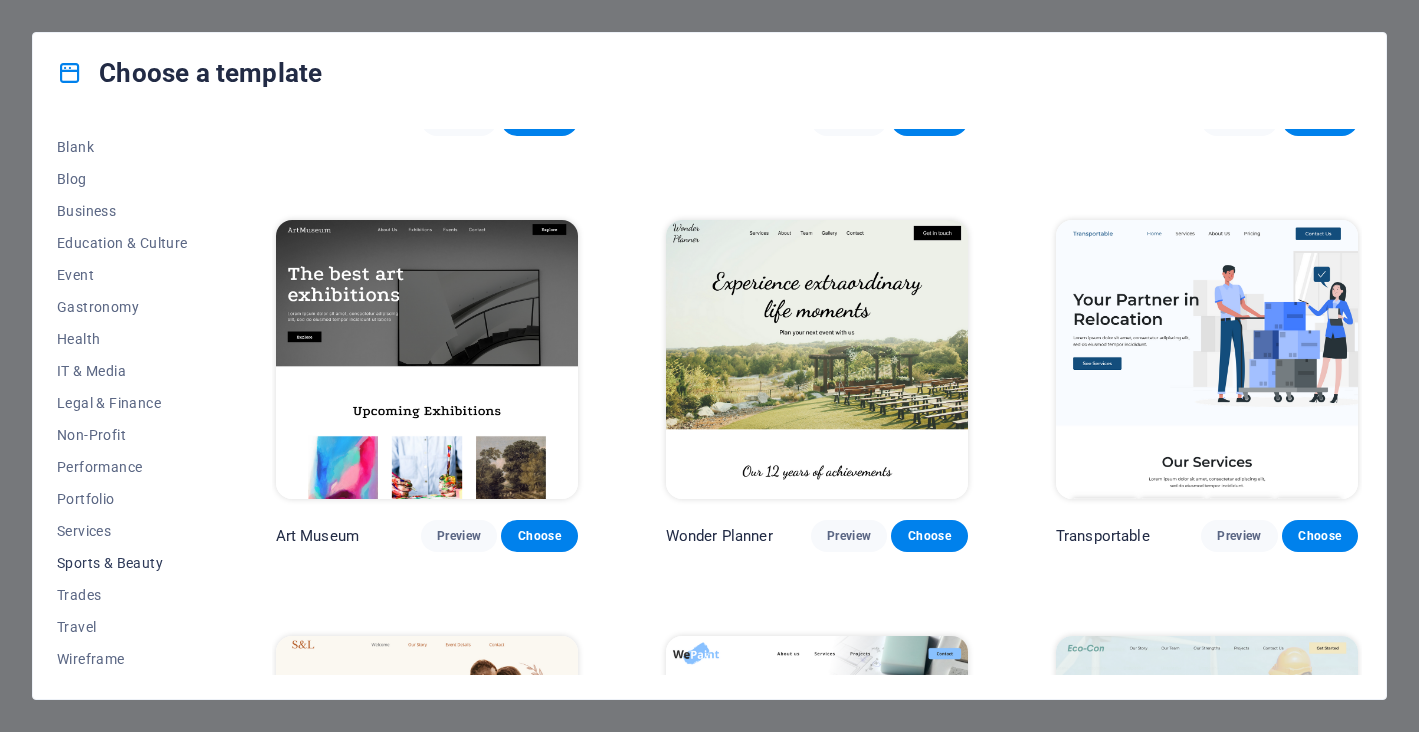 click on "Sports & Beauty" at bounding box center [122, 563] 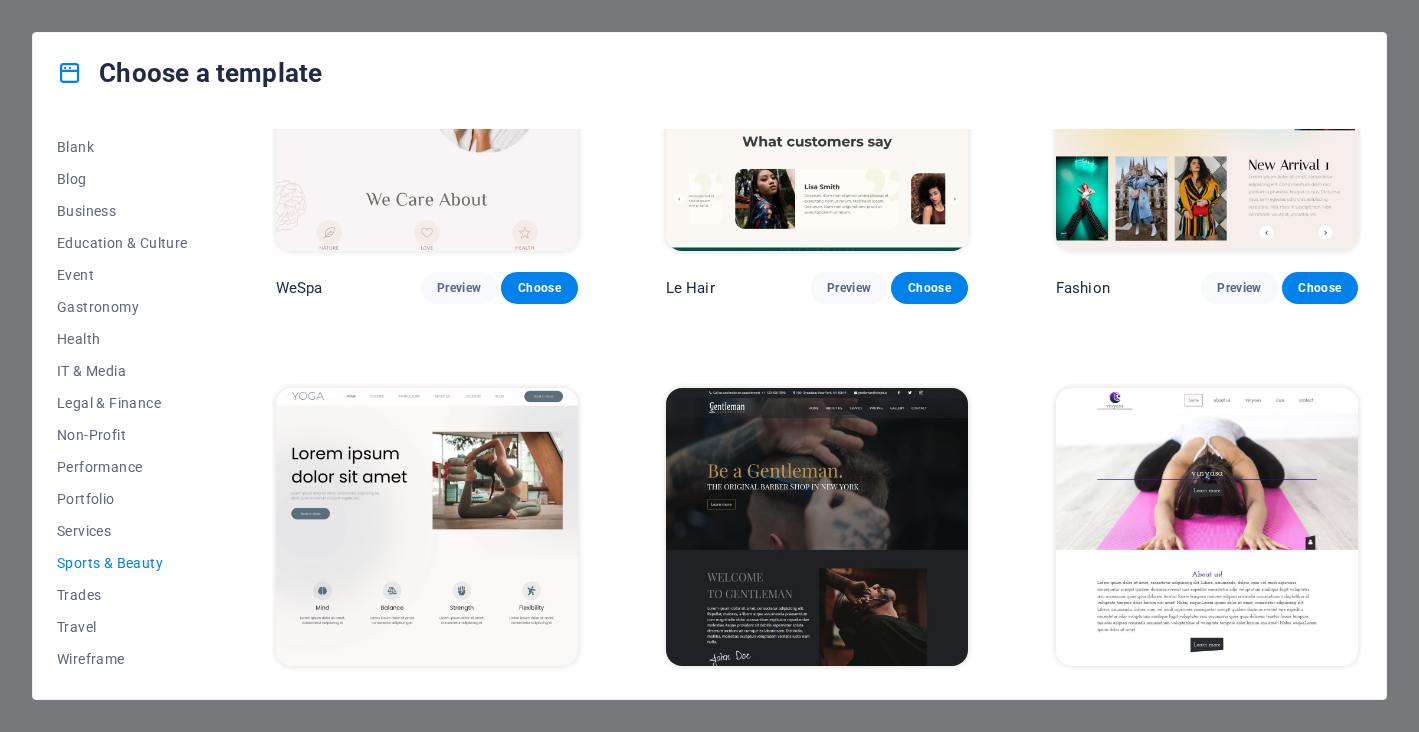 scroll, scrollTop: 578, scrollLeft: 0, axis: vertical 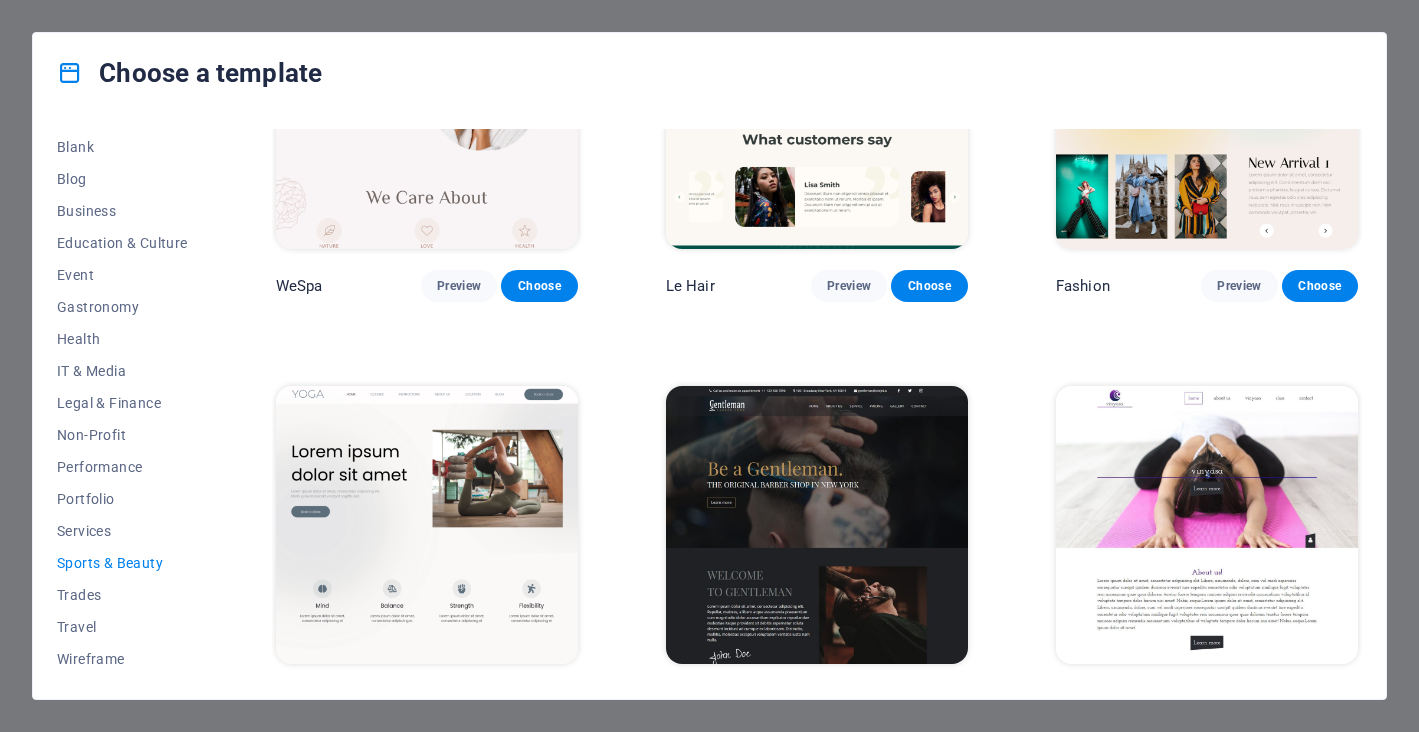 click at bounding box center (817, 525) 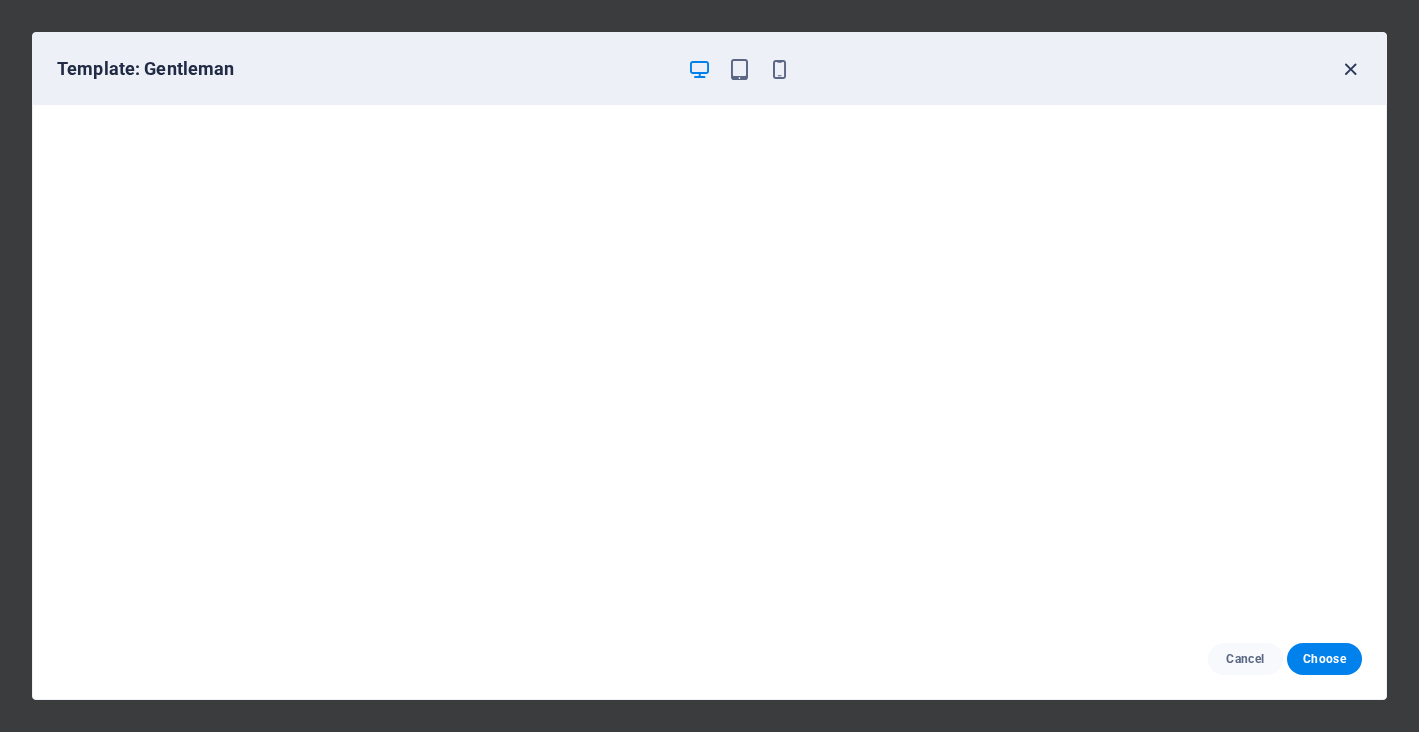 click at bounding box center [1350, 69] 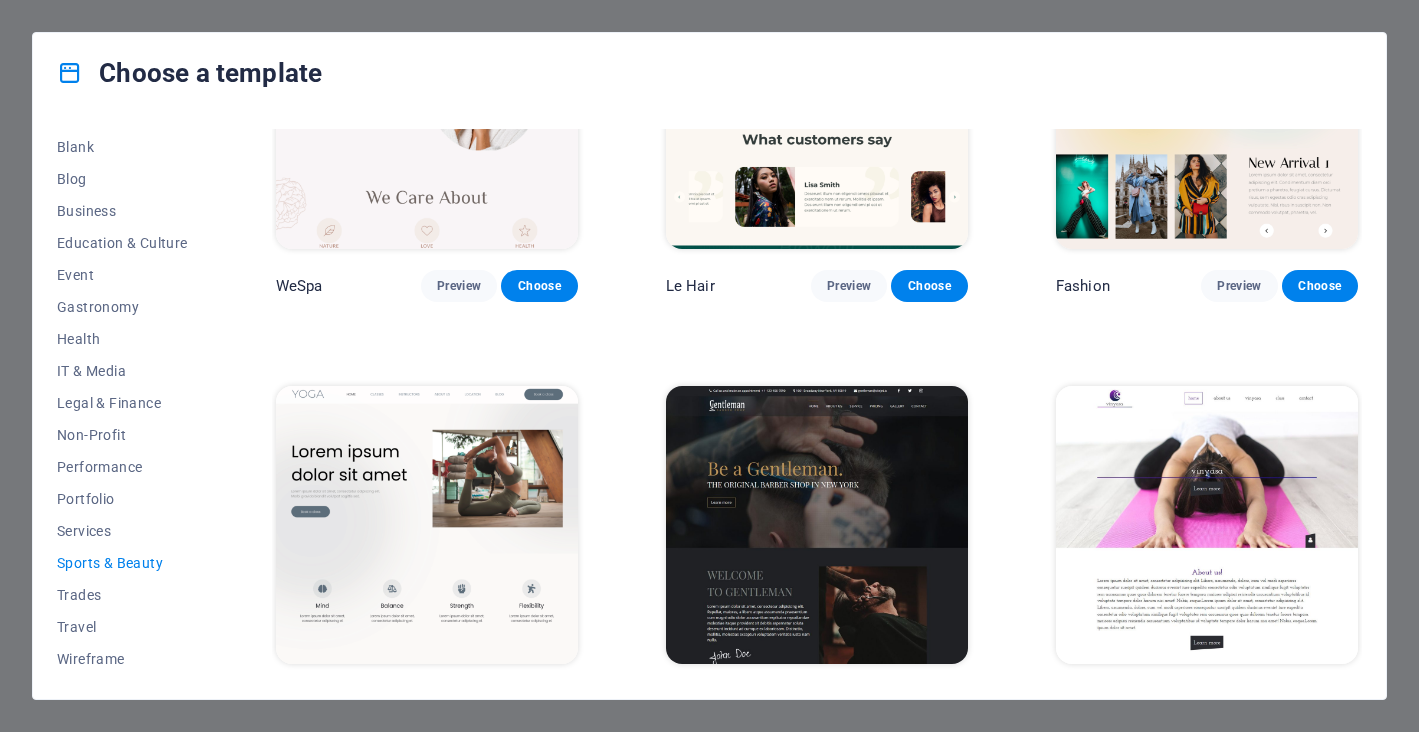 click at bounding box center [427, 525] 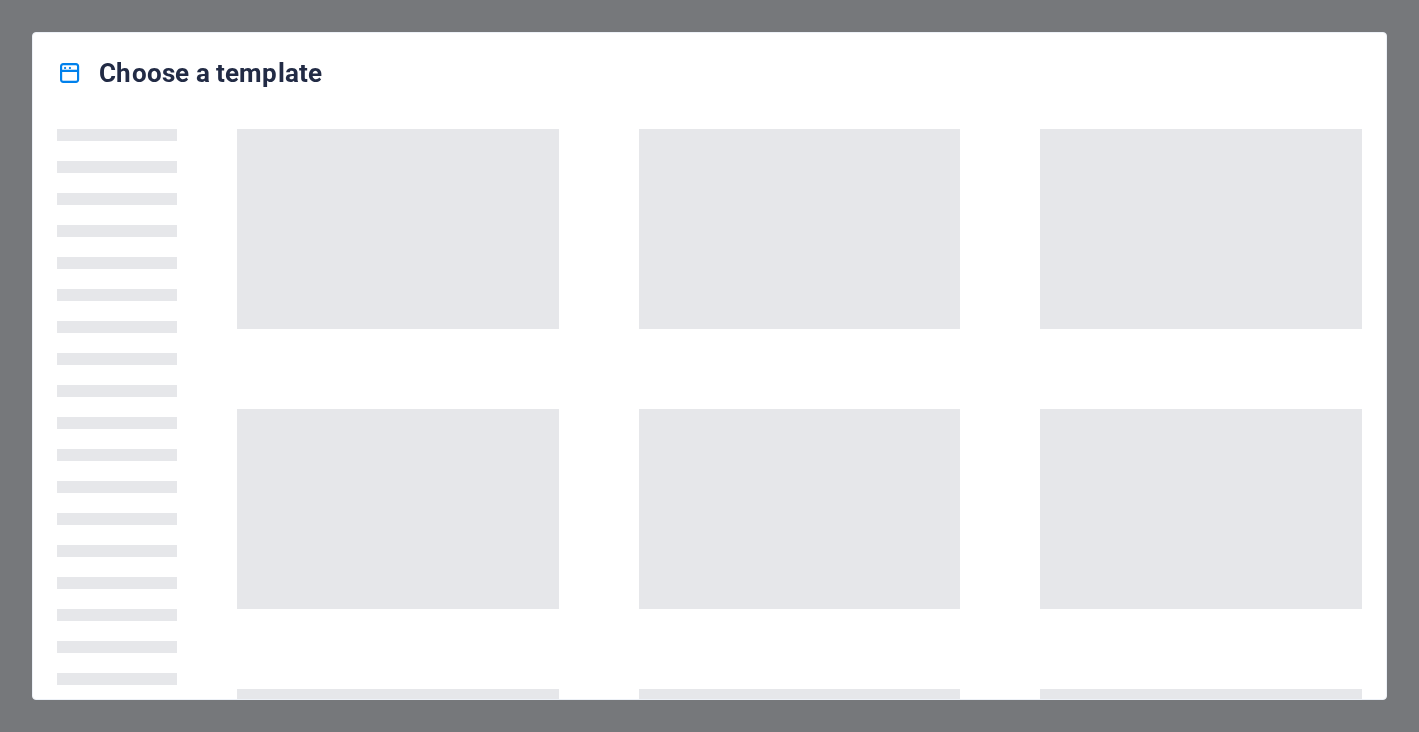 scroll, scrollTop: 0, scrollLeft: 0, axis: both 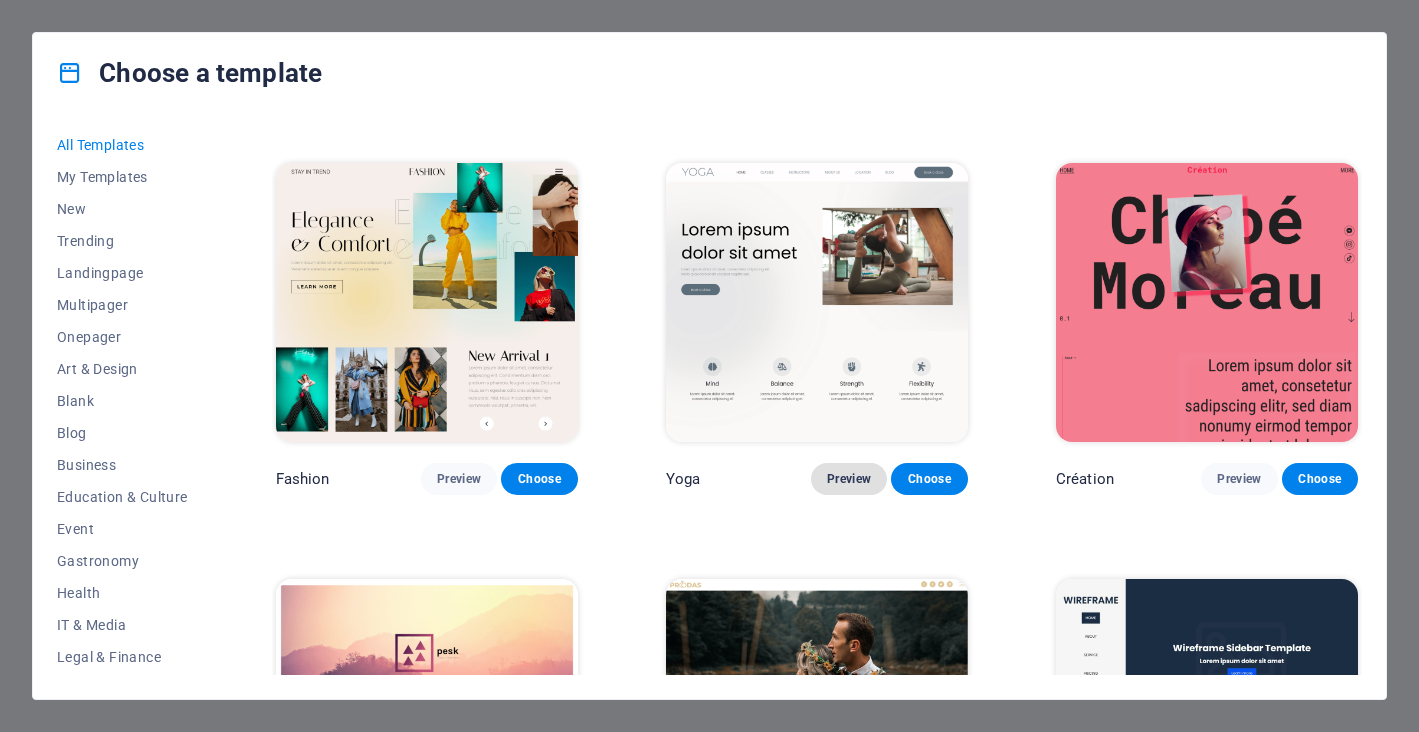 click on "Preview" at bounding box center (849, 479) 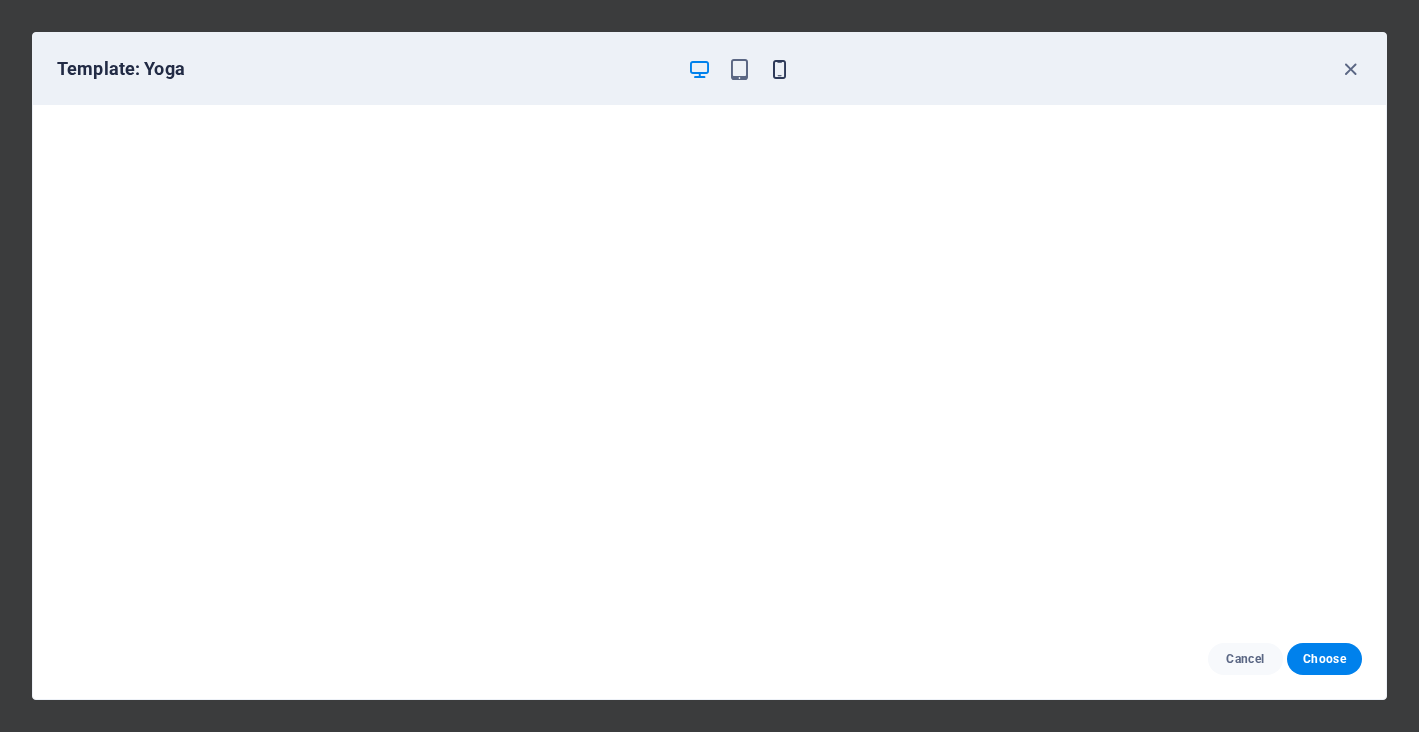 click at bounding box center (779, 69) 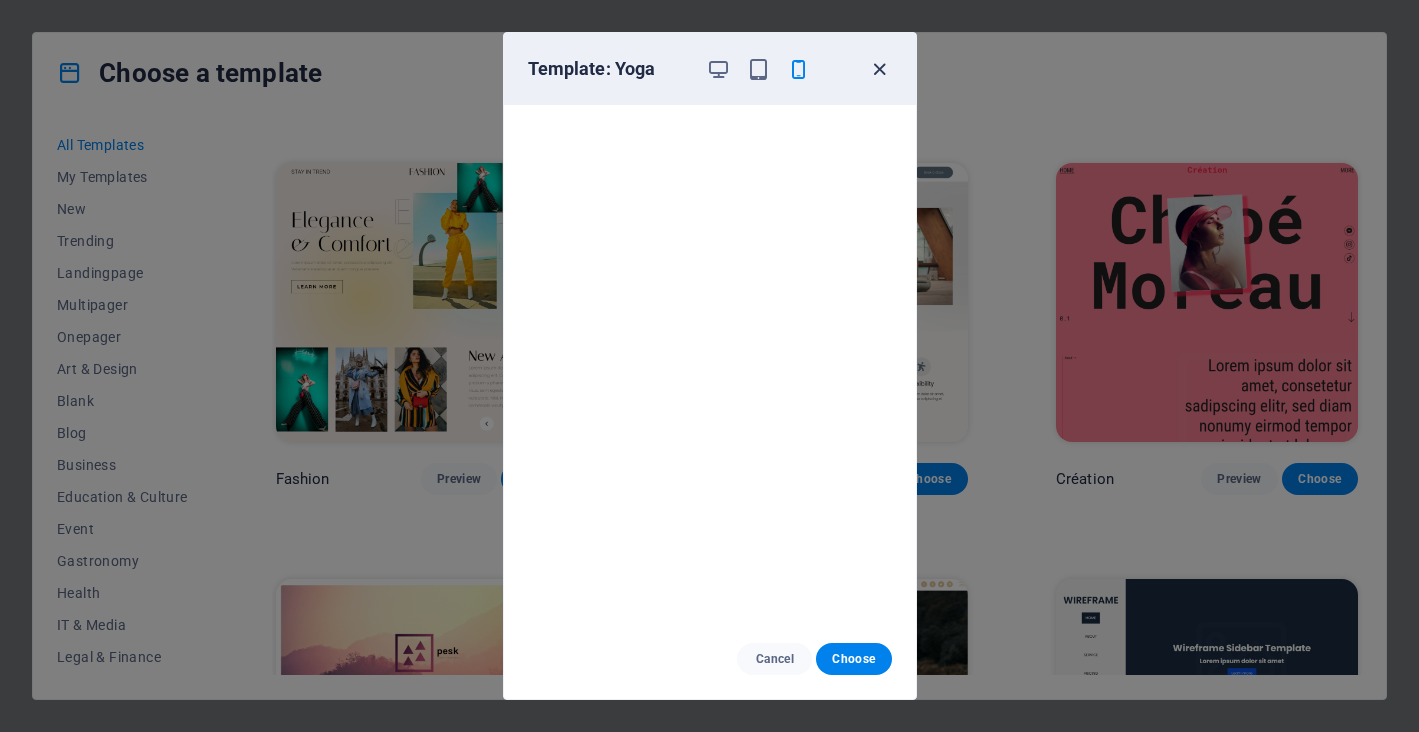 click at bounding box center (879, 69) 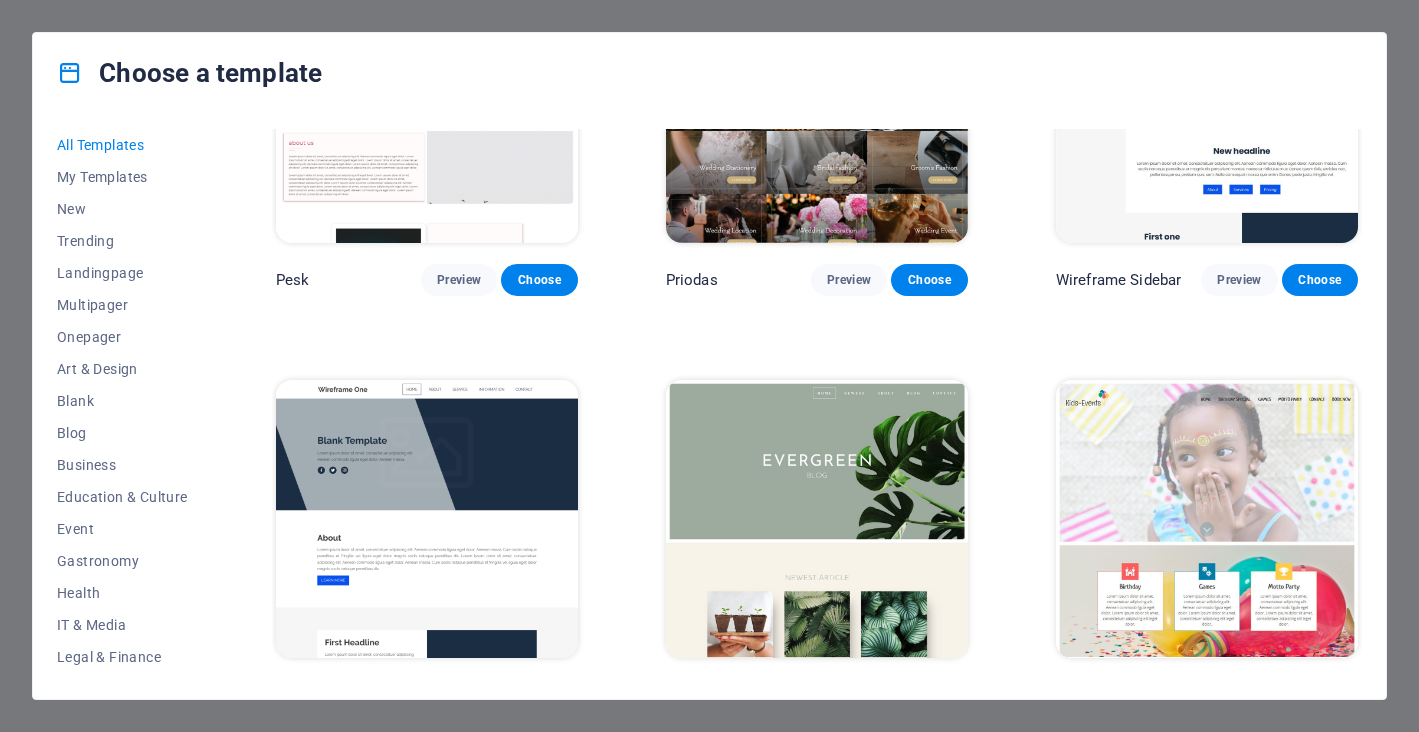 scroll, scrollTop: 7003, scrollLeft: 0, axis: vertical 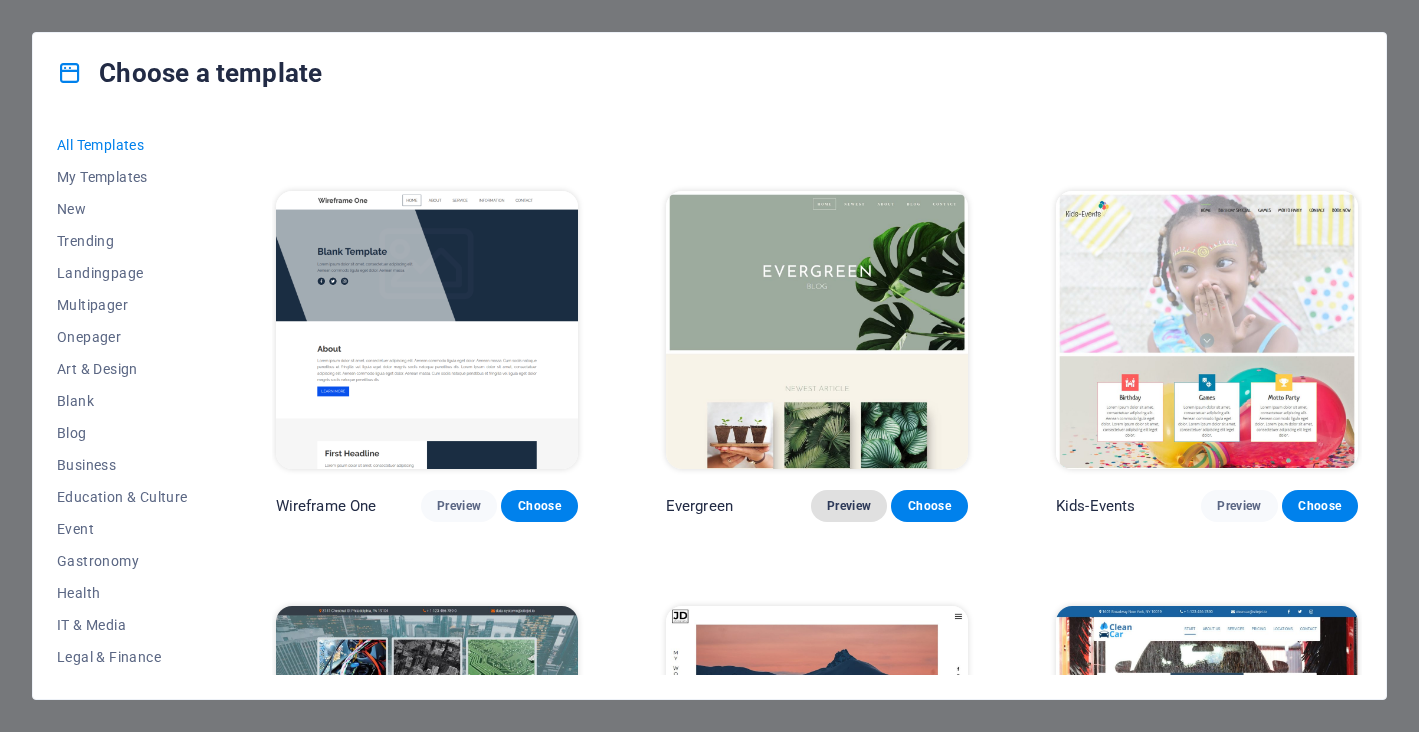 click on "Preview" at bounding box center (849, 506) 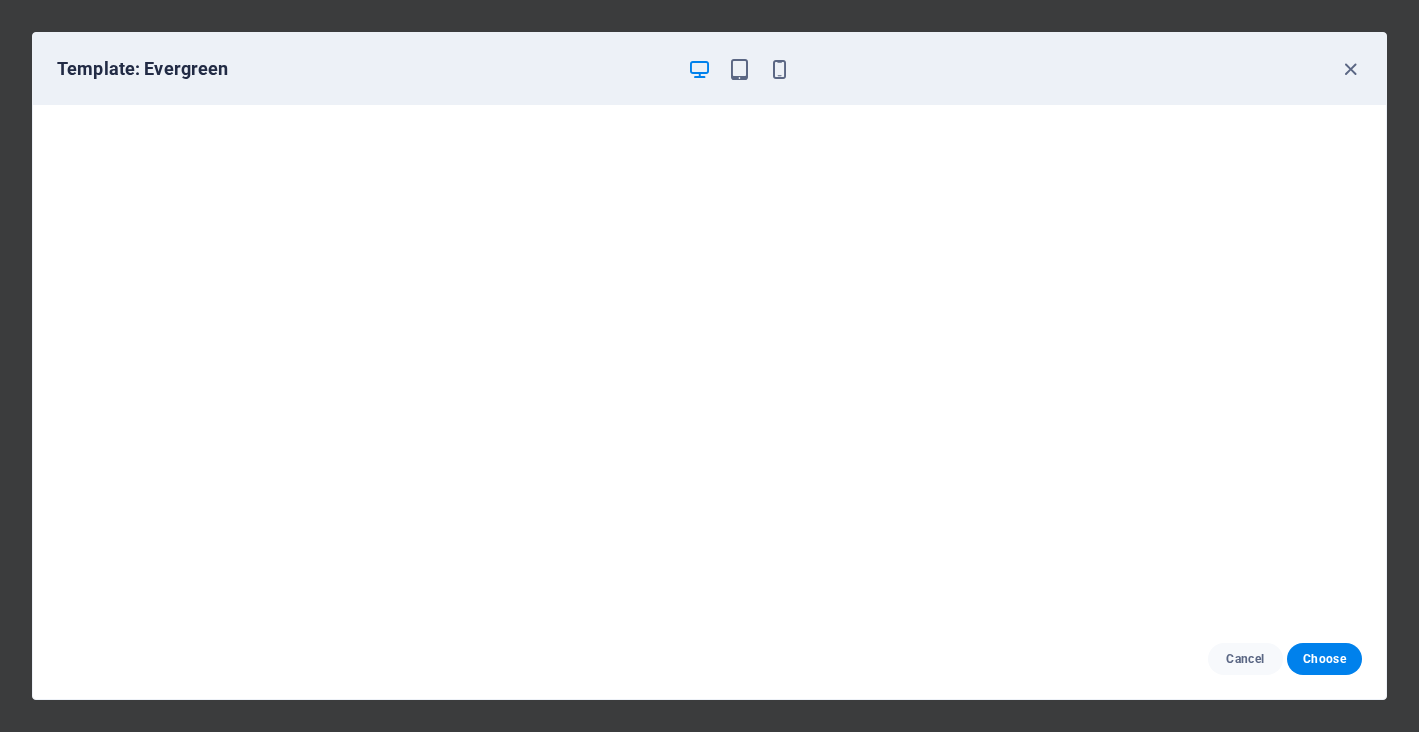 scroll, scrollTop: 5, scrollLeft: 0, axis: vertical 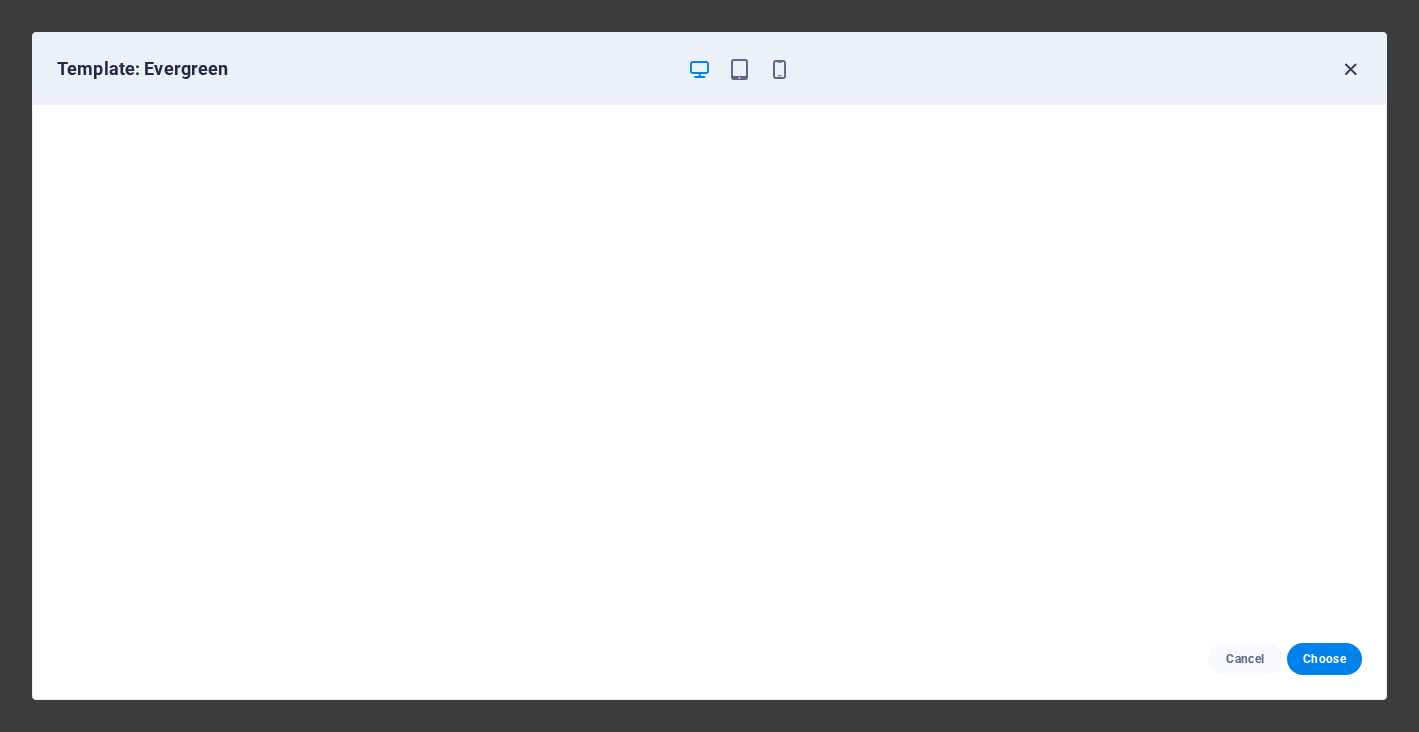 click at bounding box center [1350, 69] 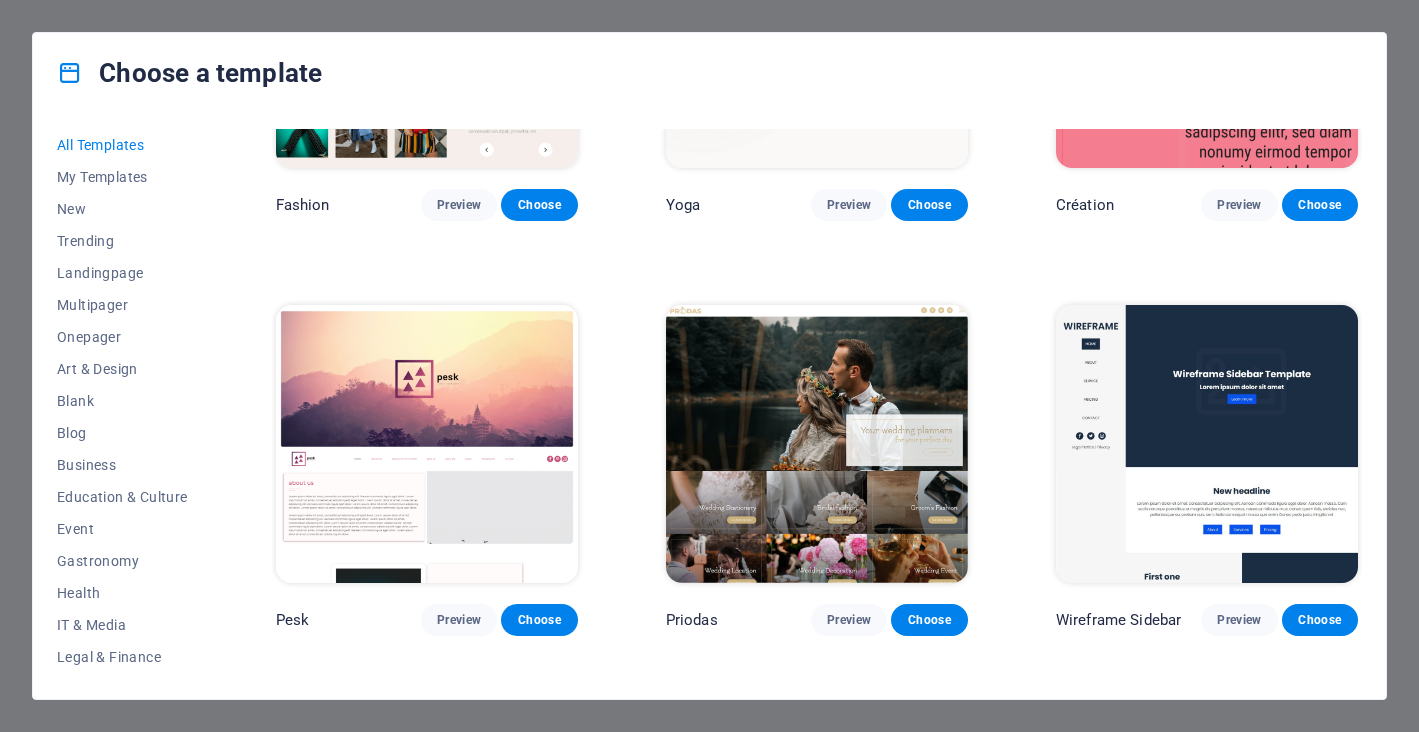scroll, scrollTop: 6467, scrollLeft: 0, axis: vertical 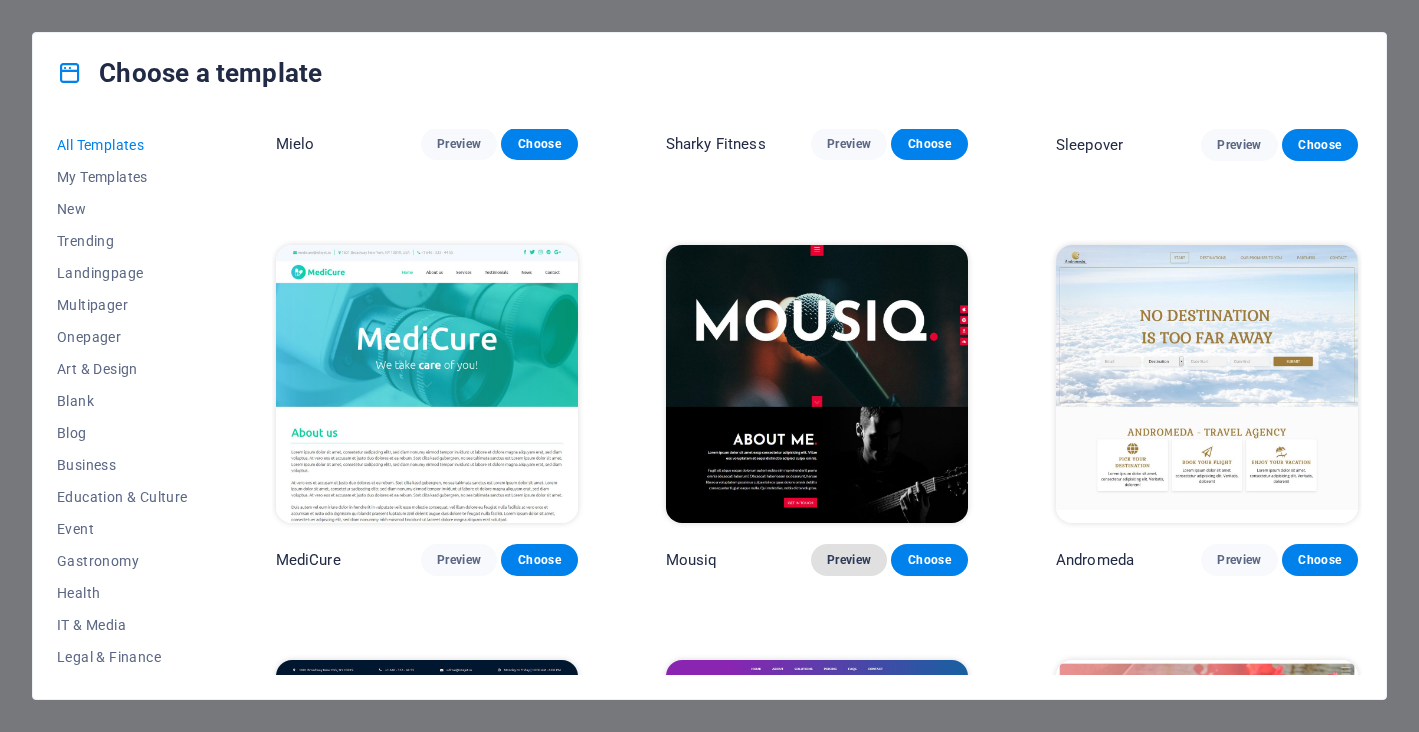 click on "Preview" at bounding box center (849, 560) 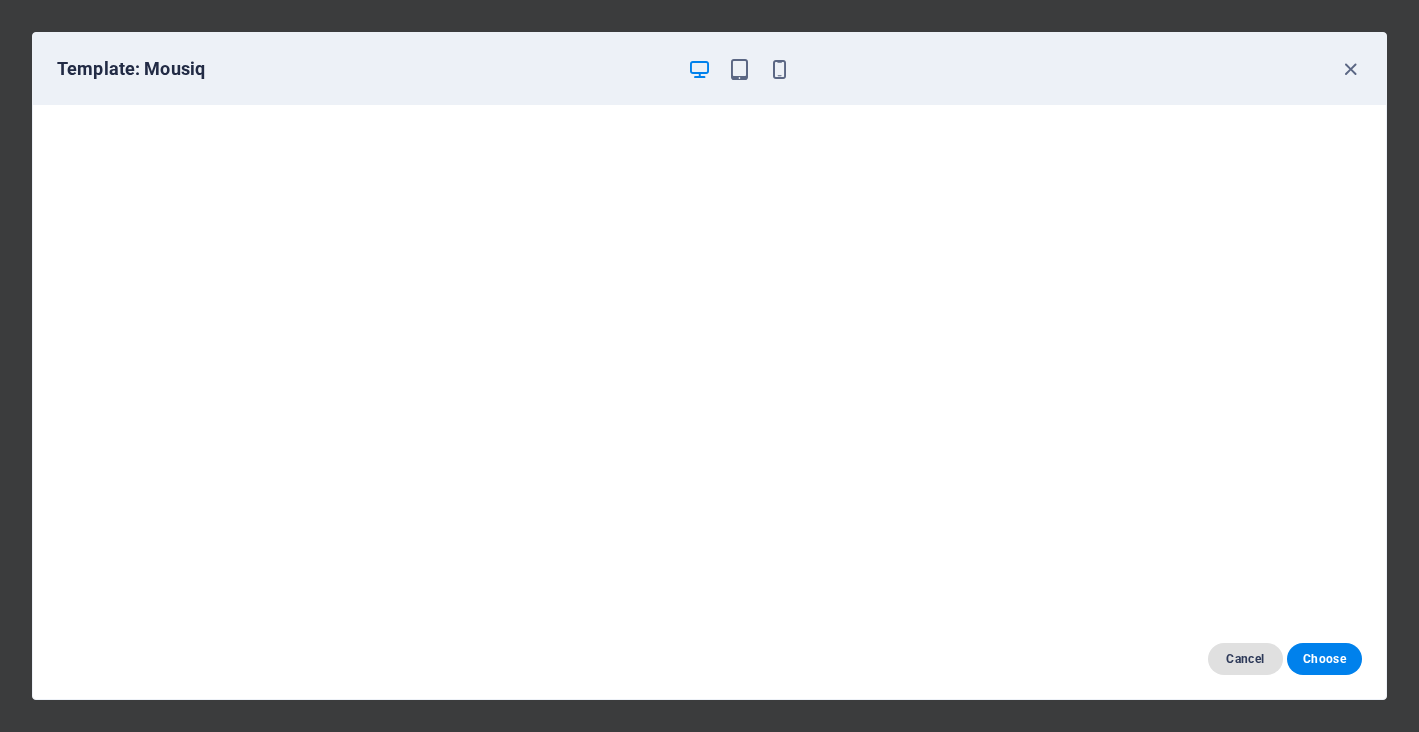 click on "Cancel" at bounding box center (1245, 659) 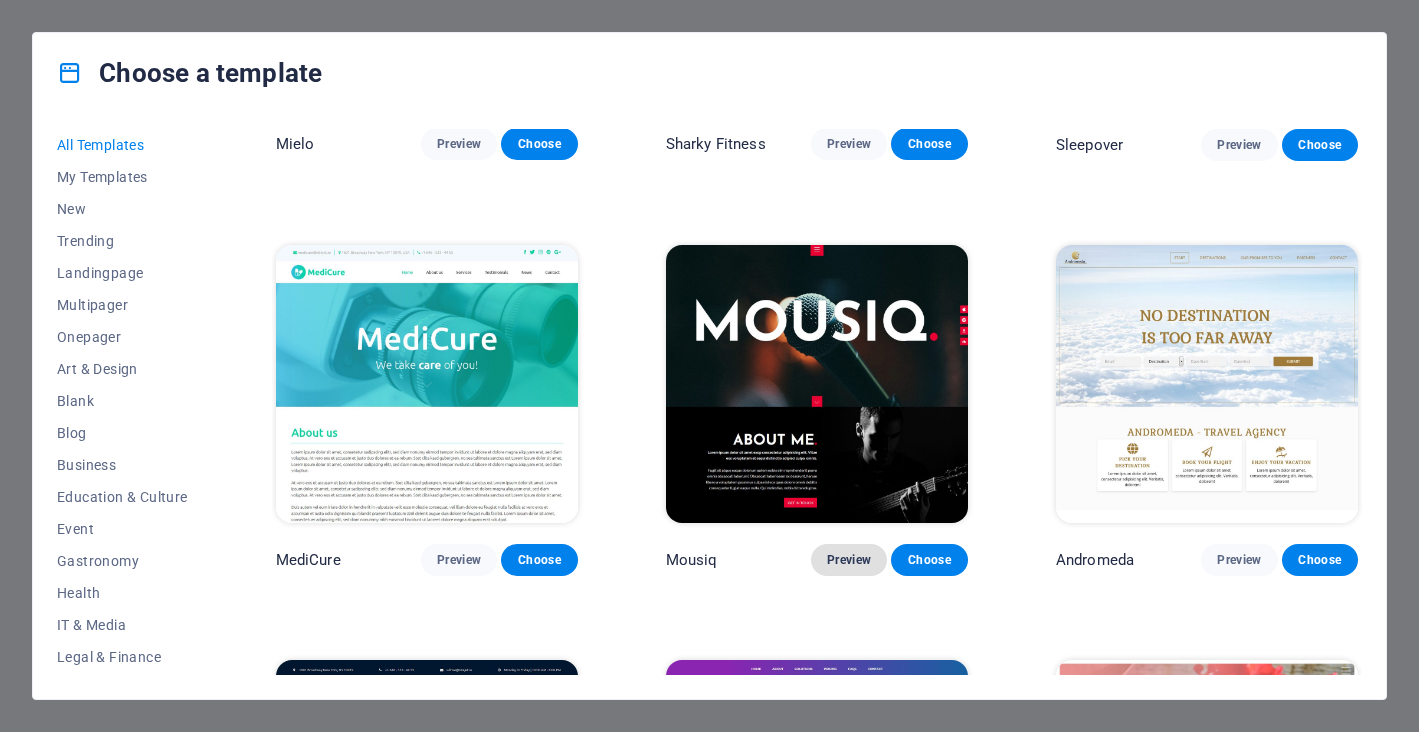click on "Preview" at bounding box center [849, 560] 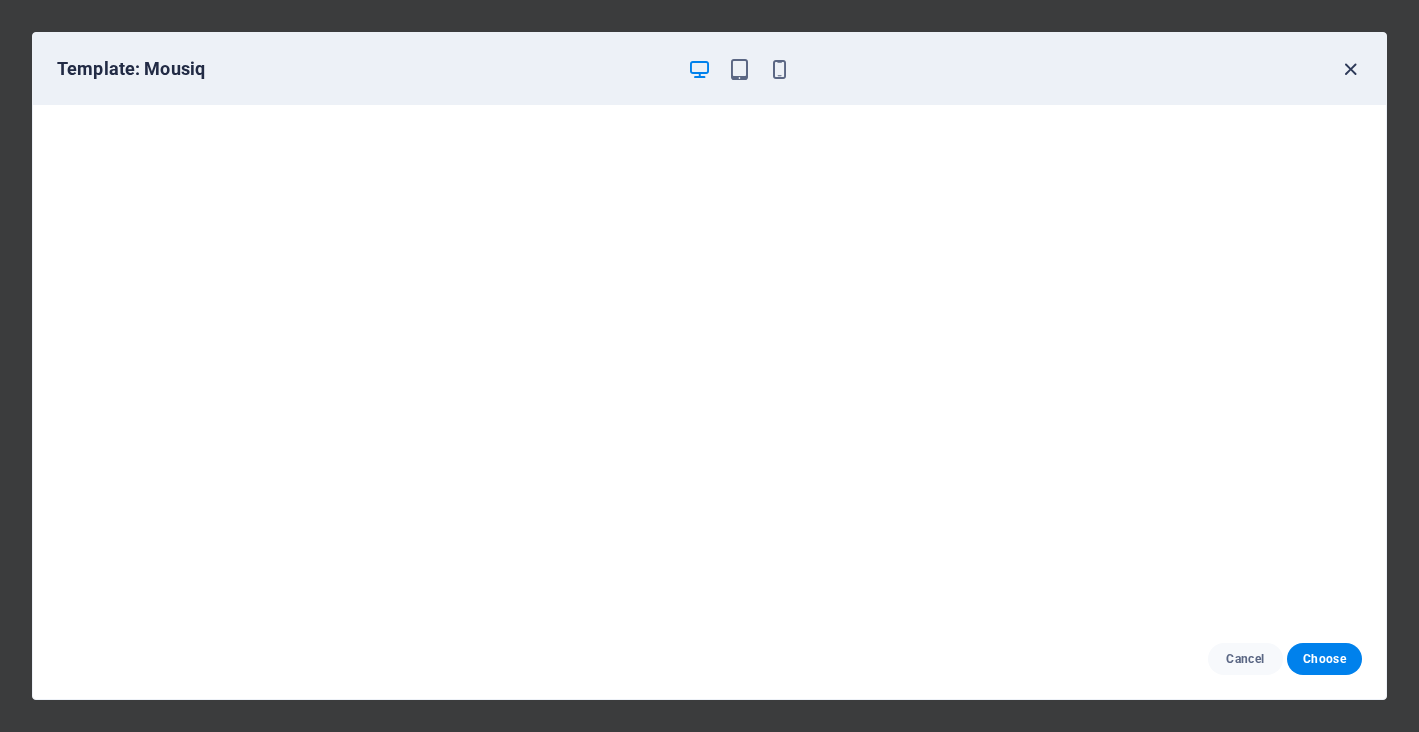 click at bounding box center [1350, 69] 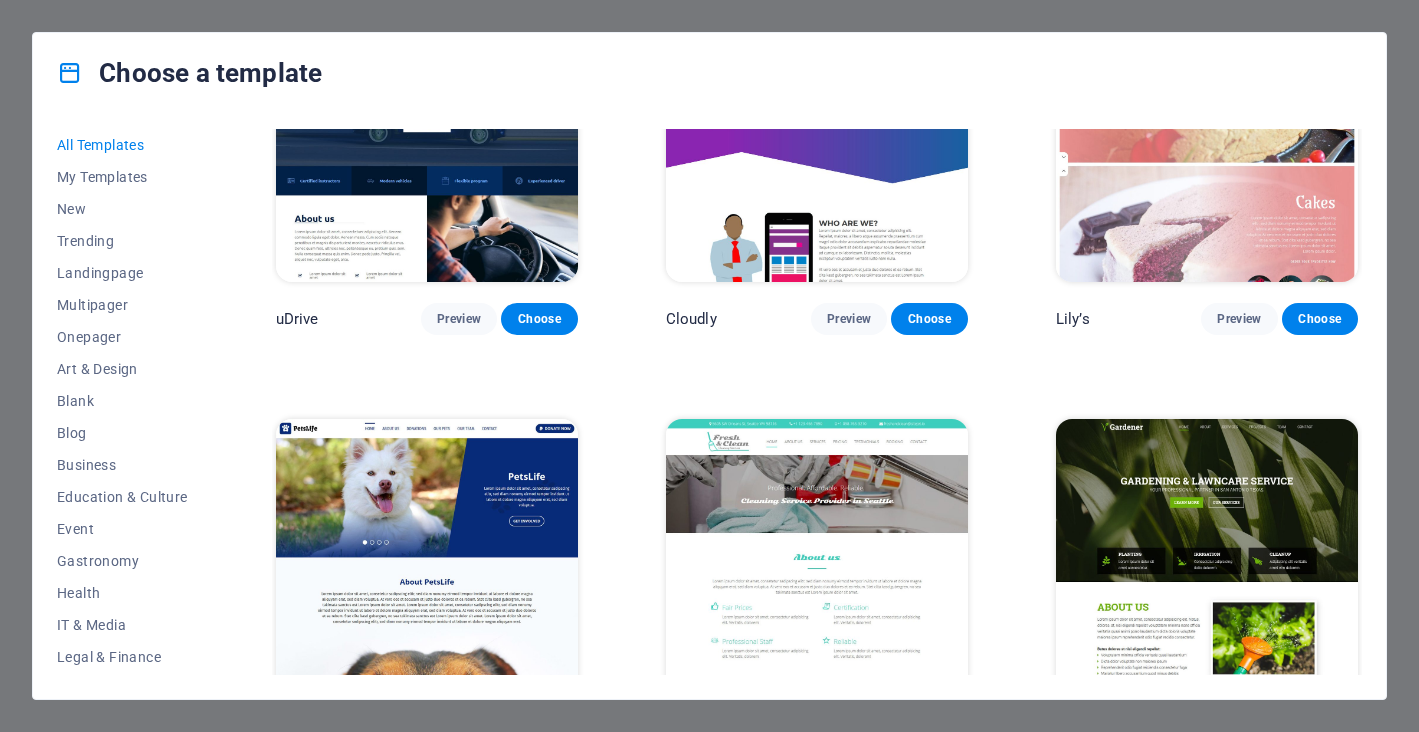 scroll, scrollTop: 13850, scrollLeft: 0, axis: vertical 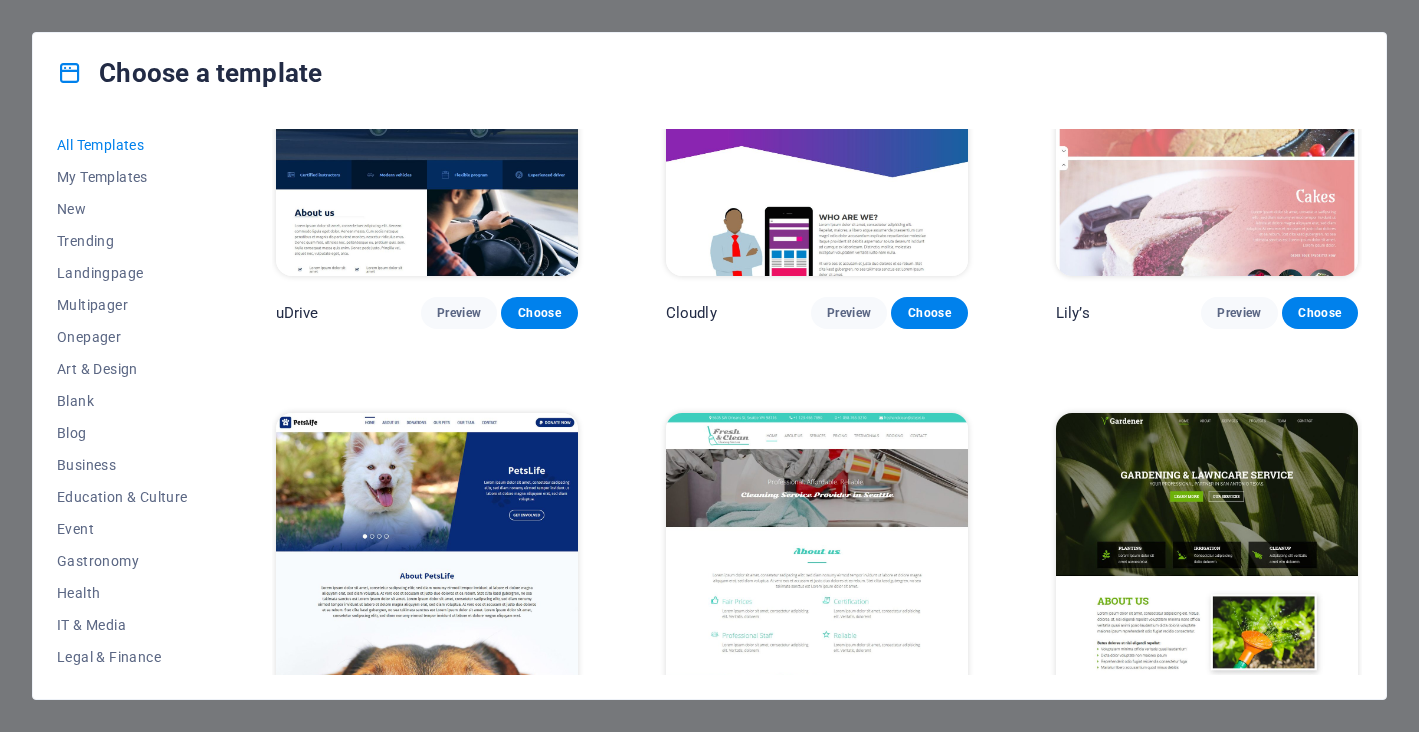 click on "Preview" at bounding box center (1239, 729) 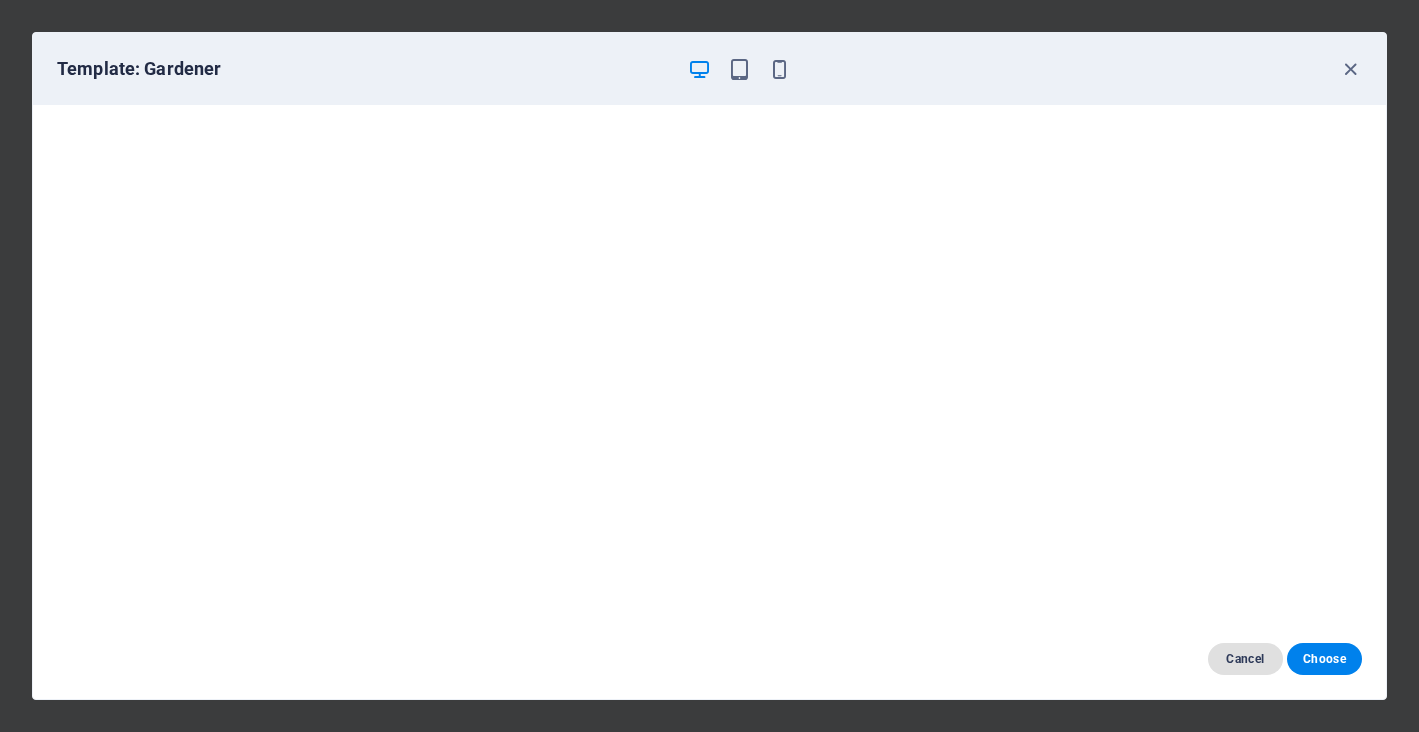 click on "Cancel" at bounding box center [1245, 659] 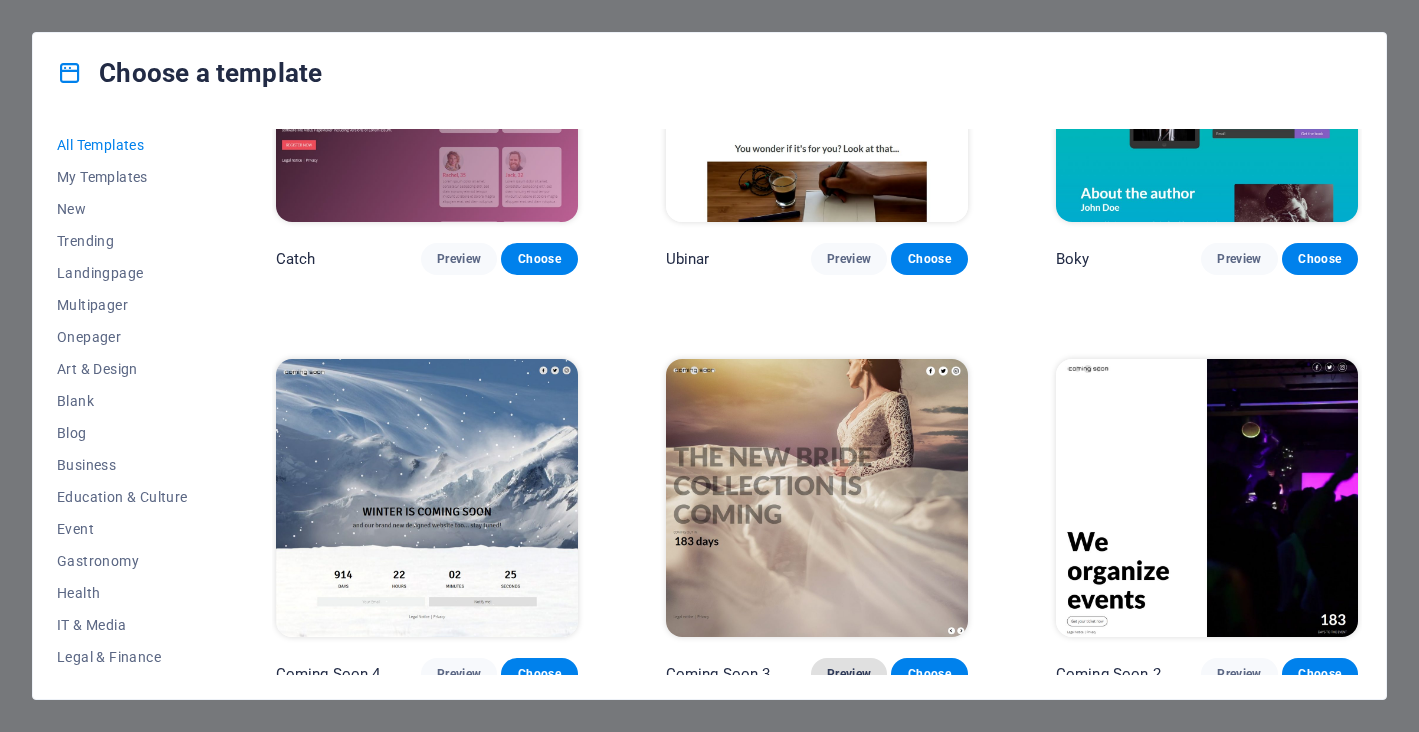 scroll, scrollTop: 21798, scrollLeft: 0, axis: vertical 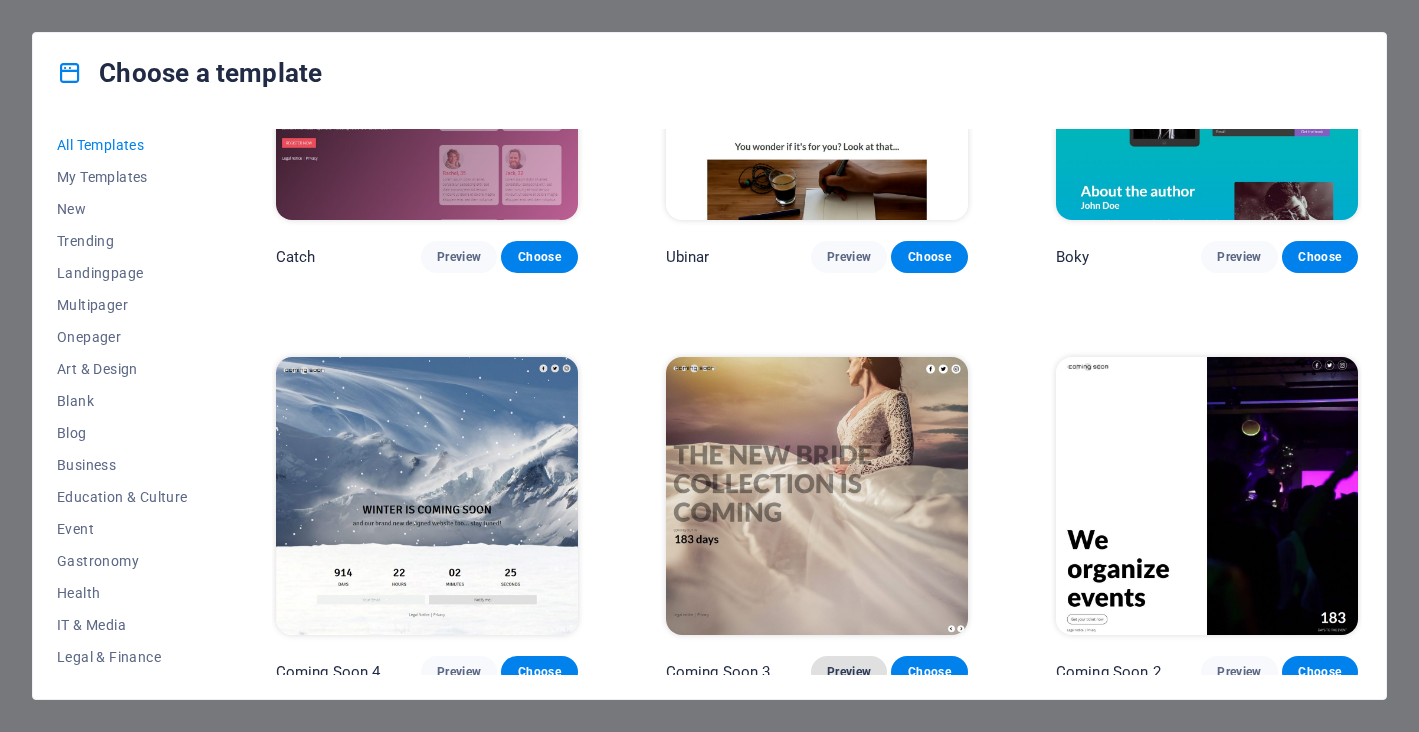 click on "Preview" at bounding box center (849, 672) 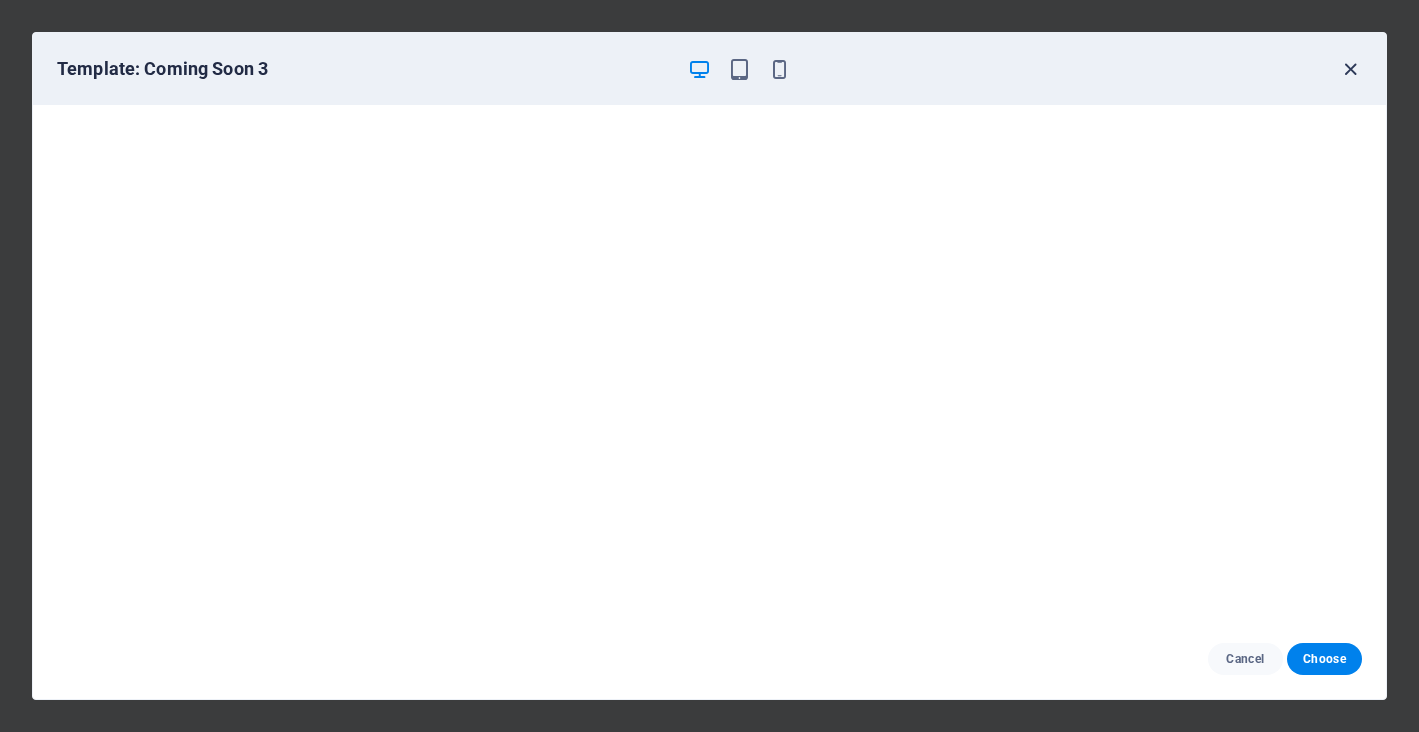 click at bounding box center (1350, 69) 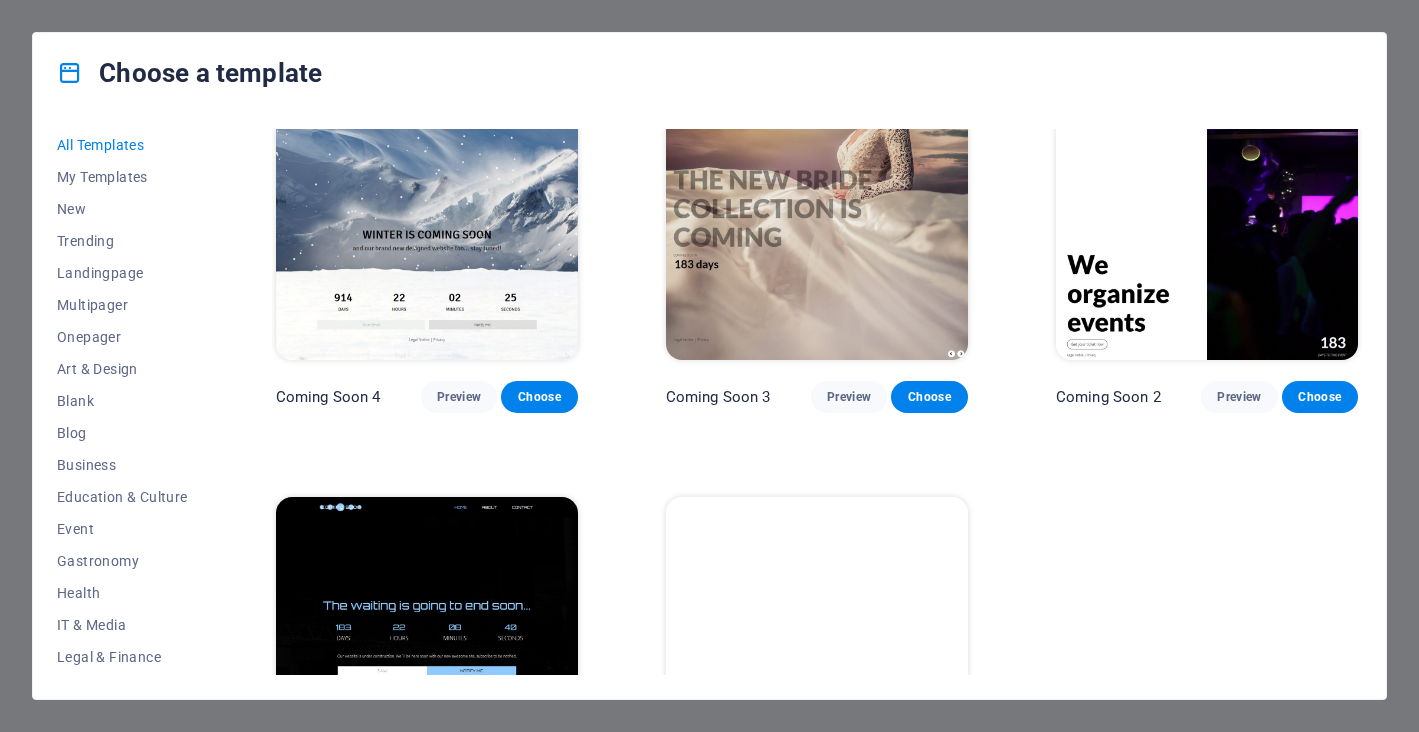 scroll, scrollTop: 22104, scrollLeft: 0, axis: vertical 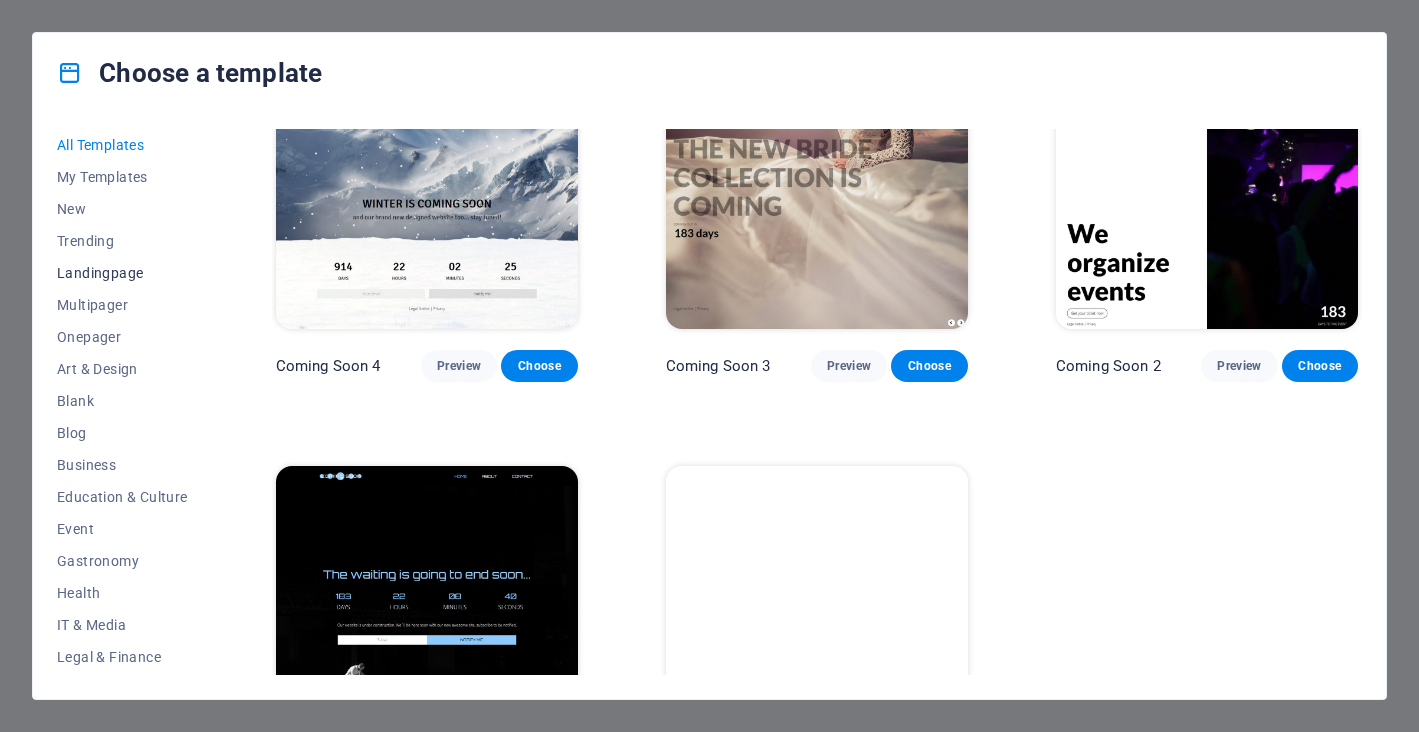 click on "Landingpage" at bounding box center (122, 273) 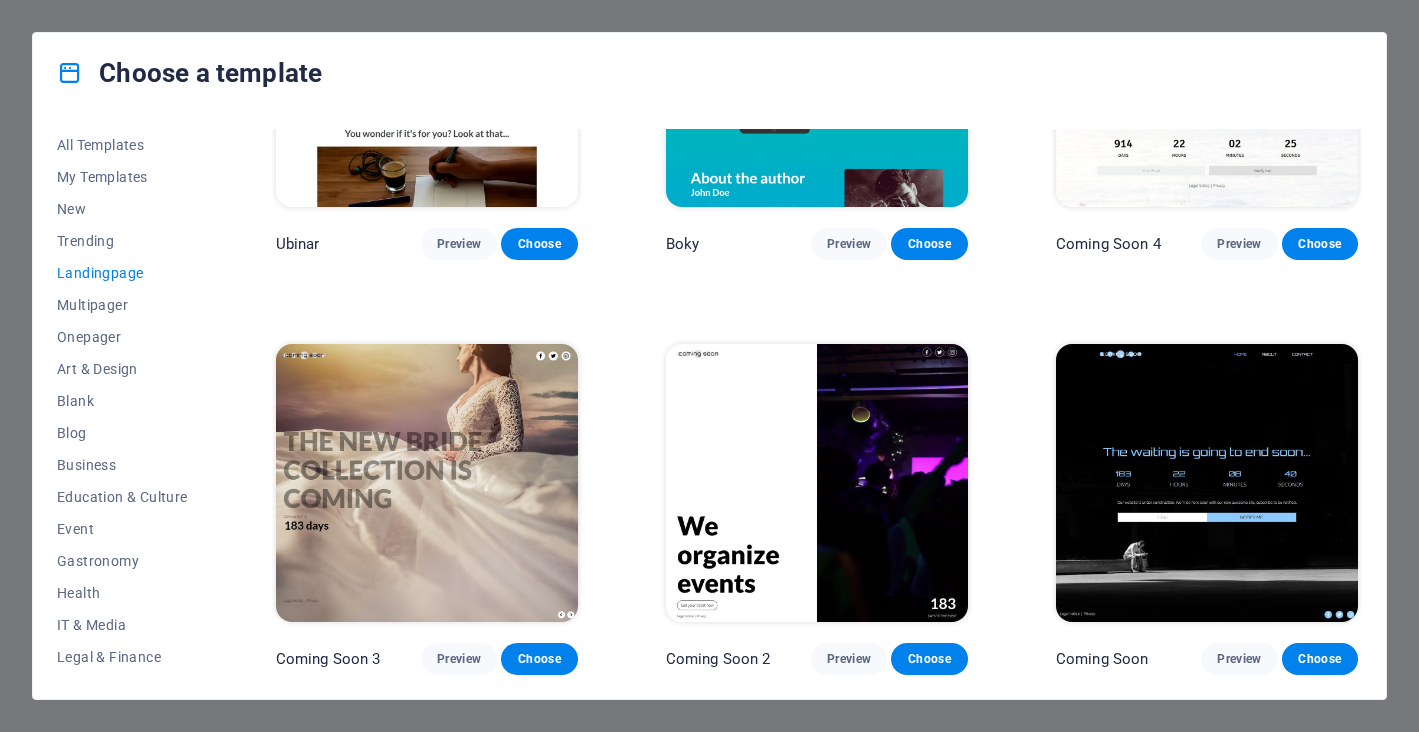 scroll, scrollTop: 3092, scrollLeft: 0, axis: vertical 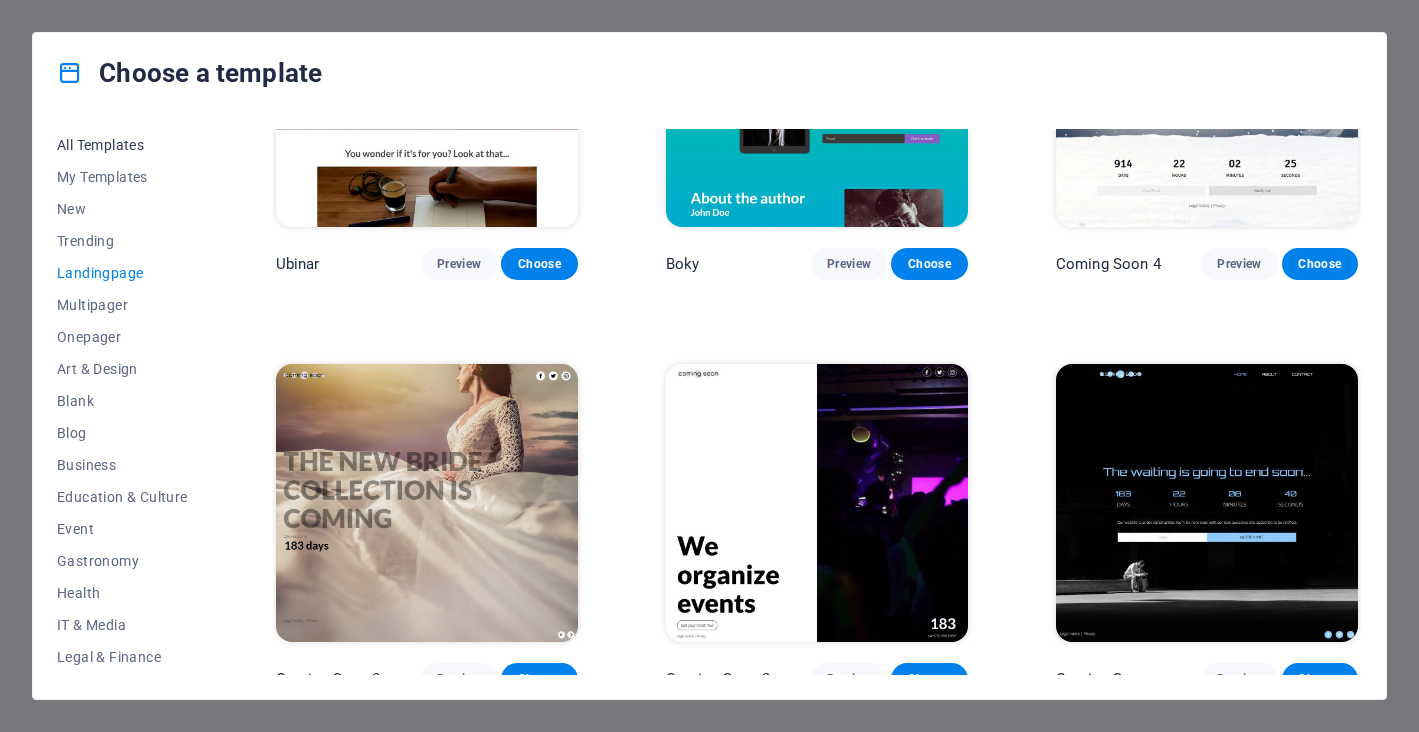 click on "All Templates" at bounding box center [122, 145] 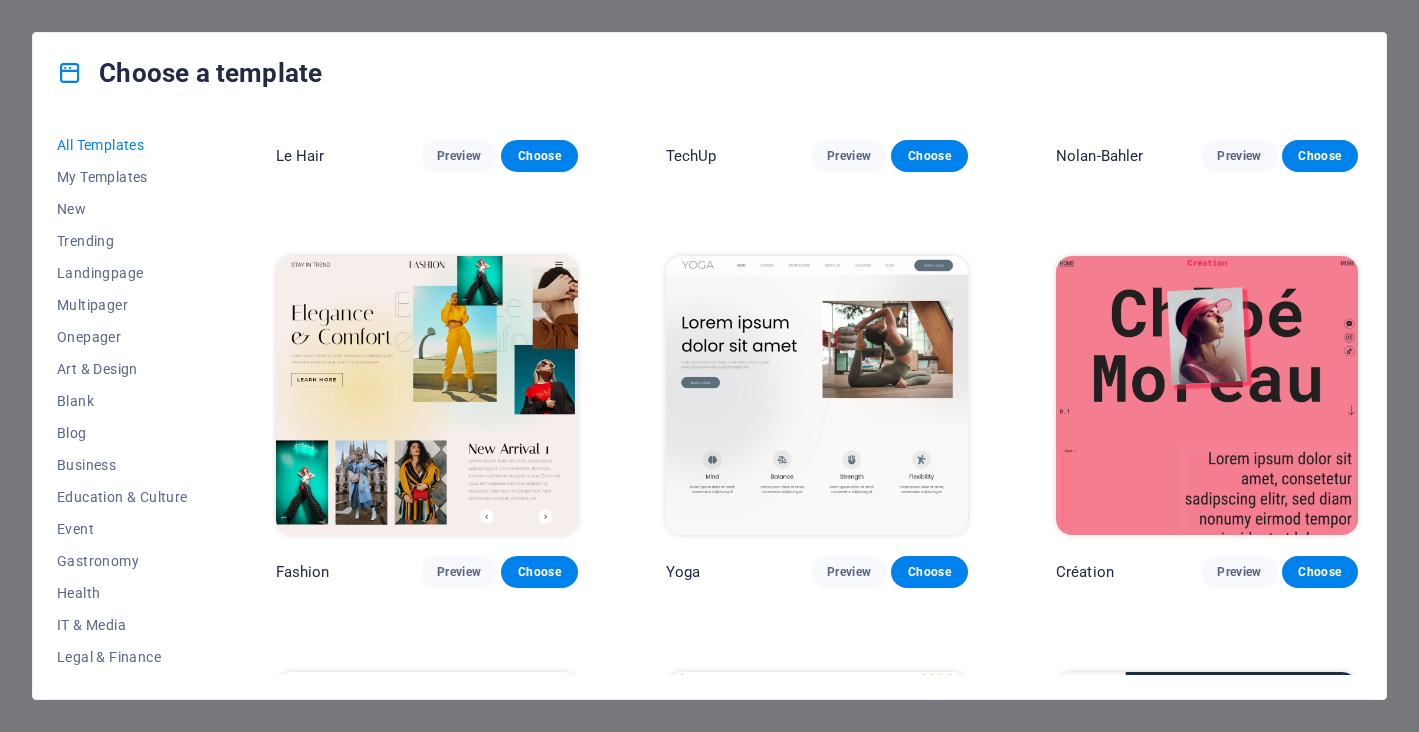 scroll, scrollTop: 6134, scrollLeft: 0, axis: vertical 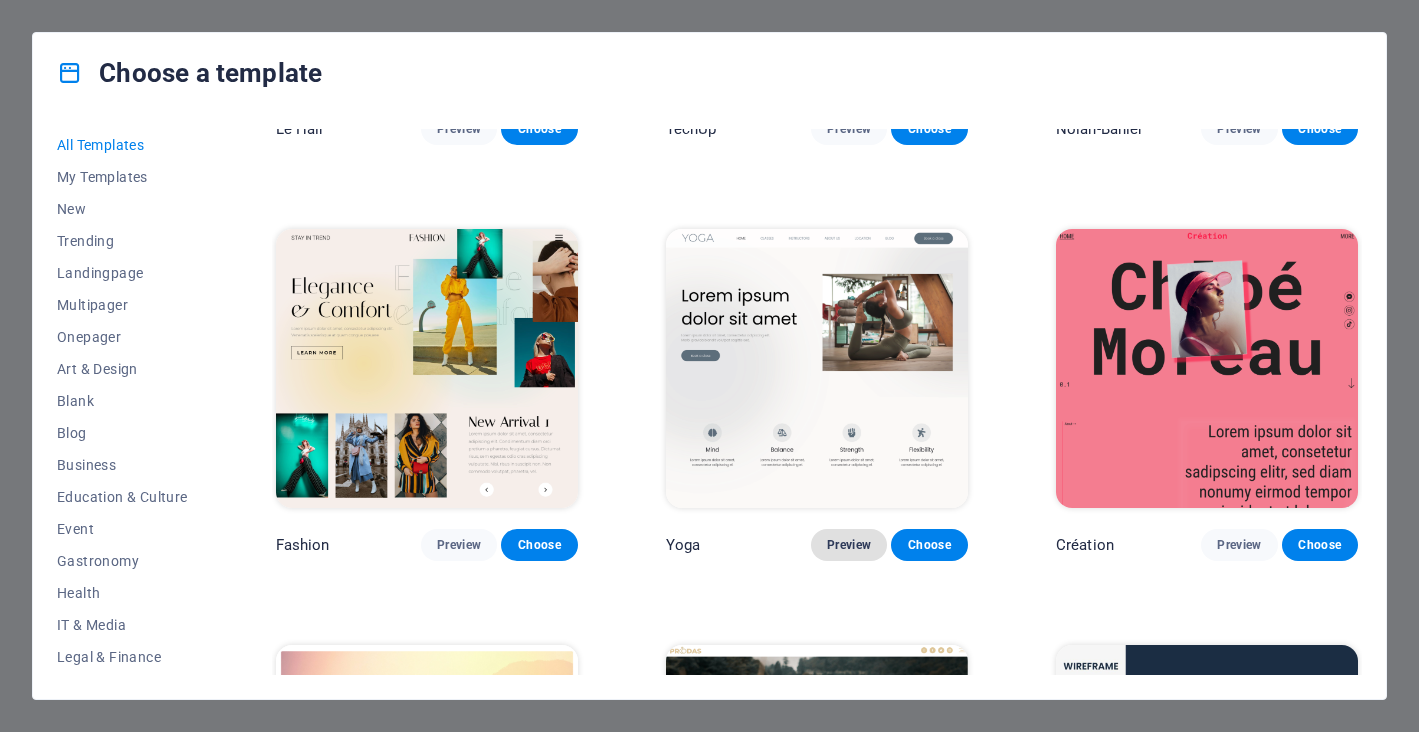 click on "Preview" at bounding box center [849, 545] 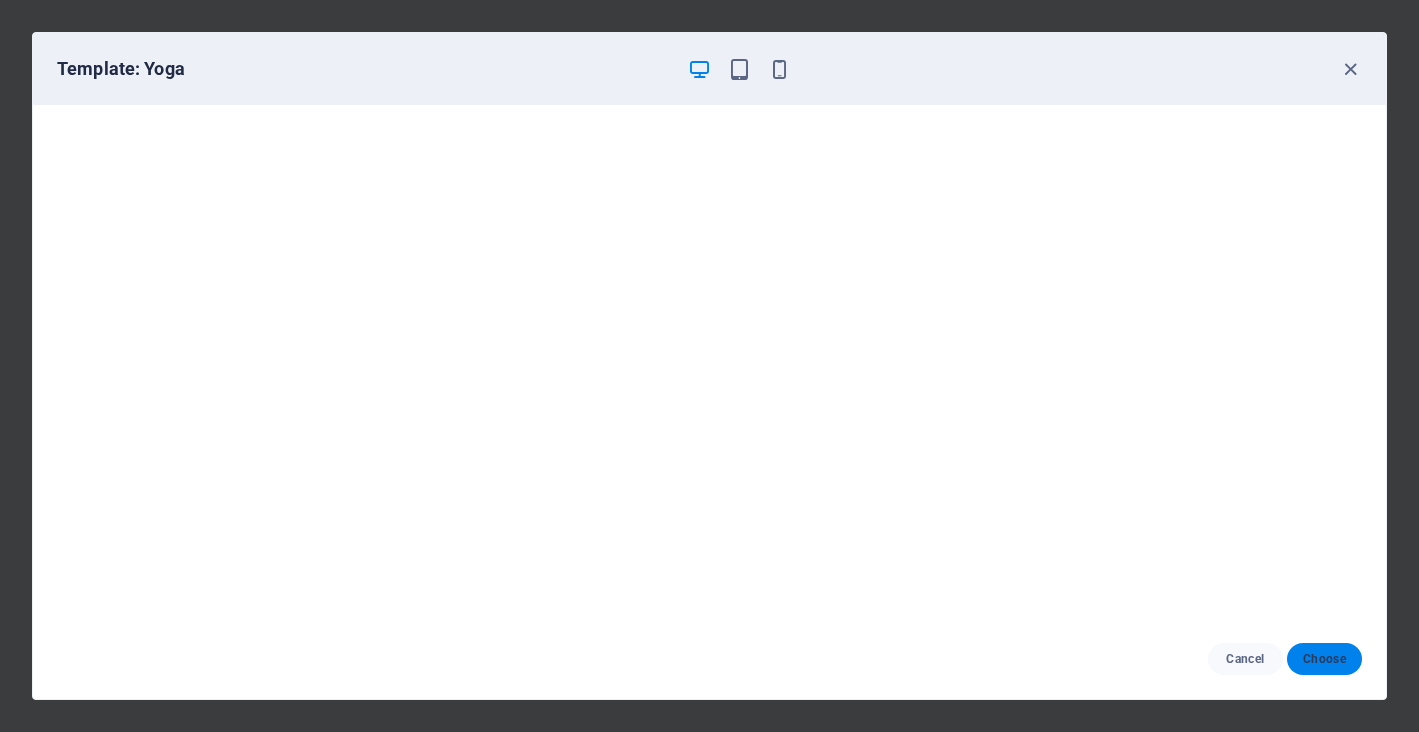 click on "Choose" at bounding box center [1324, 659] 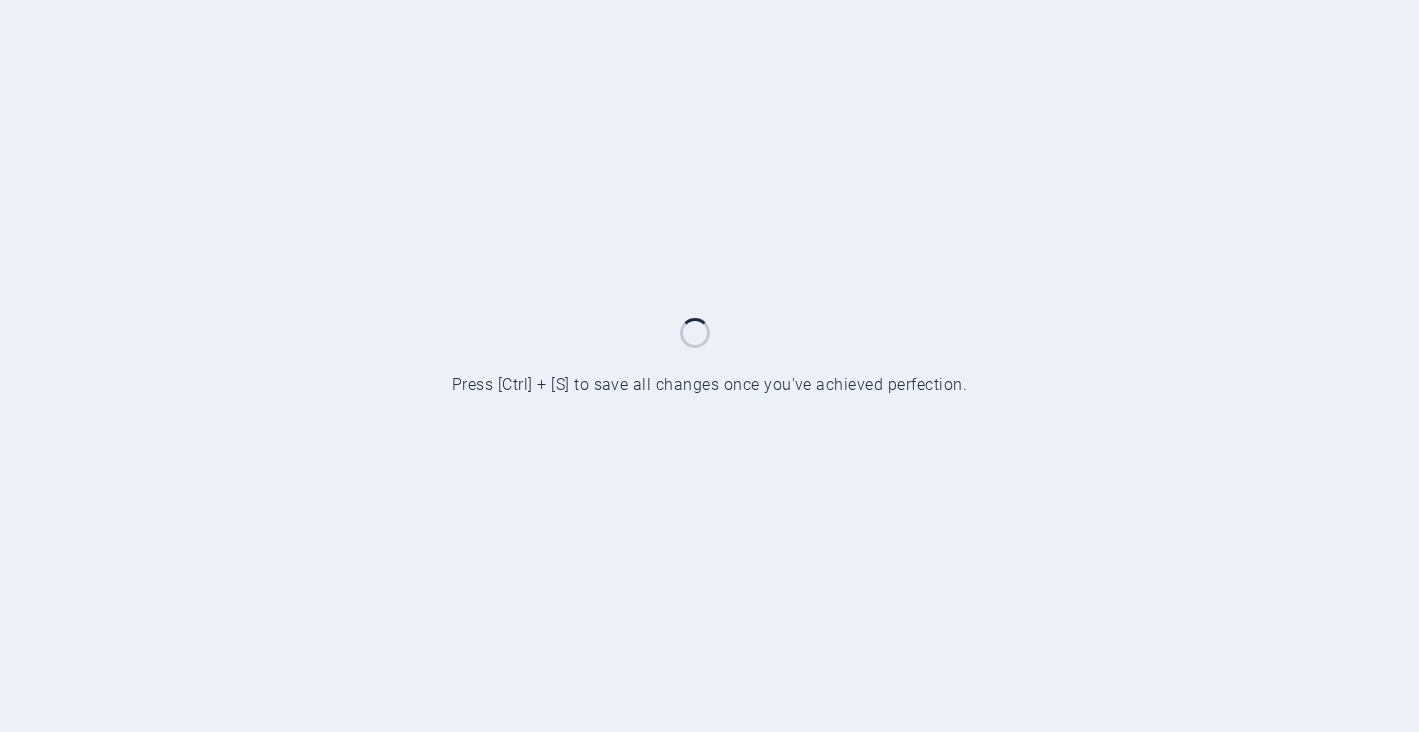 scroll, scrollTop: 0, scrollLeft: 0, axis: both 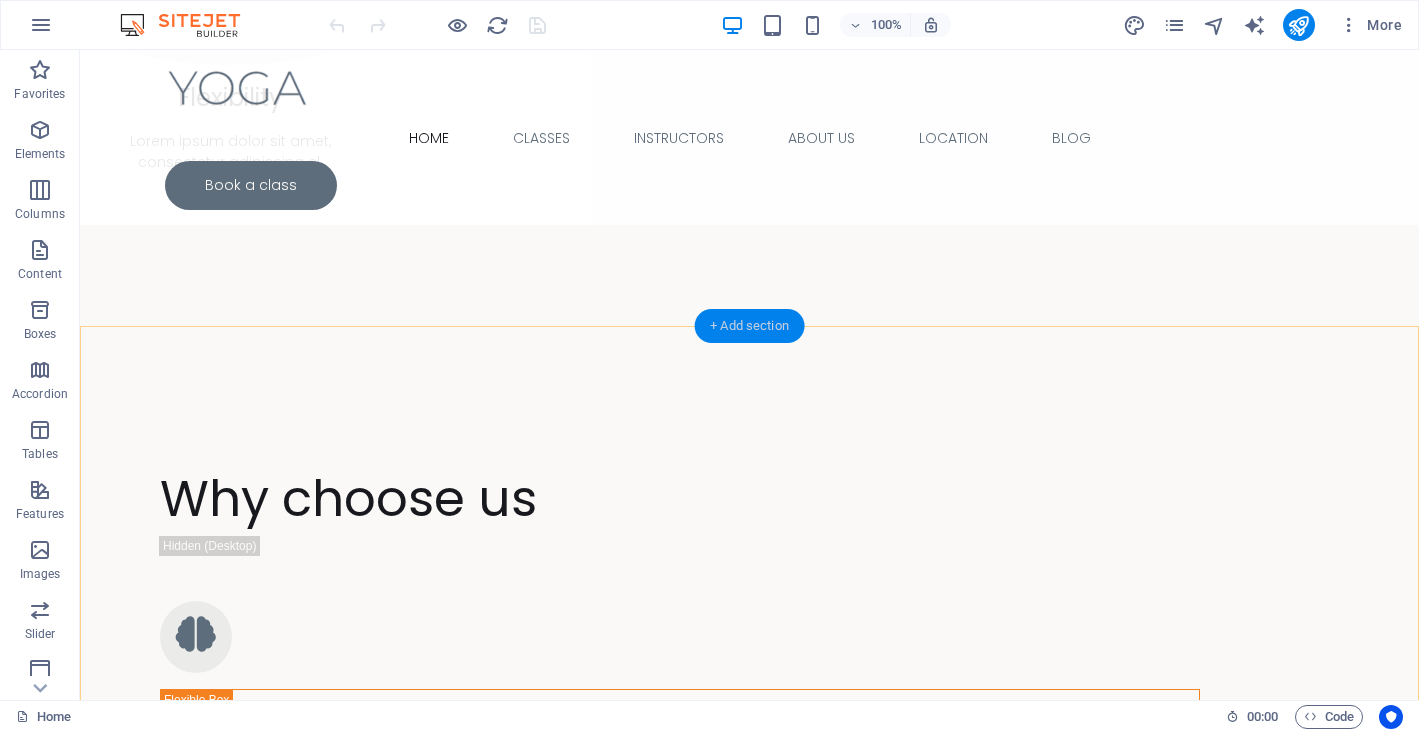 click on "+ Add section" at bounding box center [749, 326] 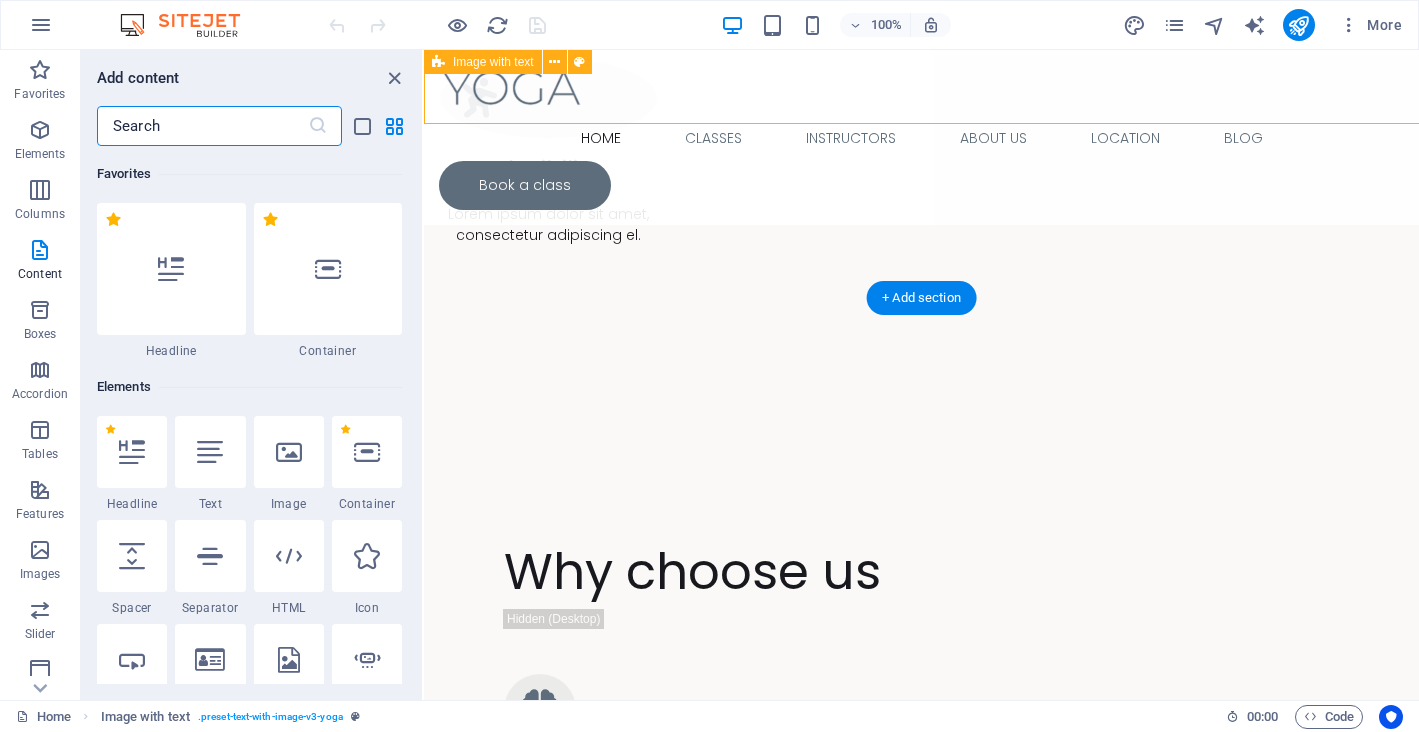 scroll, scrollTop: 2074, scrollLeft: 0, axis: vertical 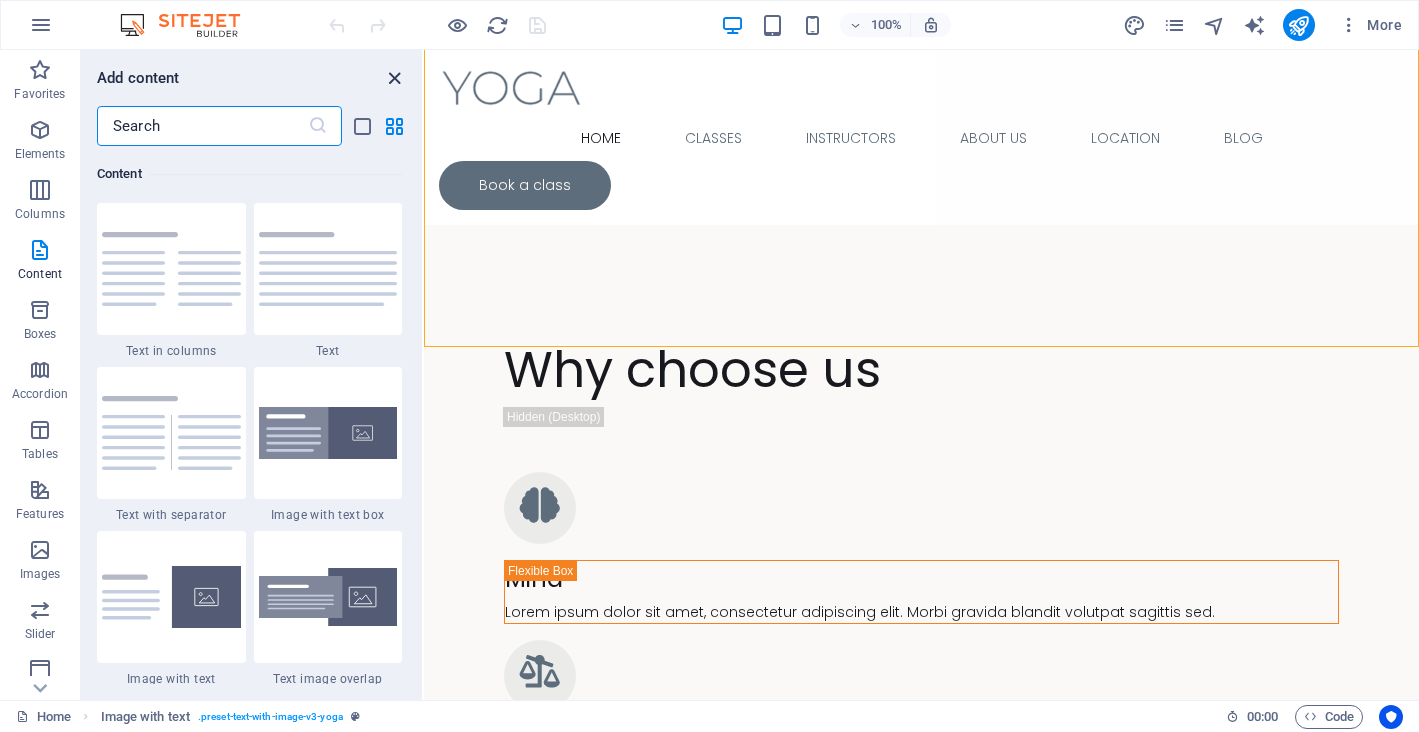 click at bounding box center (394, 78) 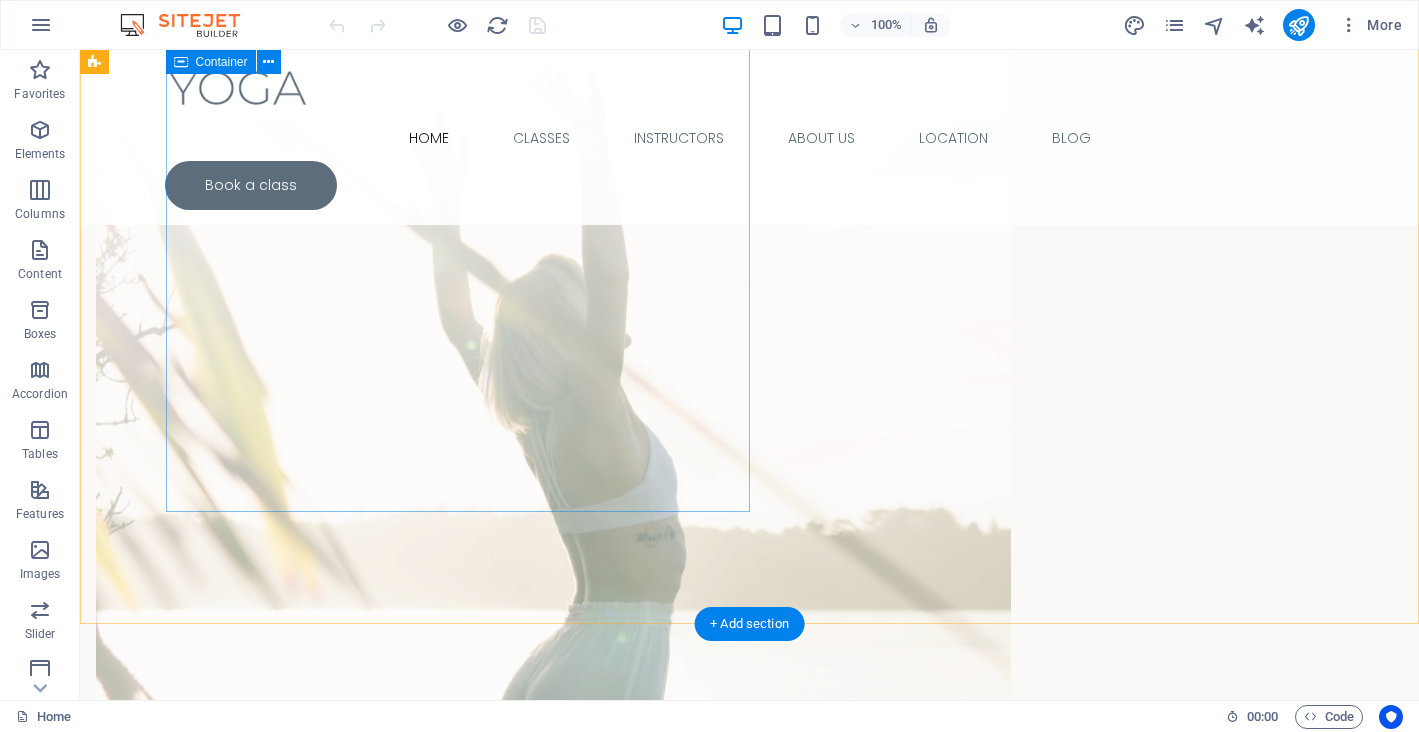 scroll, scrollTop: 0, scrollLeft: 0, axis: both 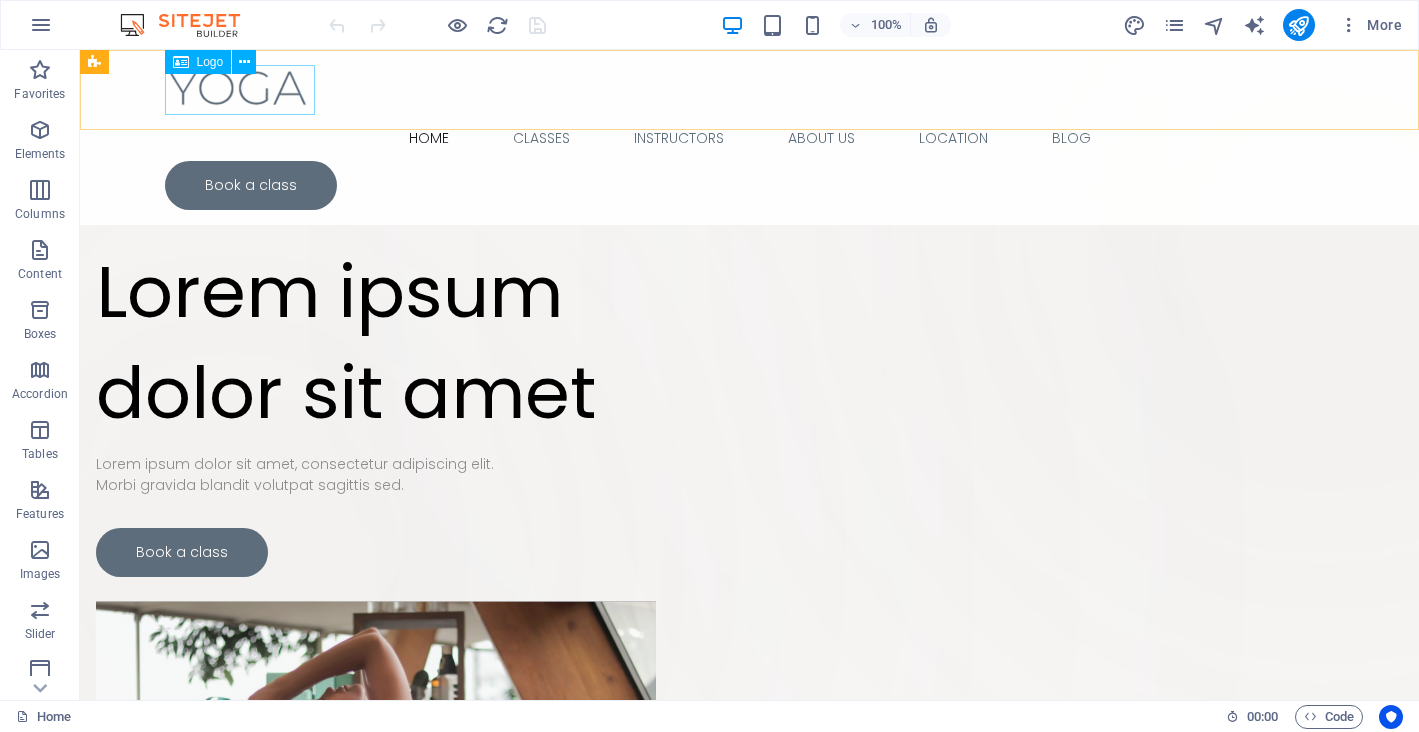 click at bounding box center (750, 90) 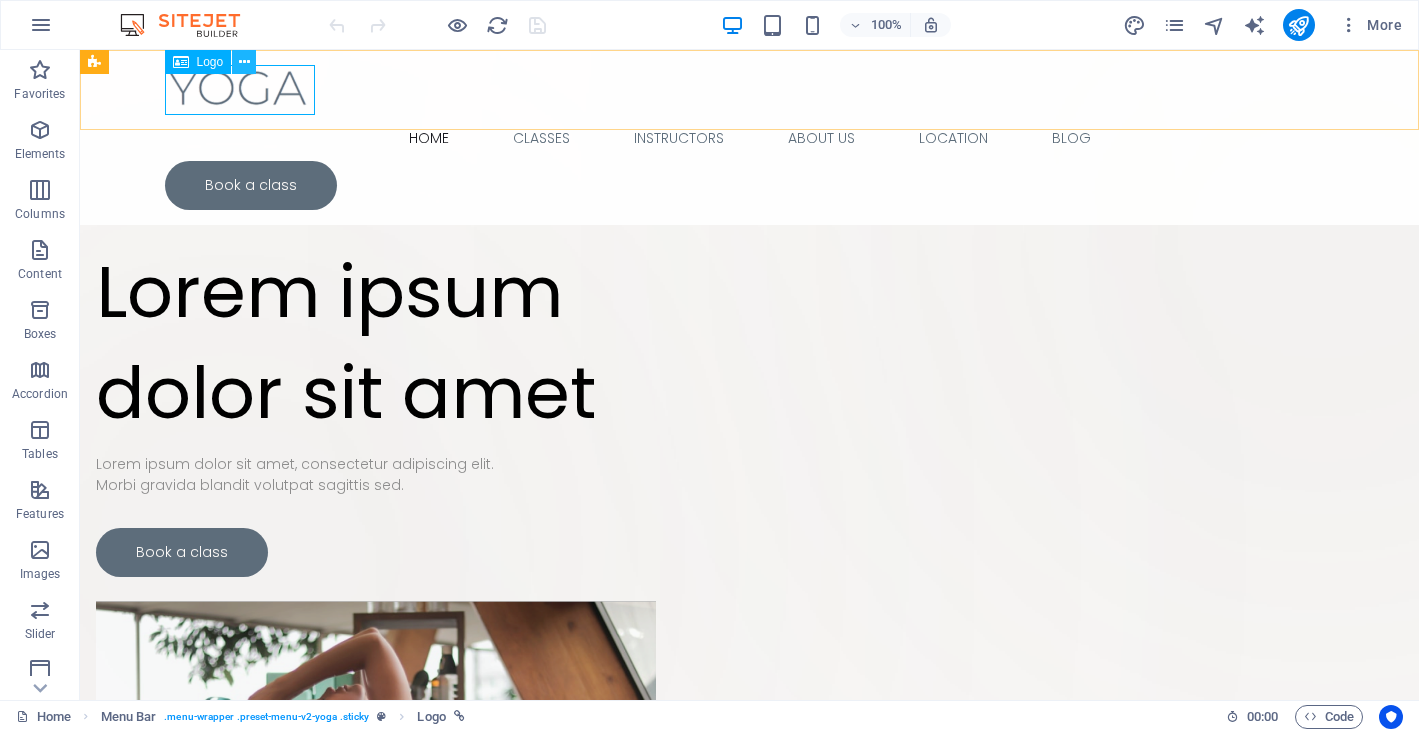 click at bounding box center (244, 62) 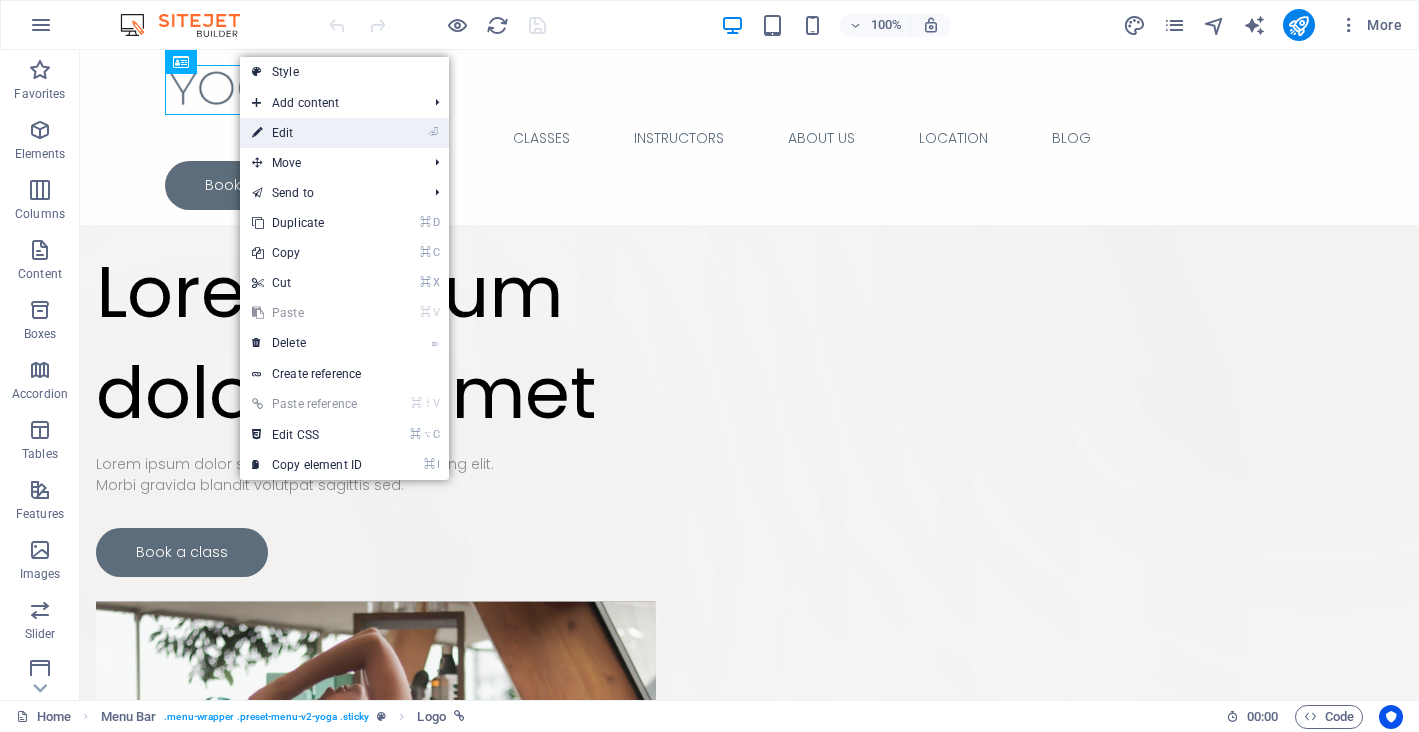 click on "⏎  Edit" at bounding box center (307, 133) 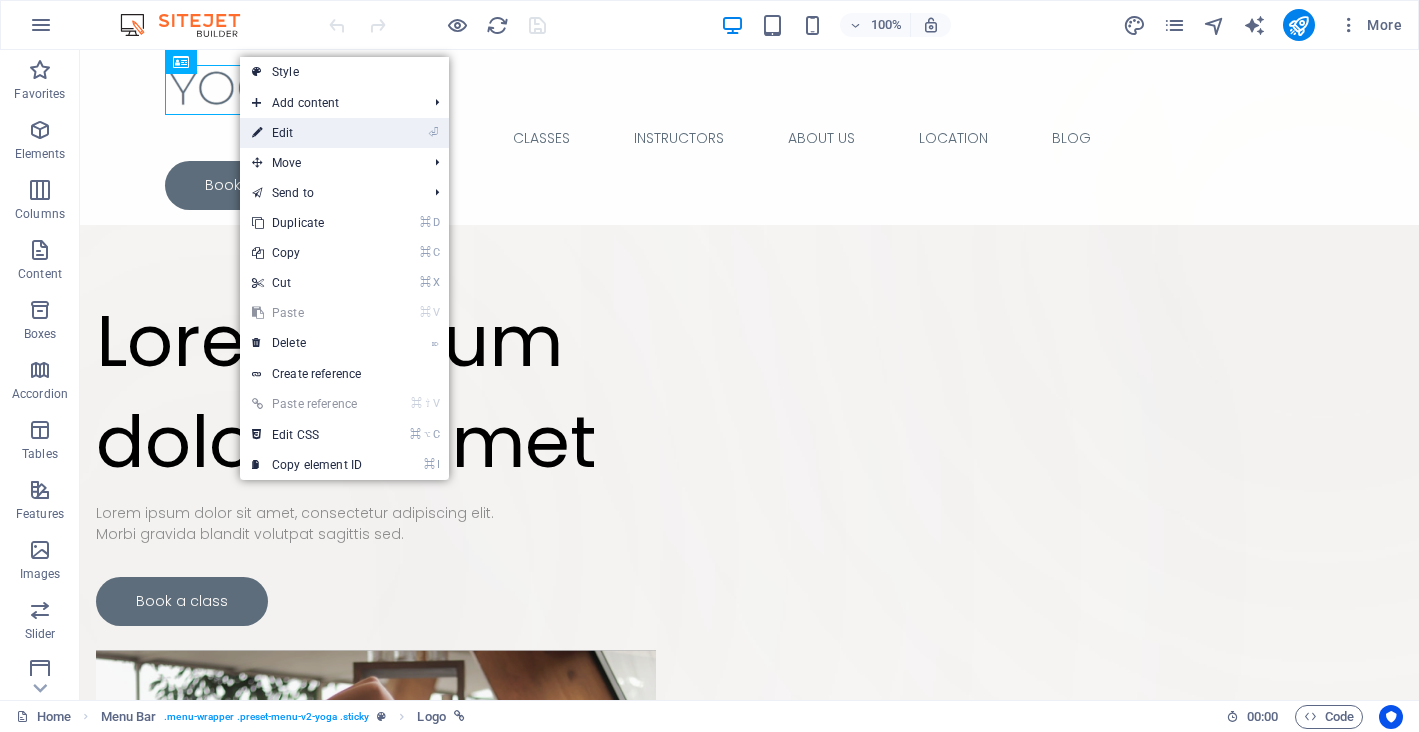 select on "px" 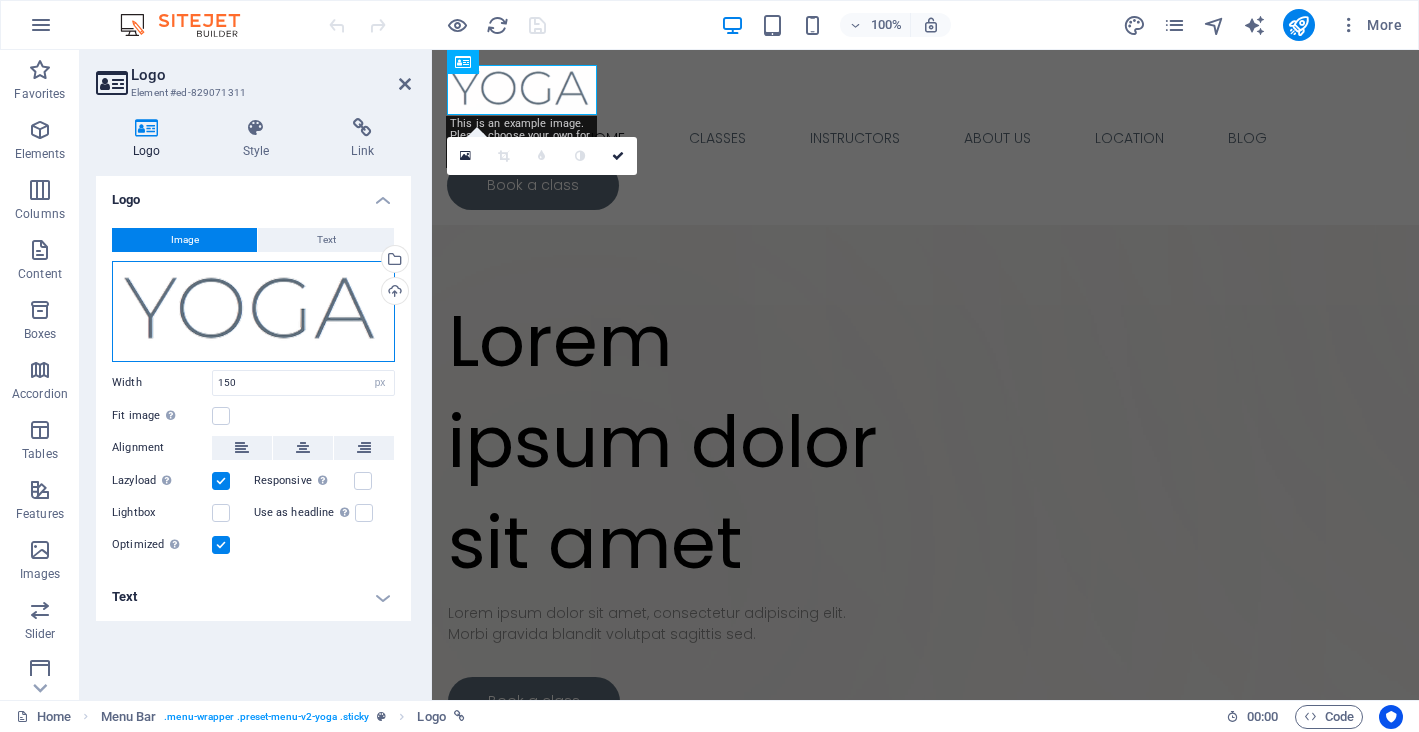 click on "Drag files here, click to choose files or select files from Files or our free stock photos & videos" at bounding box center [253, 311] 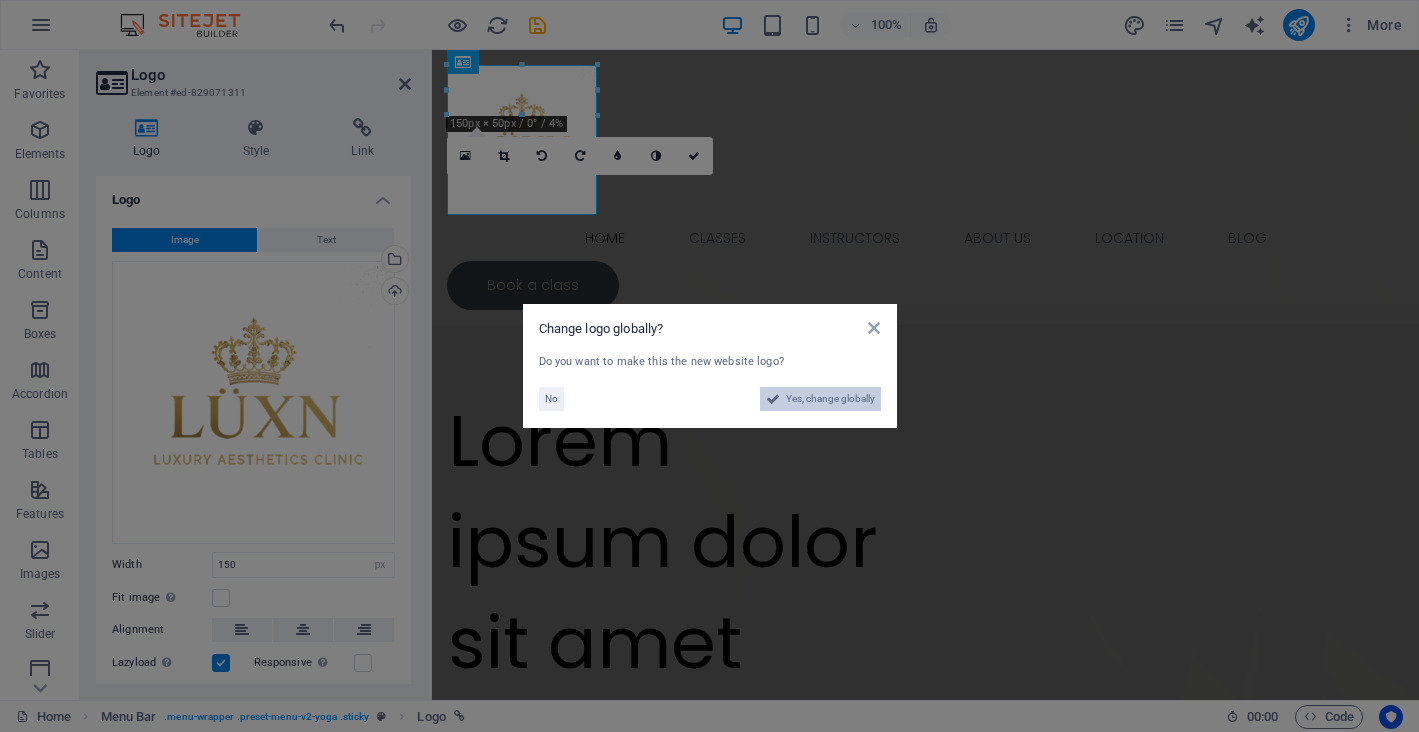 click on "Yes, change globally" at bounding box center (830, 399) 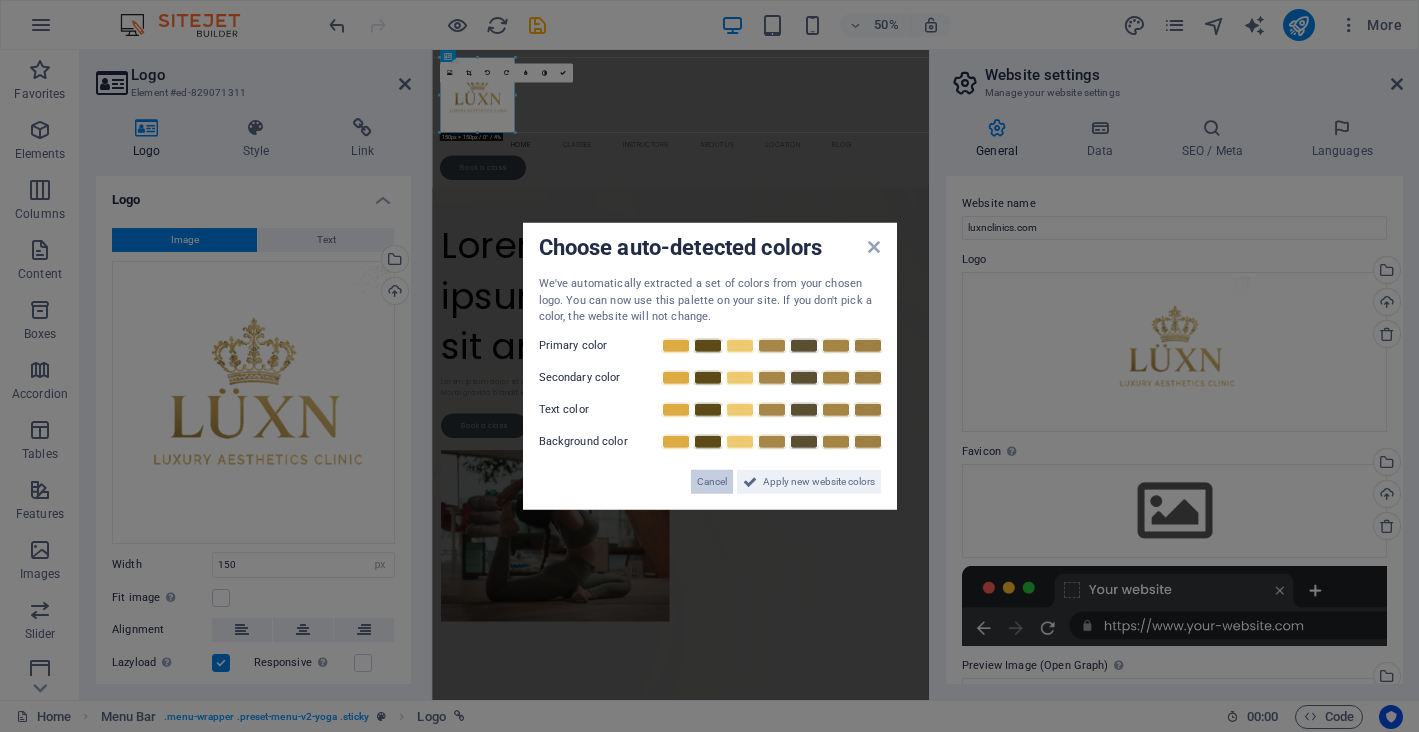 click on "Cancel" at bounding box center (712, 481) 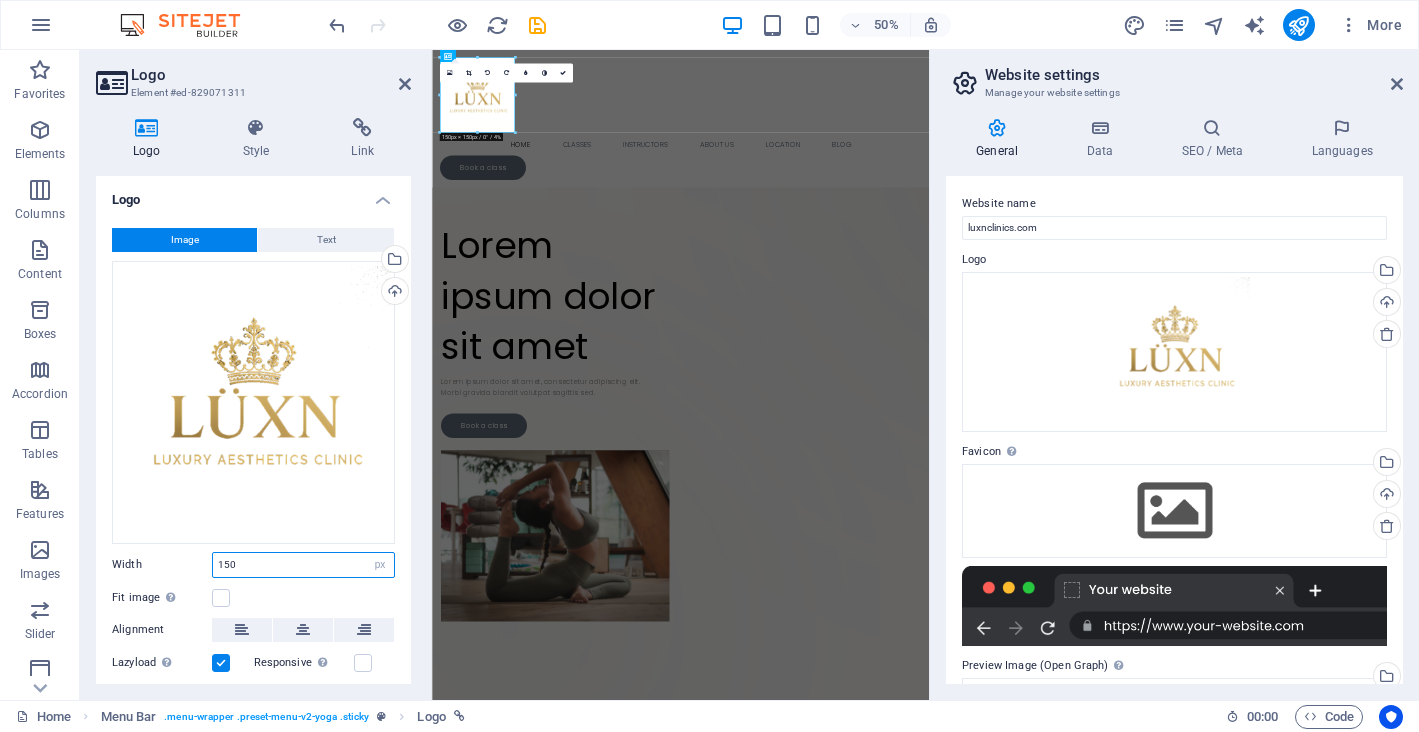 click on "150" at bounding box center [303, 565] 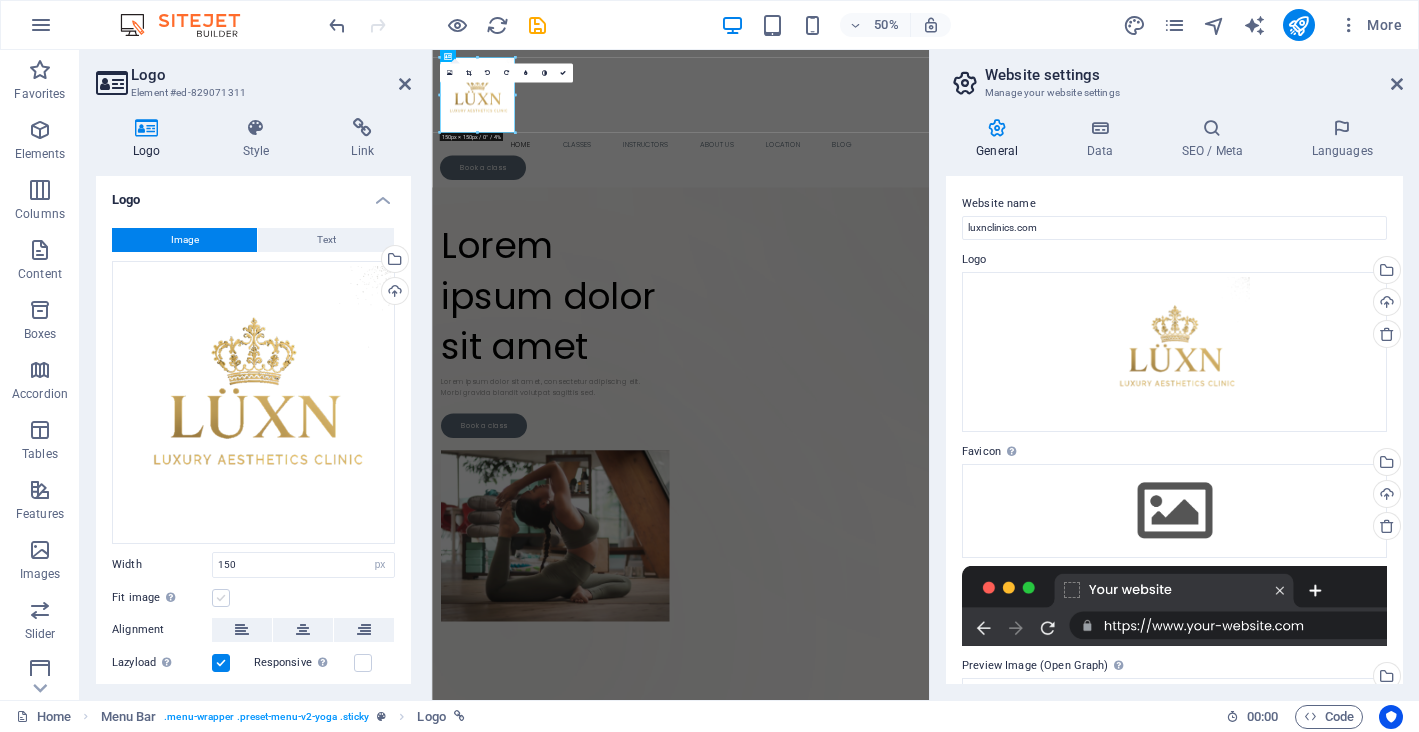 click at bounding box center (221, 598) 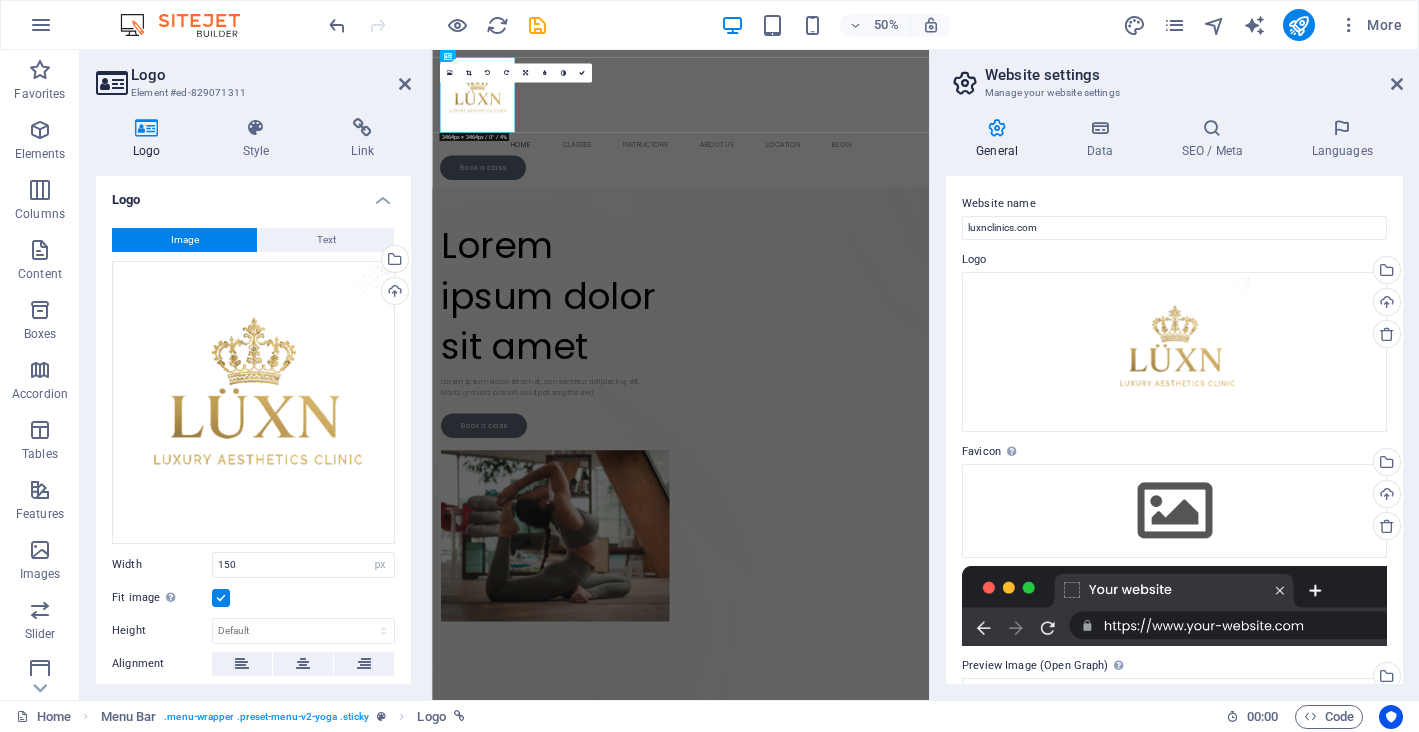 click at bounding box center [221, 598] 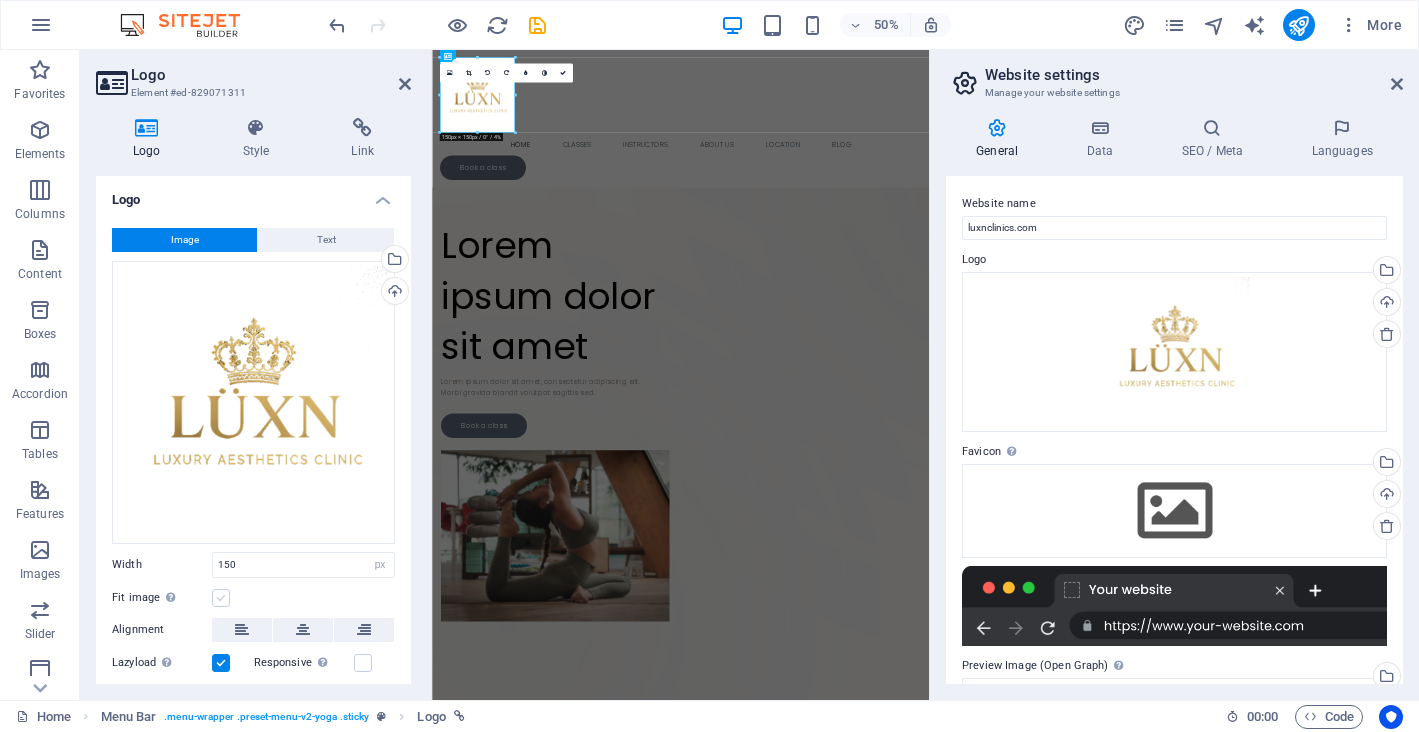 click at bounding box center [221, 598] 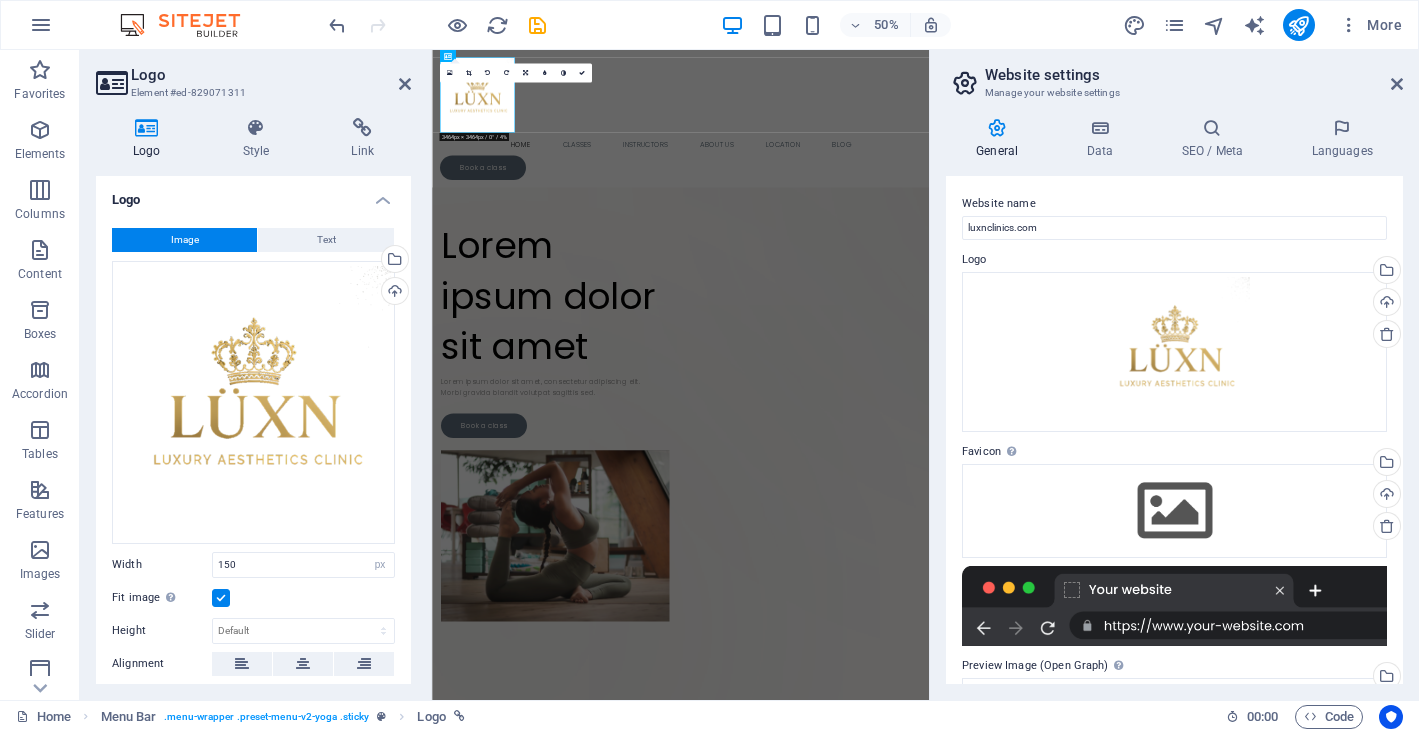 click at bounding box center (221, 598) 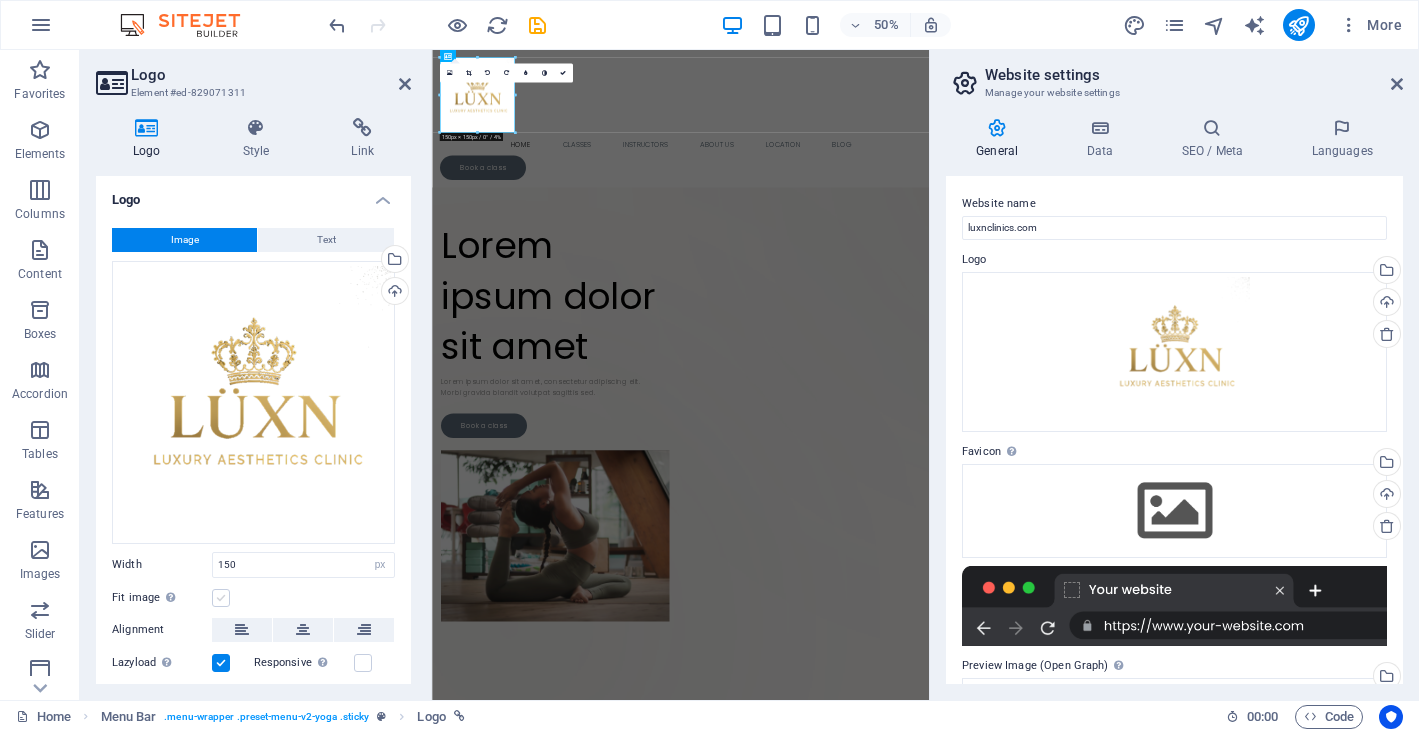 click at bounding box center [221, 598] 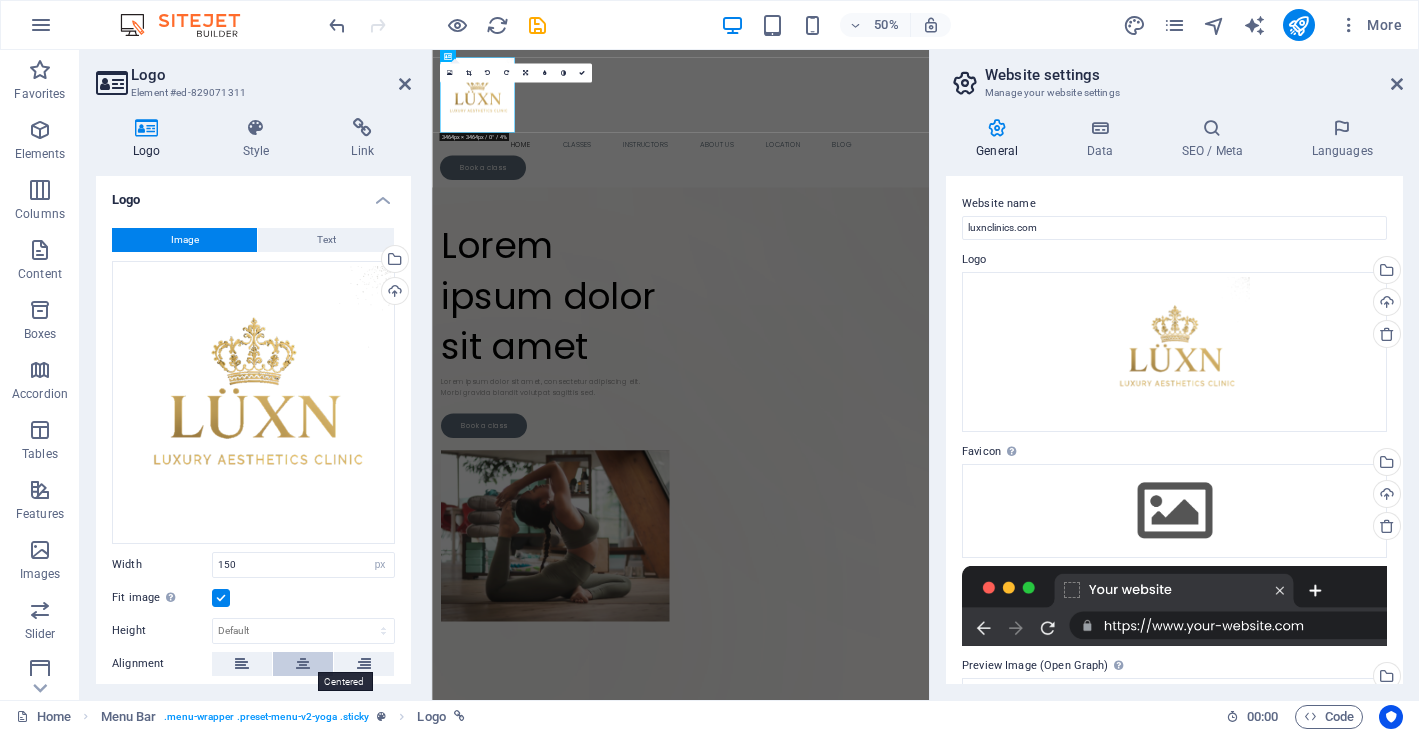click at bounding box center [303, 664] 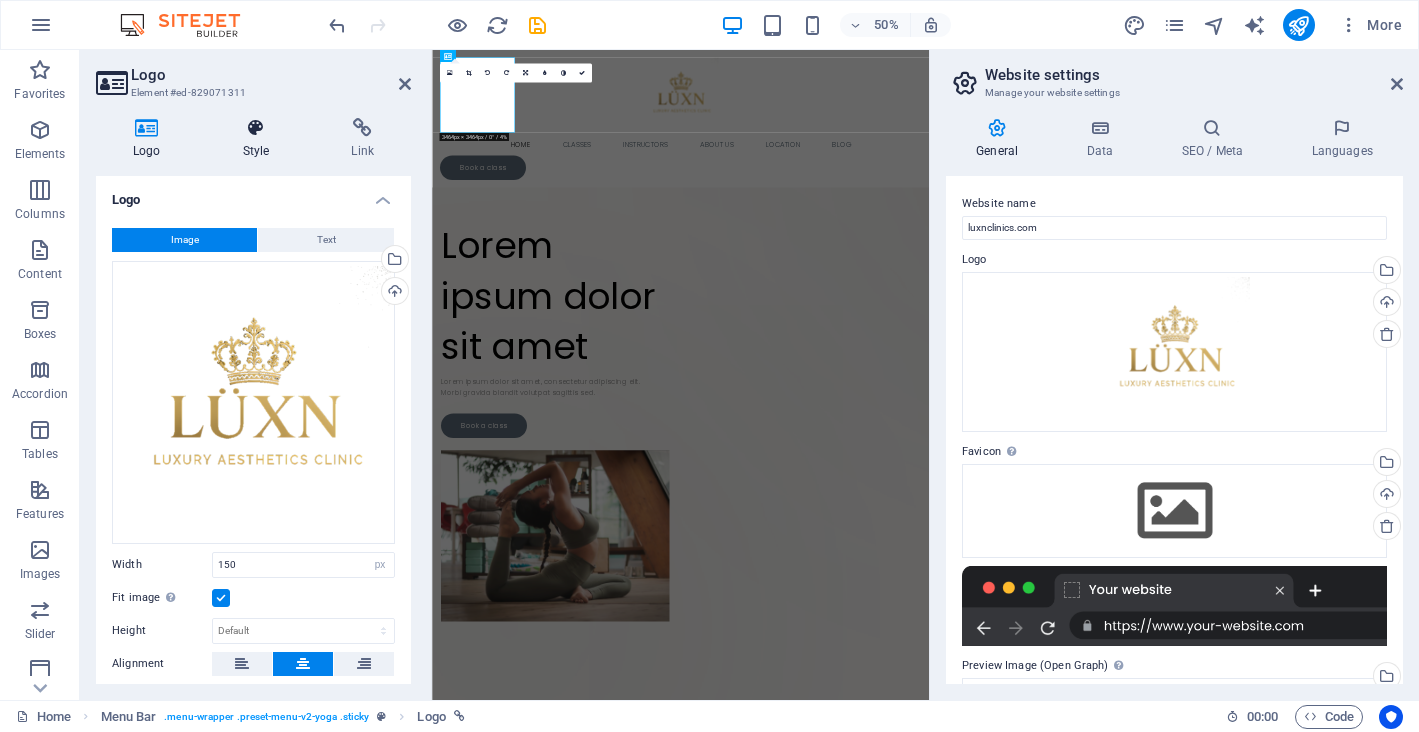 click at bounding box center [256, 128] 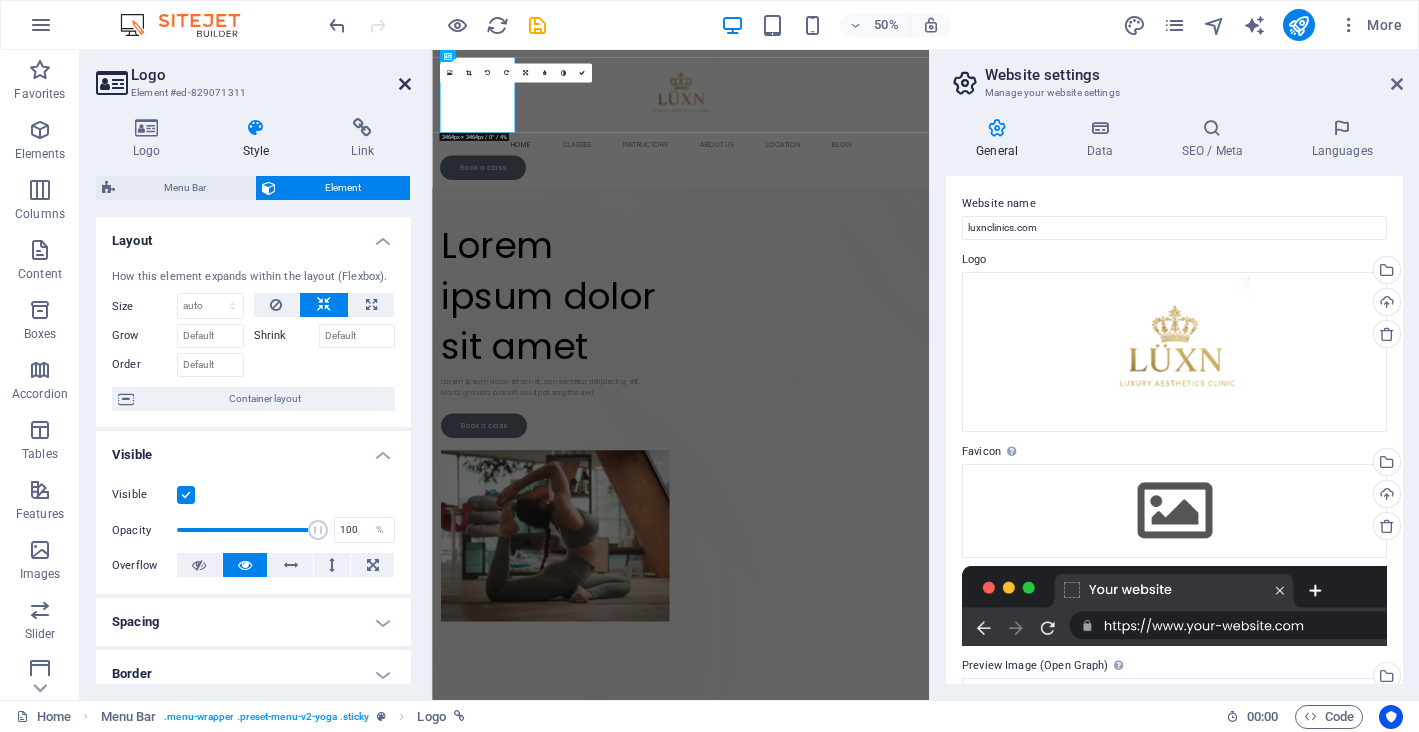 click at bounding box center (405, 84) 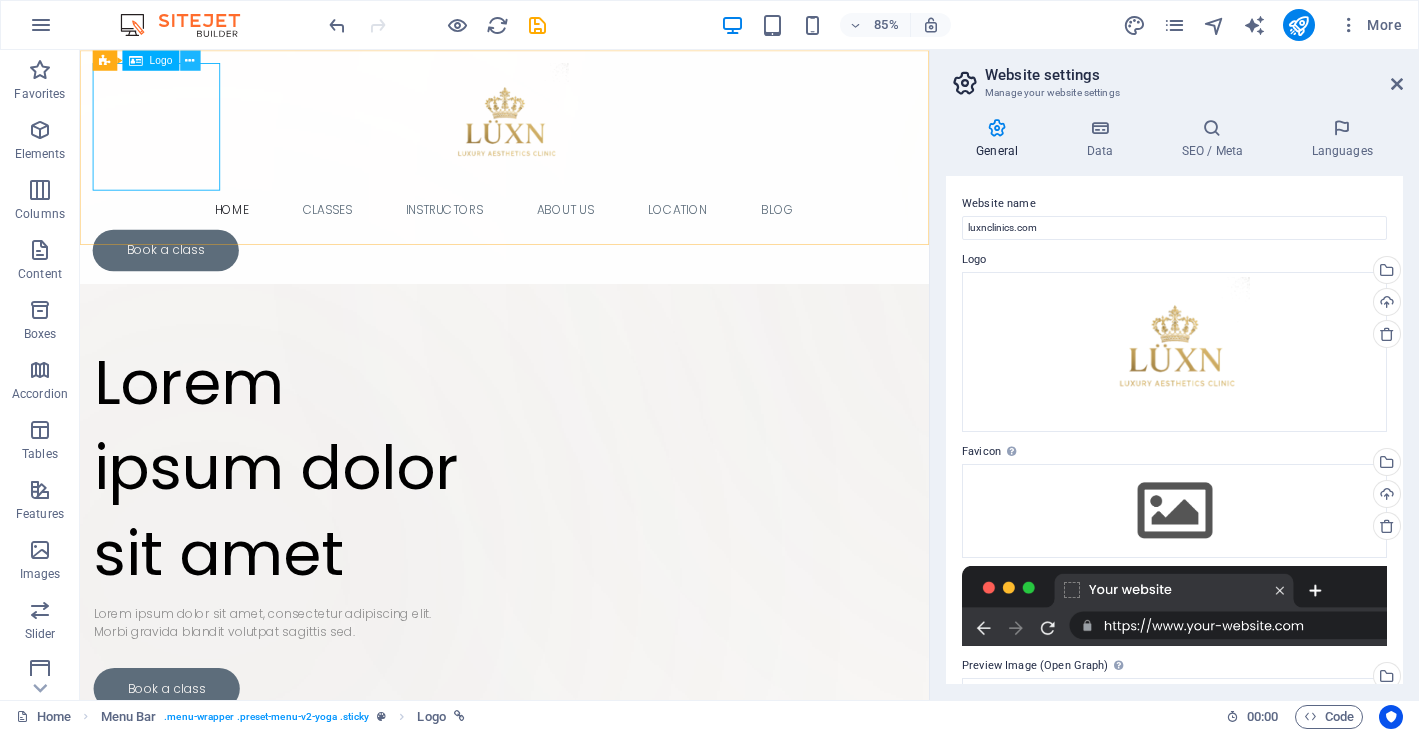 click at bounding box center [190, 60] 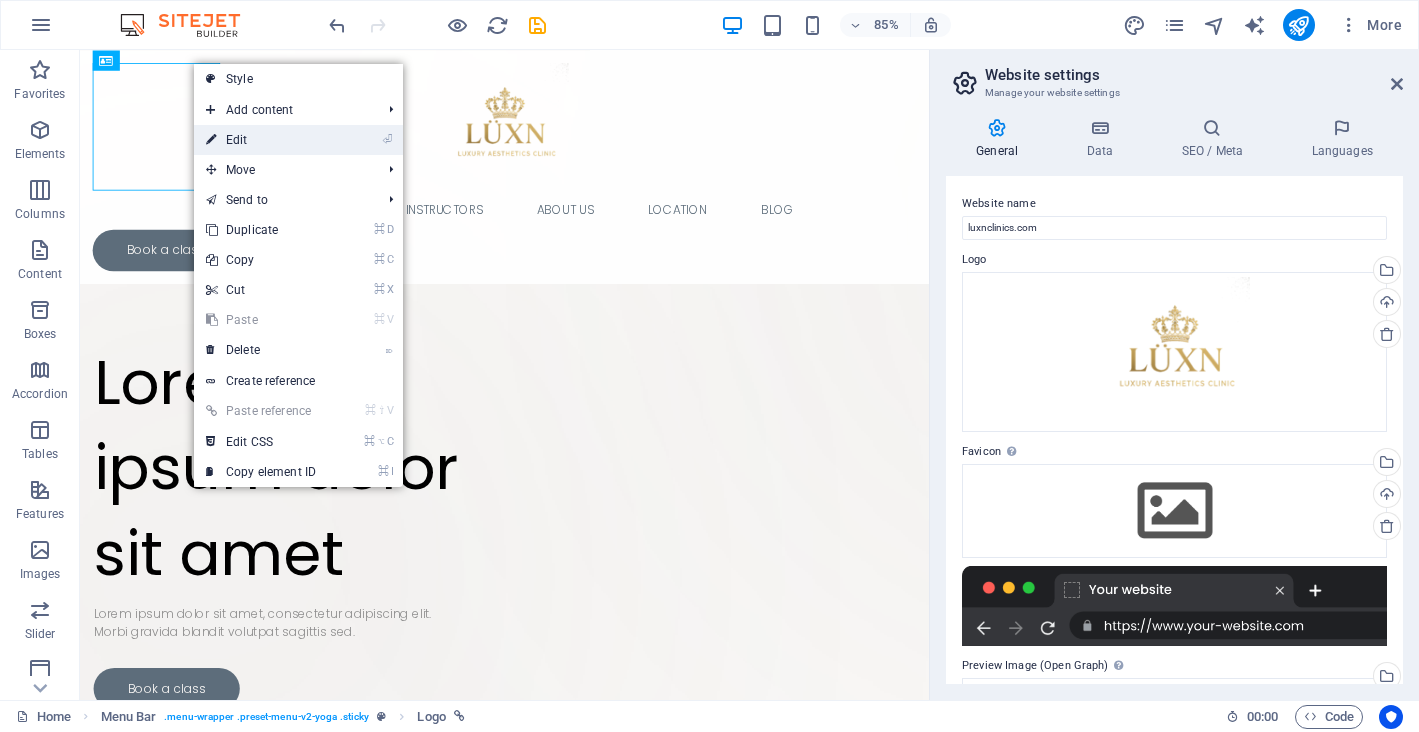 click on "⏎  Edit" at bounding box center (261, 140) 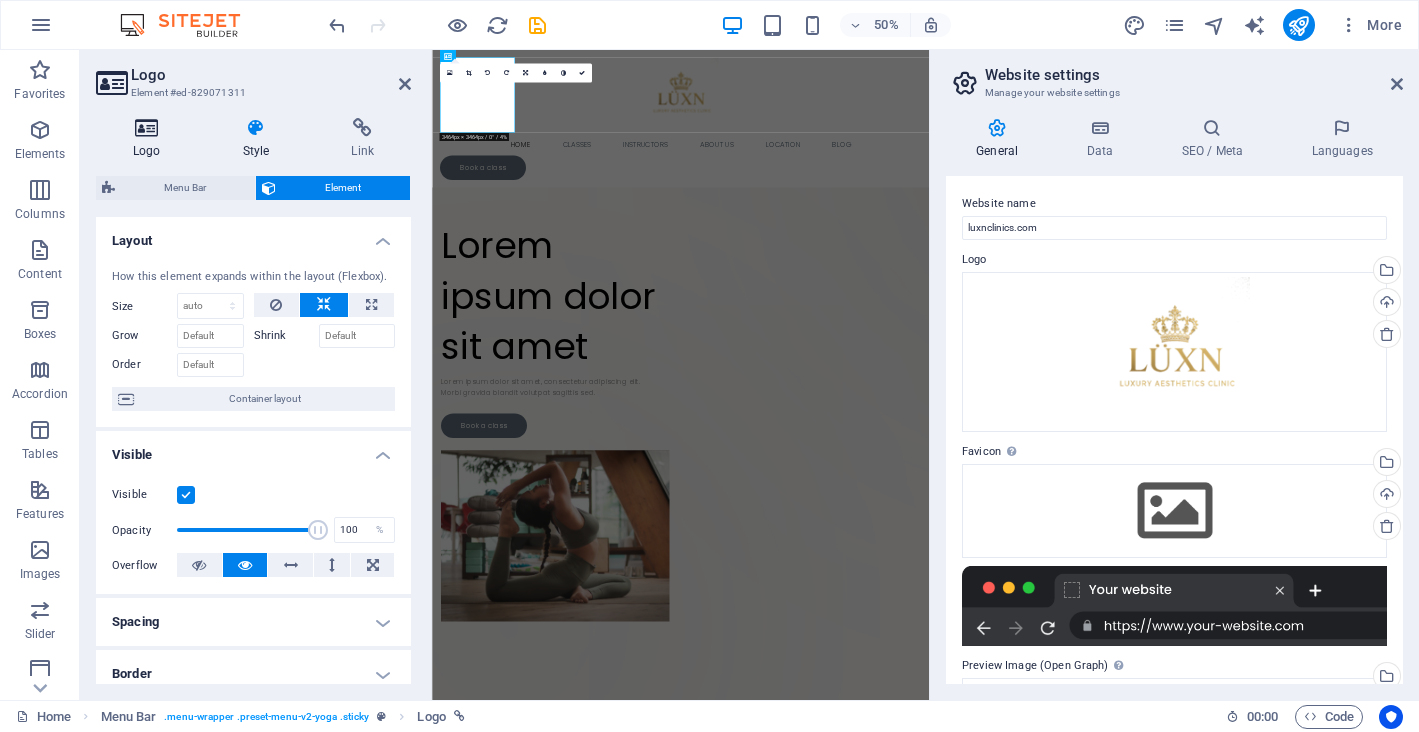 click at bounding box center (147, 128) 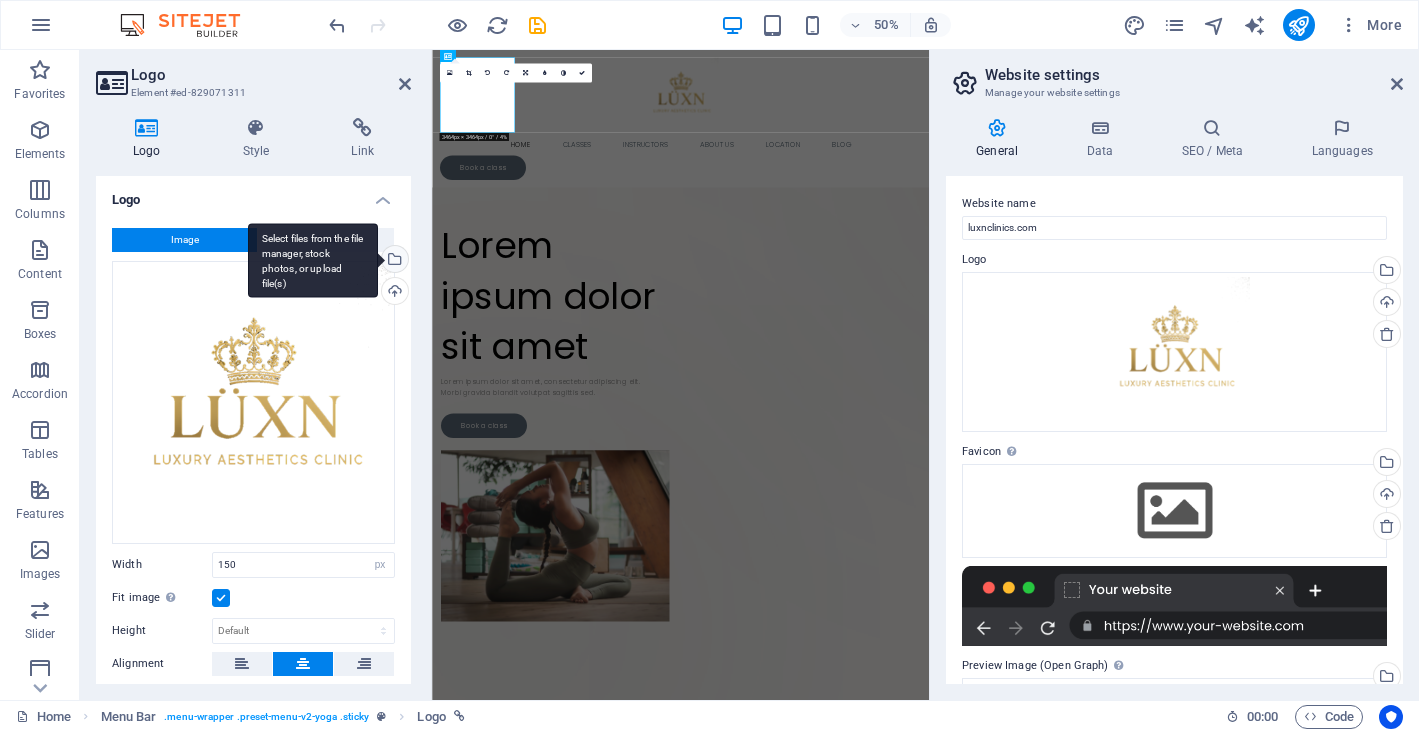 click on "Select files from the file manager, stock photos, or upload file(s)" at bounding box center (393, 261) 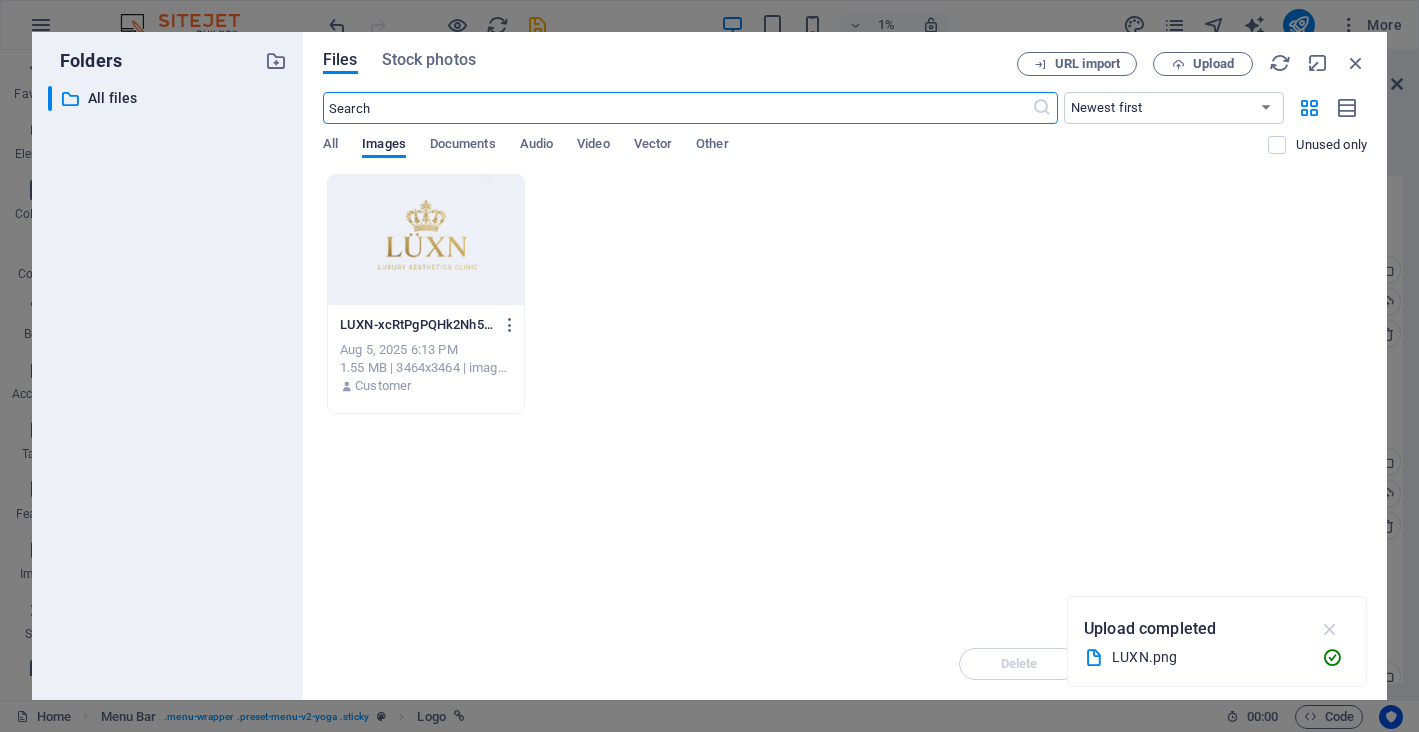 click at bounding box center [1330, 629] 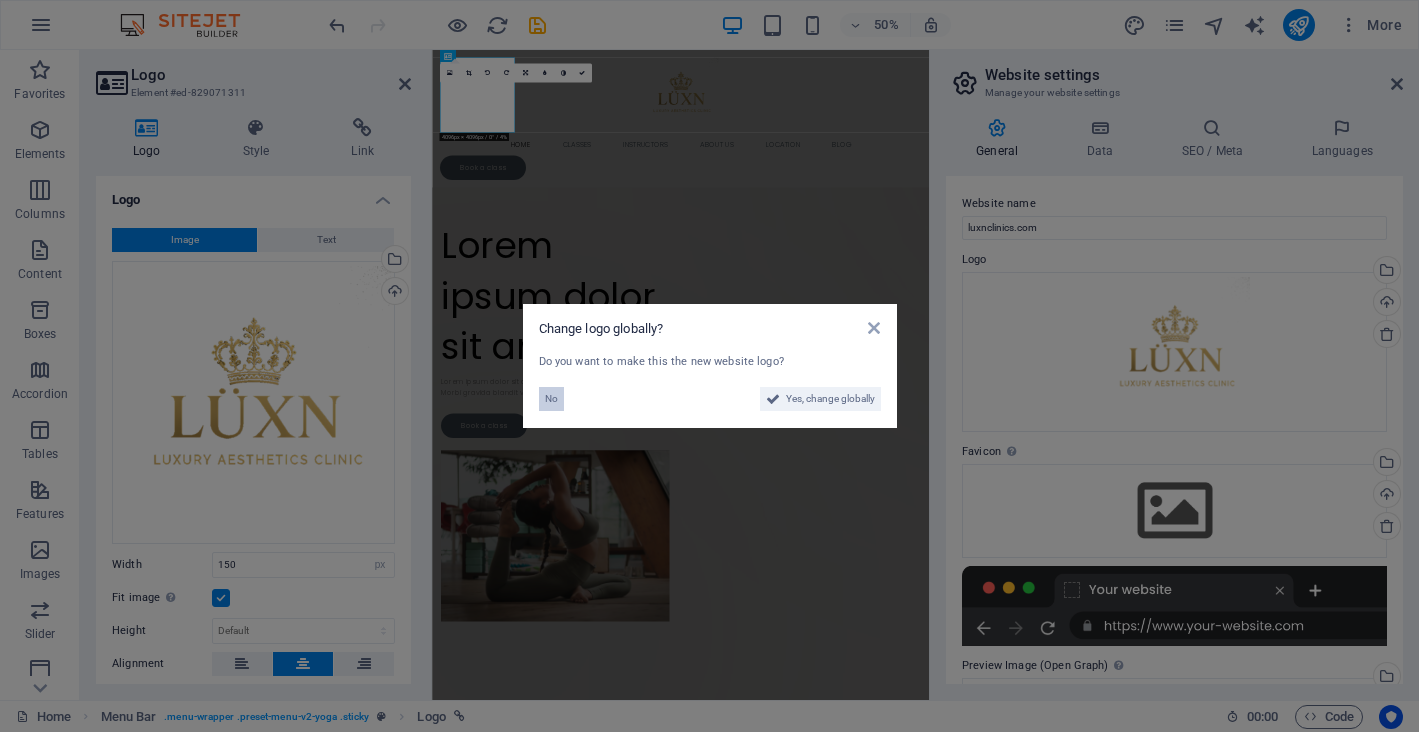 click on "No" at bounding box center (551, 399) 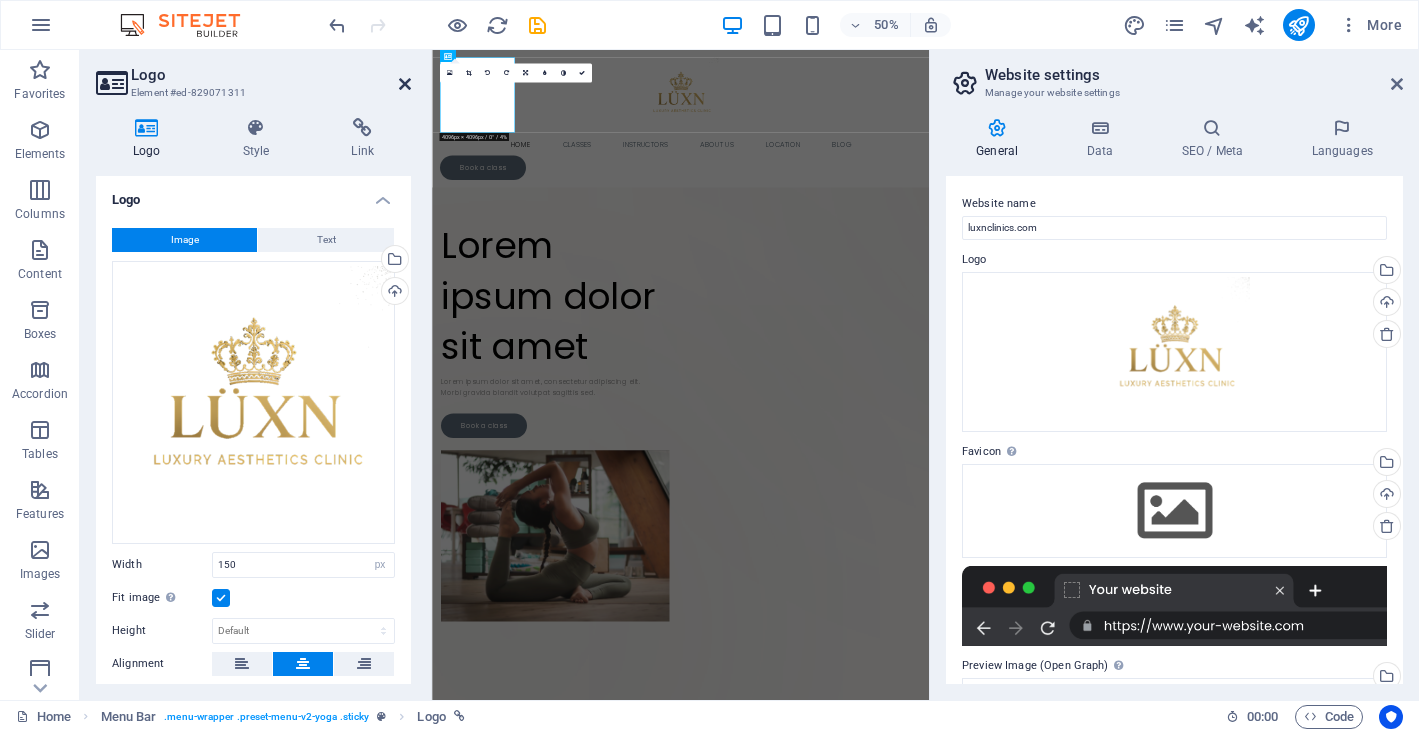 click at bounding box center [405, 84] 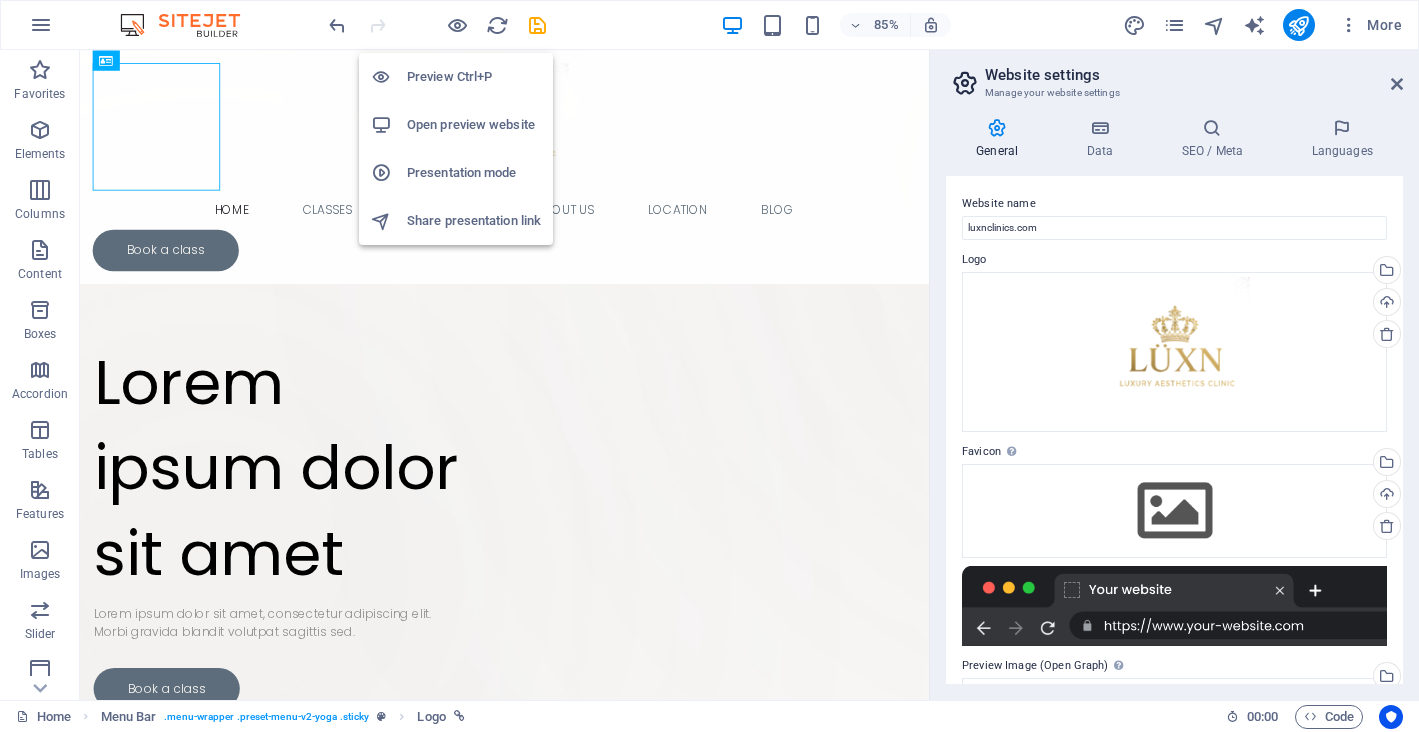 click on "Preview Ctrl+P" at bounding box center [474, 77] 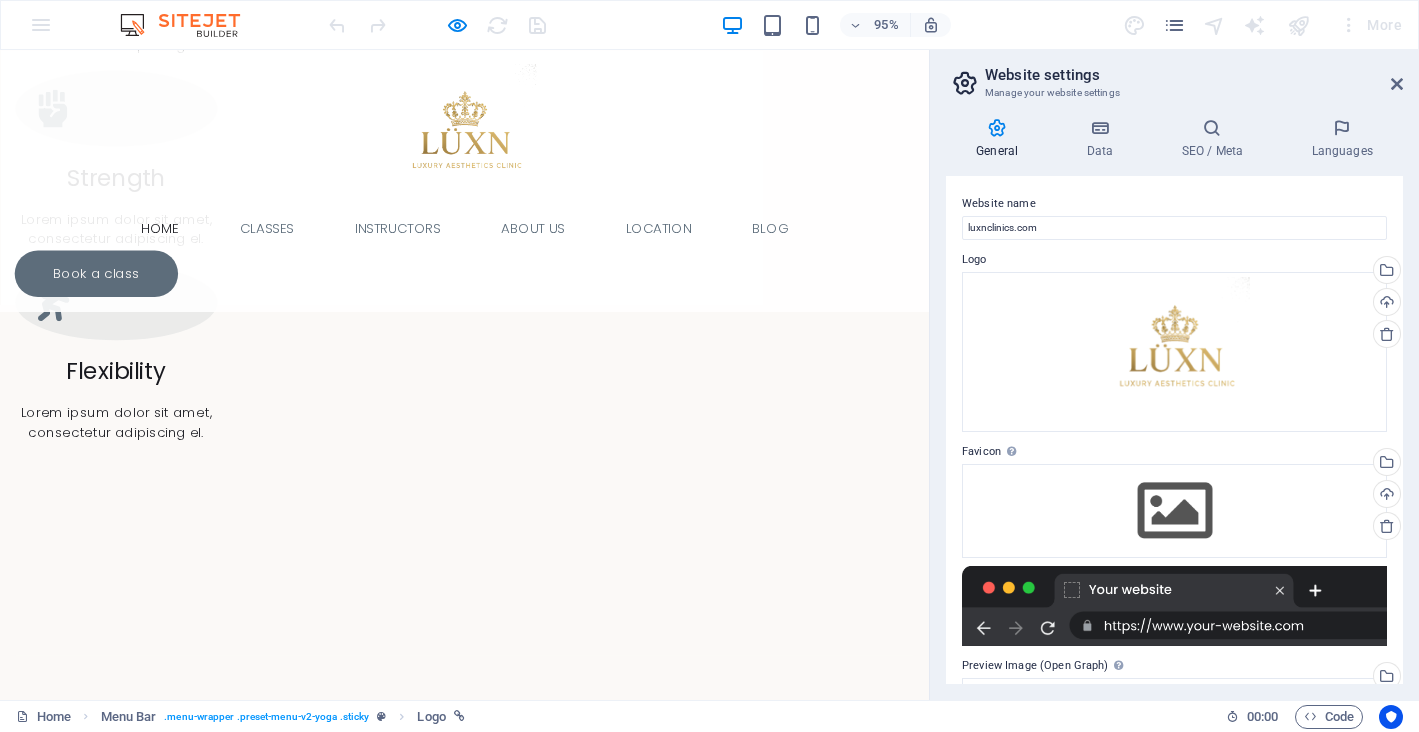 scroll, scrollTop: 1734, scrollLeft: 0, axis: vertical 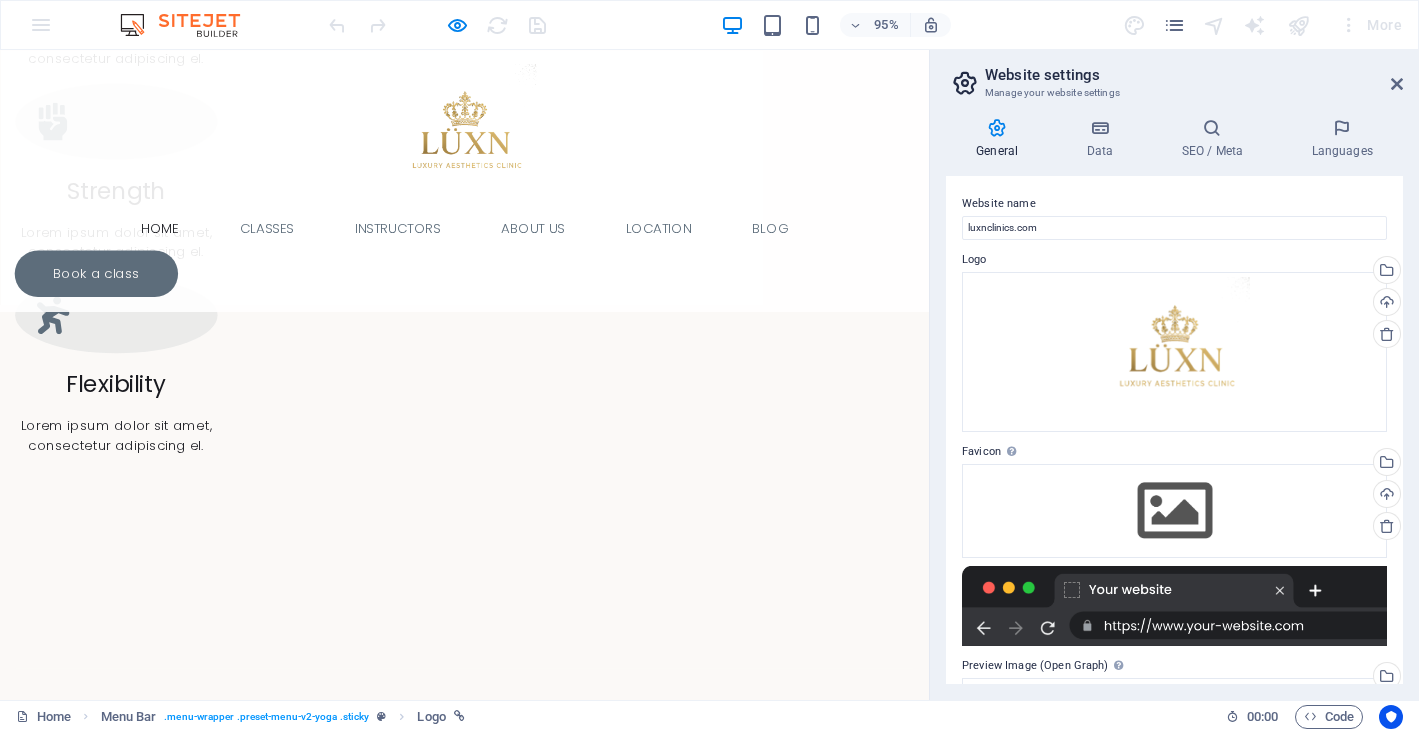 click at bounding box center (473, 2177) 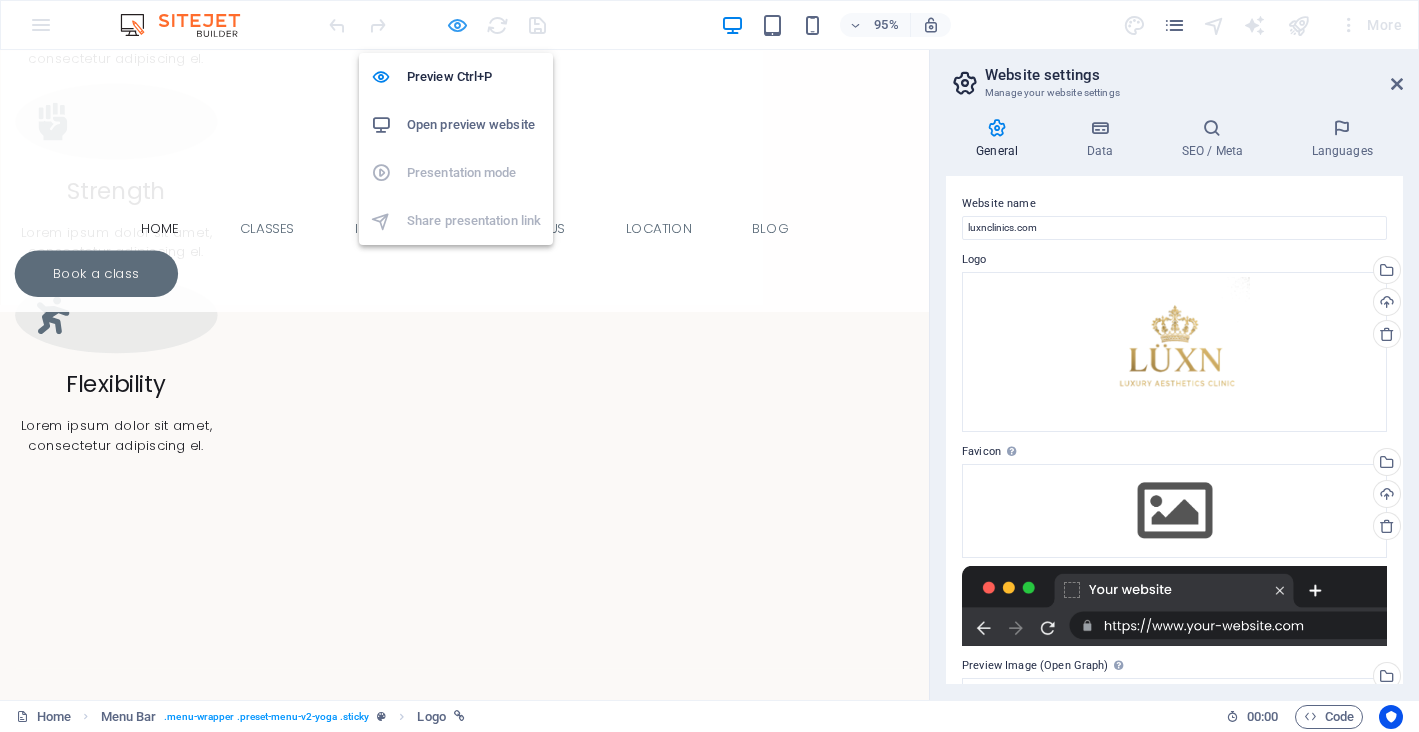 click at bounding box center [457, 25] 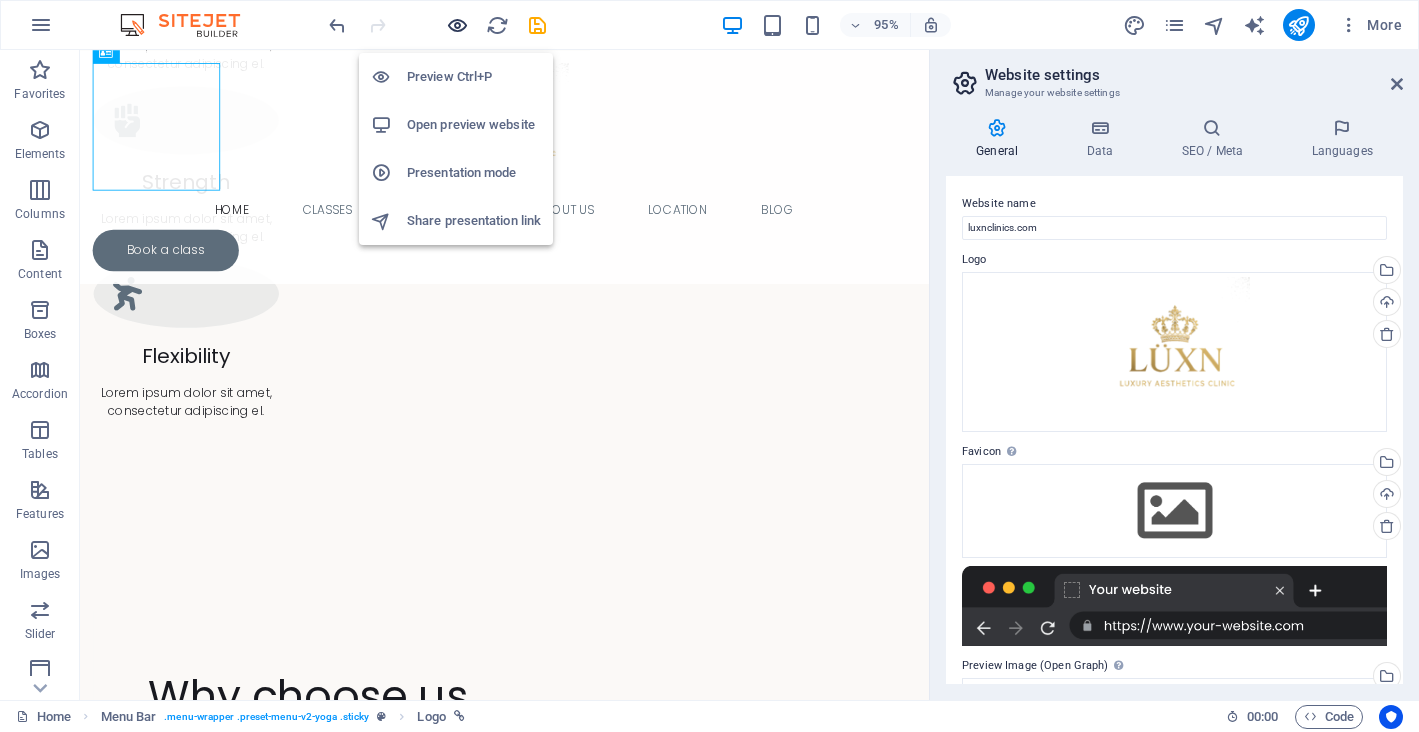 scroll, scrollTop: 1785, scrollLeft: 0, axis: vertical 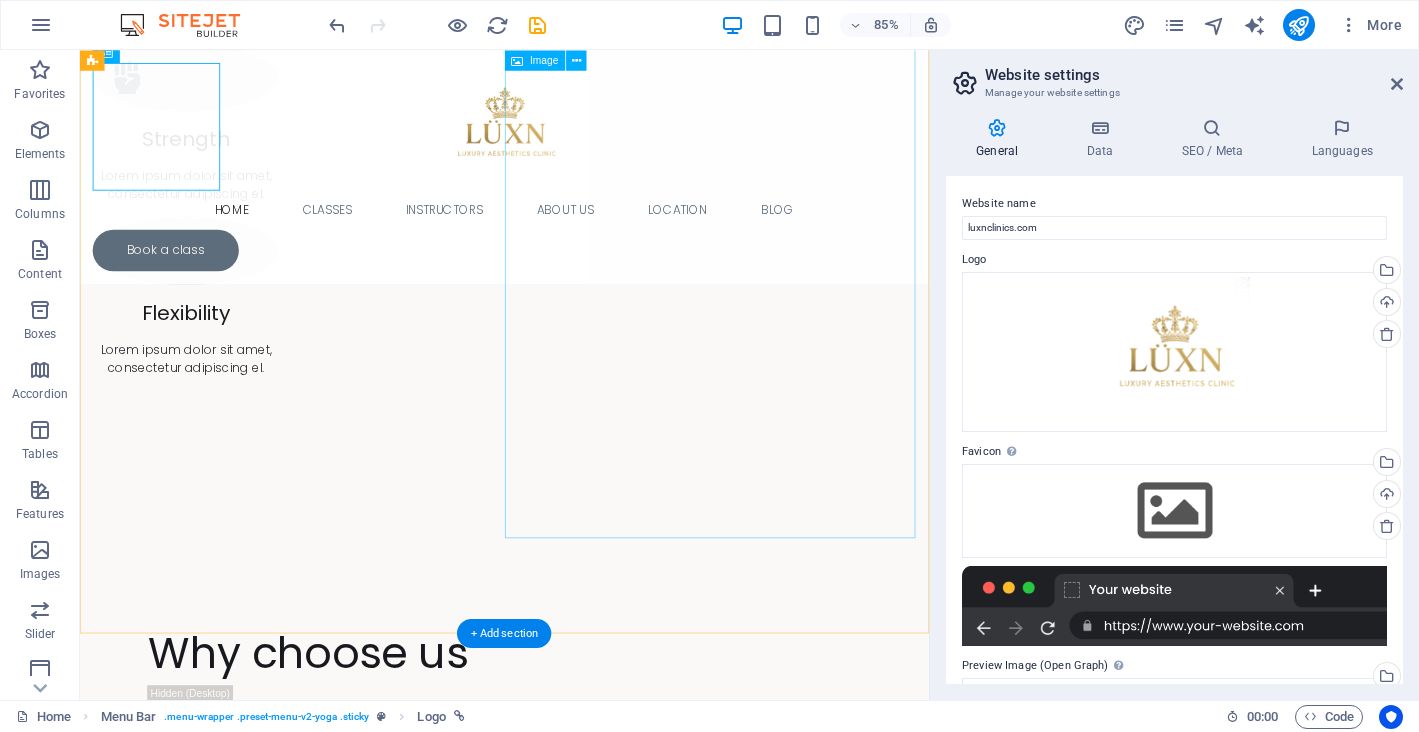 click at bounding box center [579, 2192] 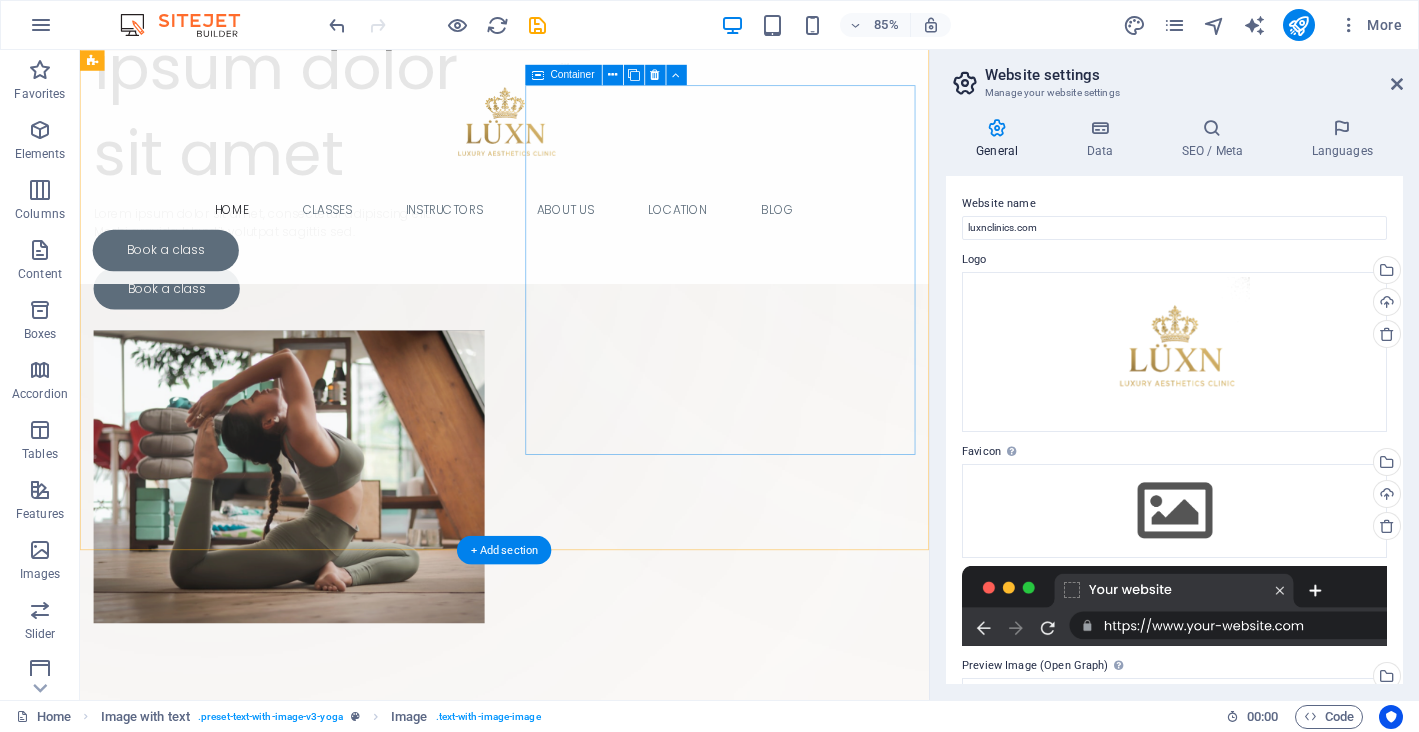 scroll, scrollTop: 0, scrollLeft: 0, axis: both 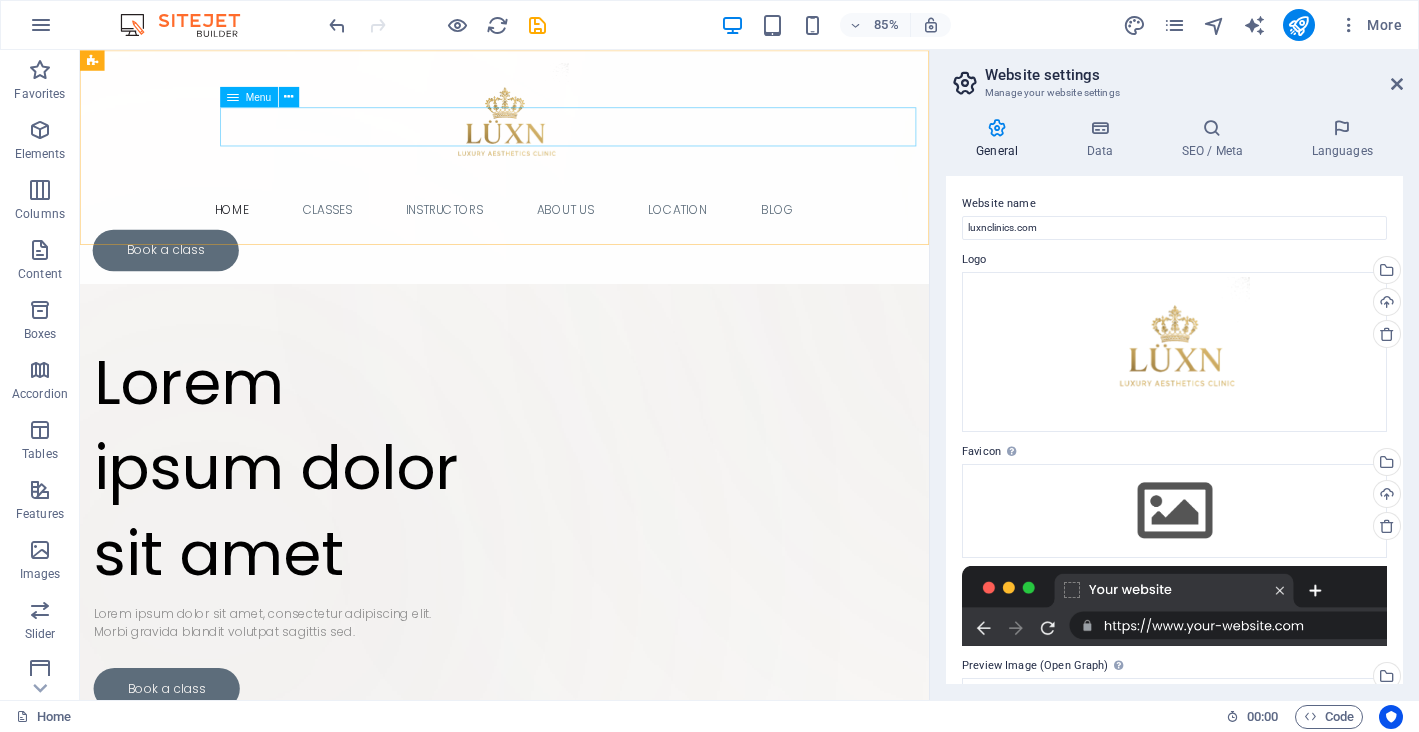click on "Home Classes Instructors About Us Location     Blog" at bounding box center [579, 238] 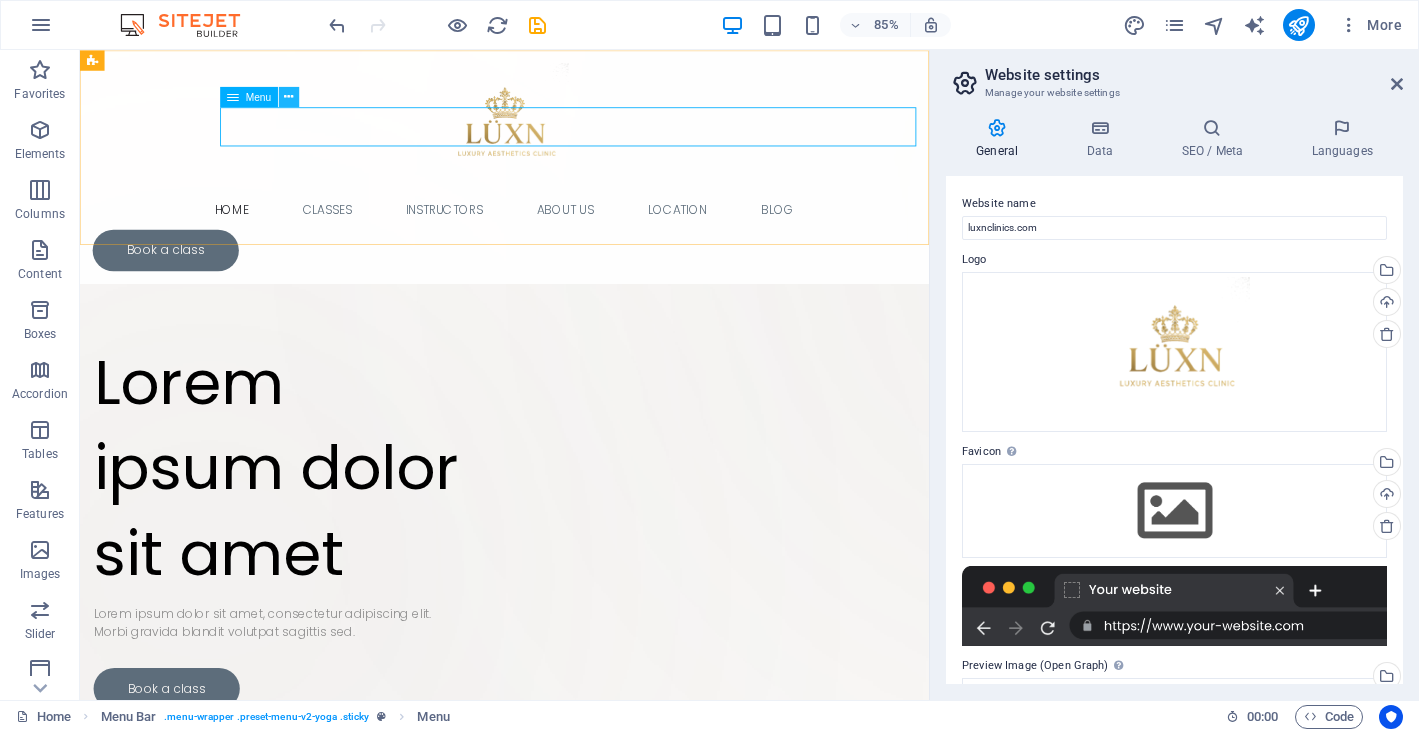 click at bounding box center (288, 97) 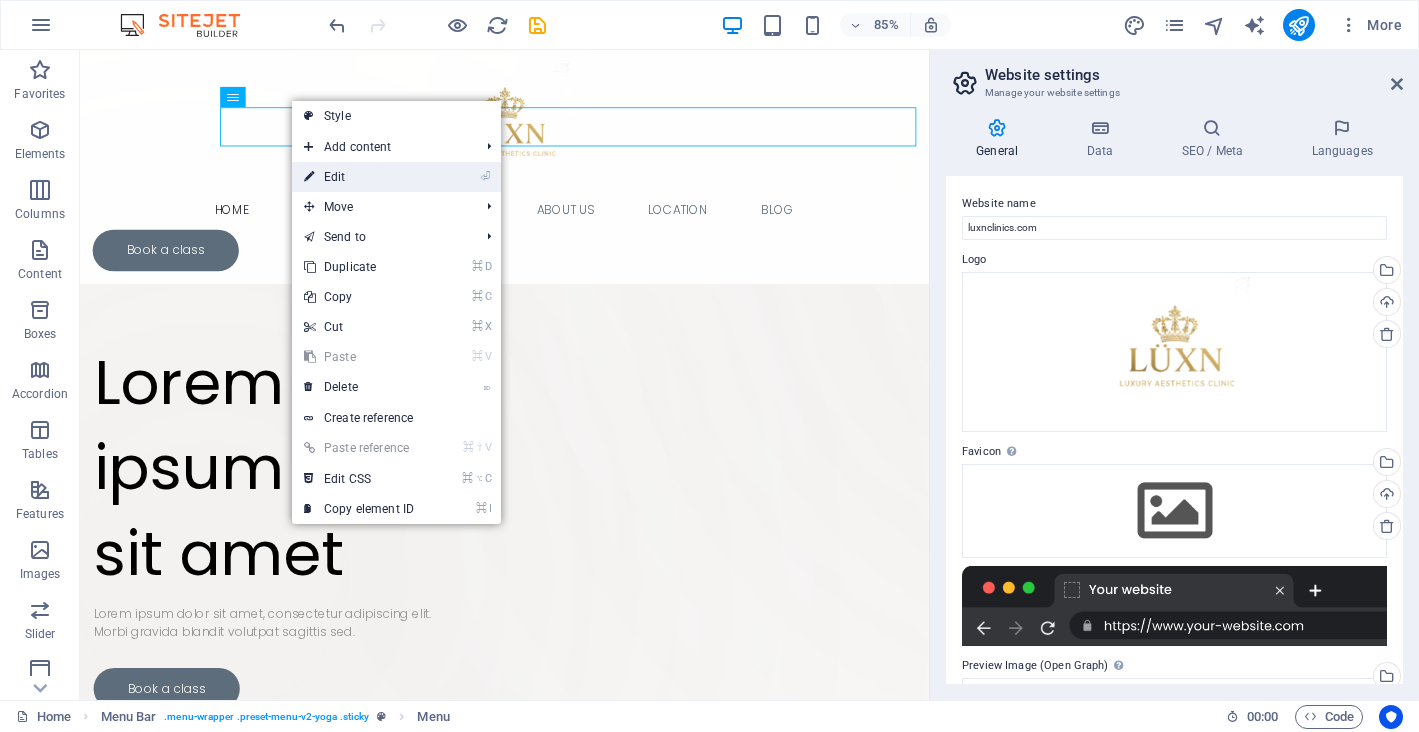 click on "⏎  Edit" at bounding box center [359, 177] 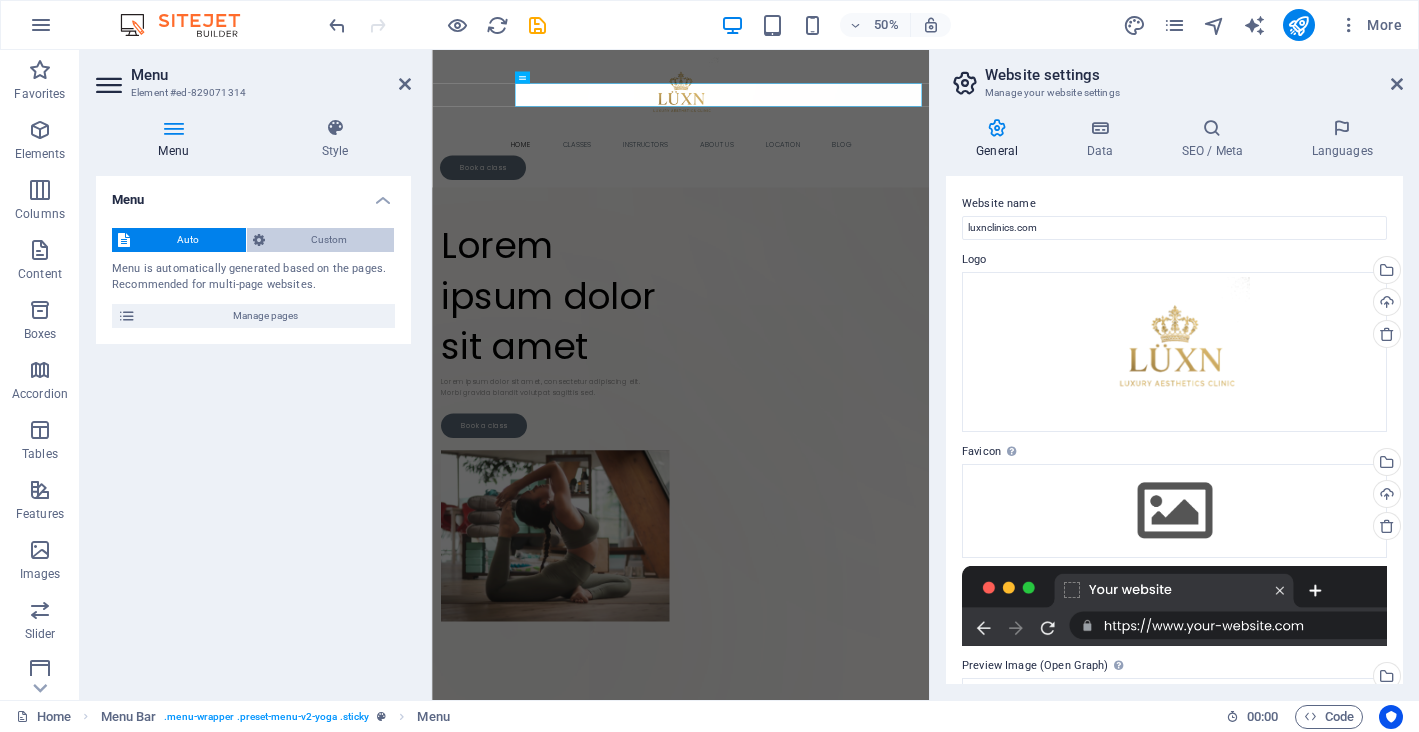 click on "Custom" at bounding box center [330, 240] 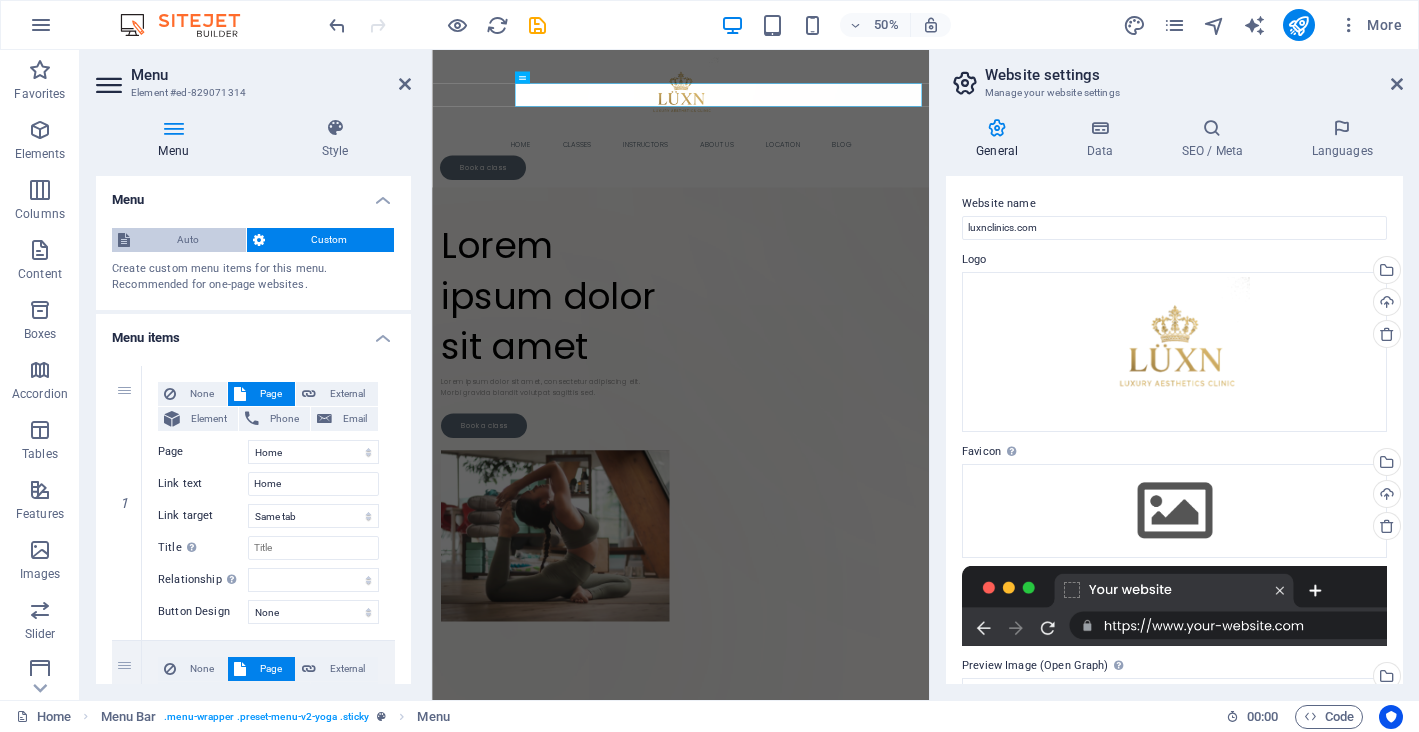click on "Auto" at bounding box center (188, 240) 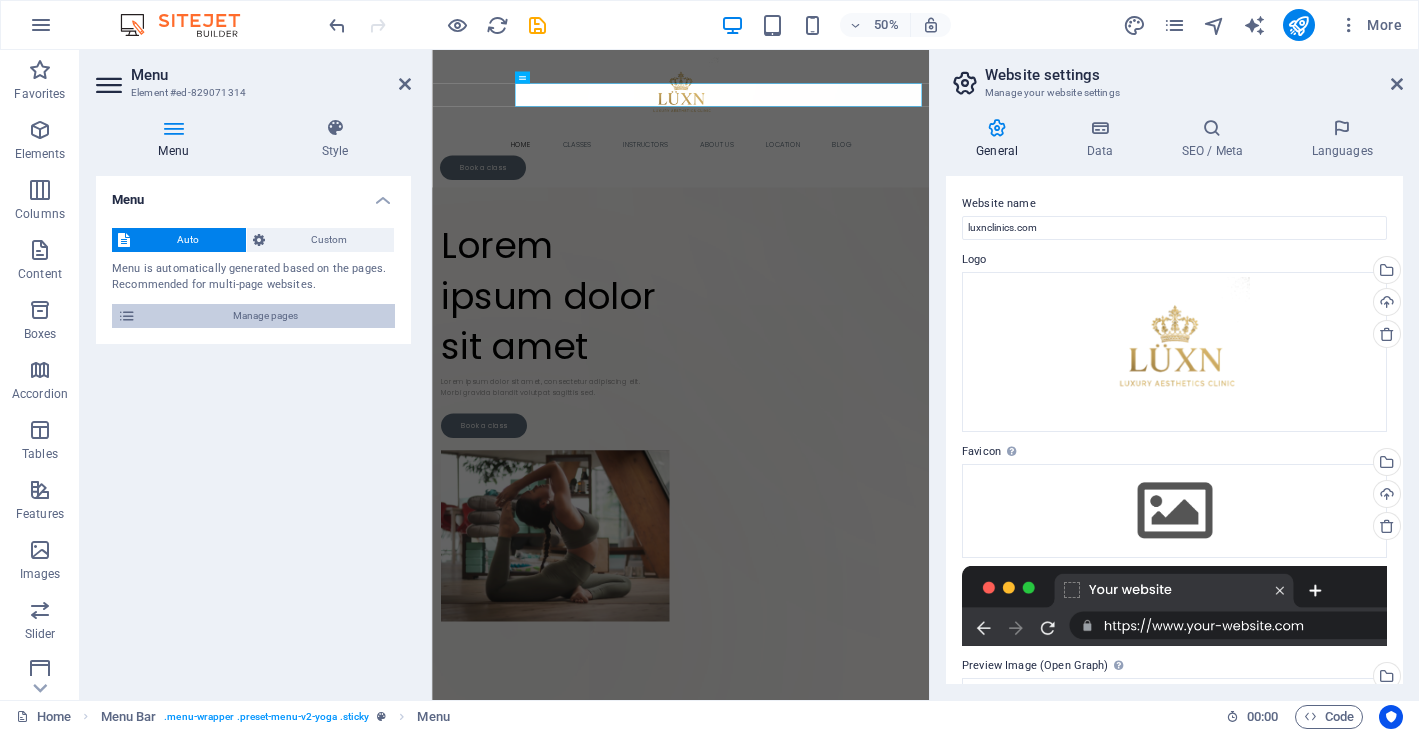 click on "Manage pages" at bounding box center [265, 316] 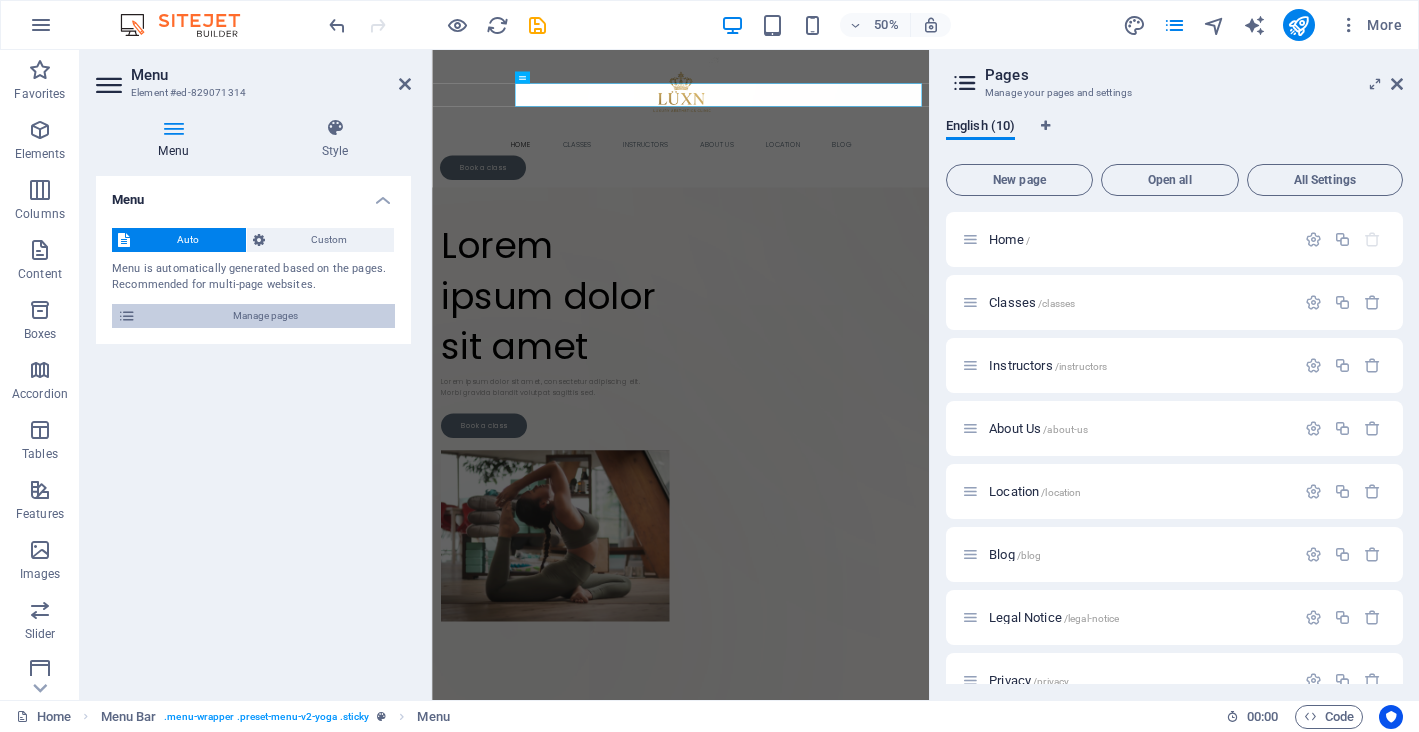 click at bounding box center (127, 316) 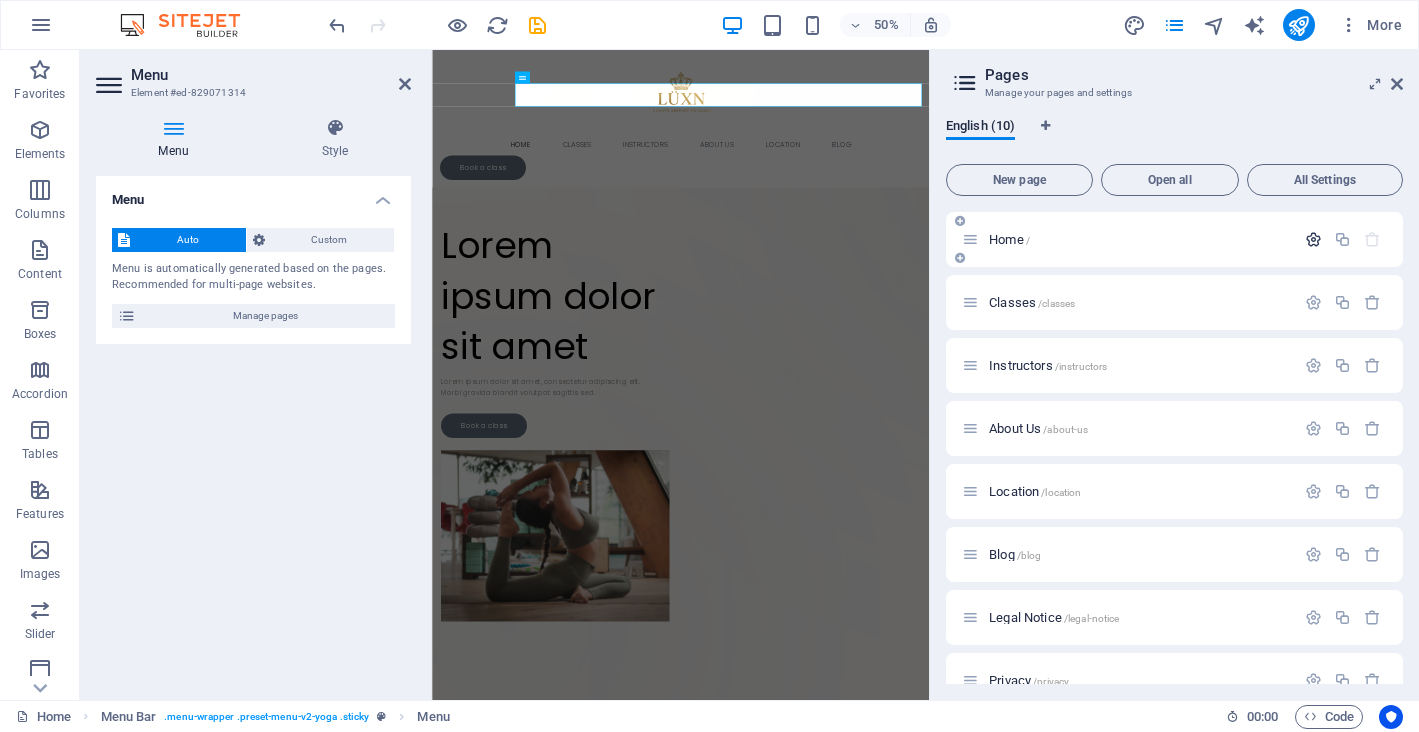 click at bounding box center [1313, 239] 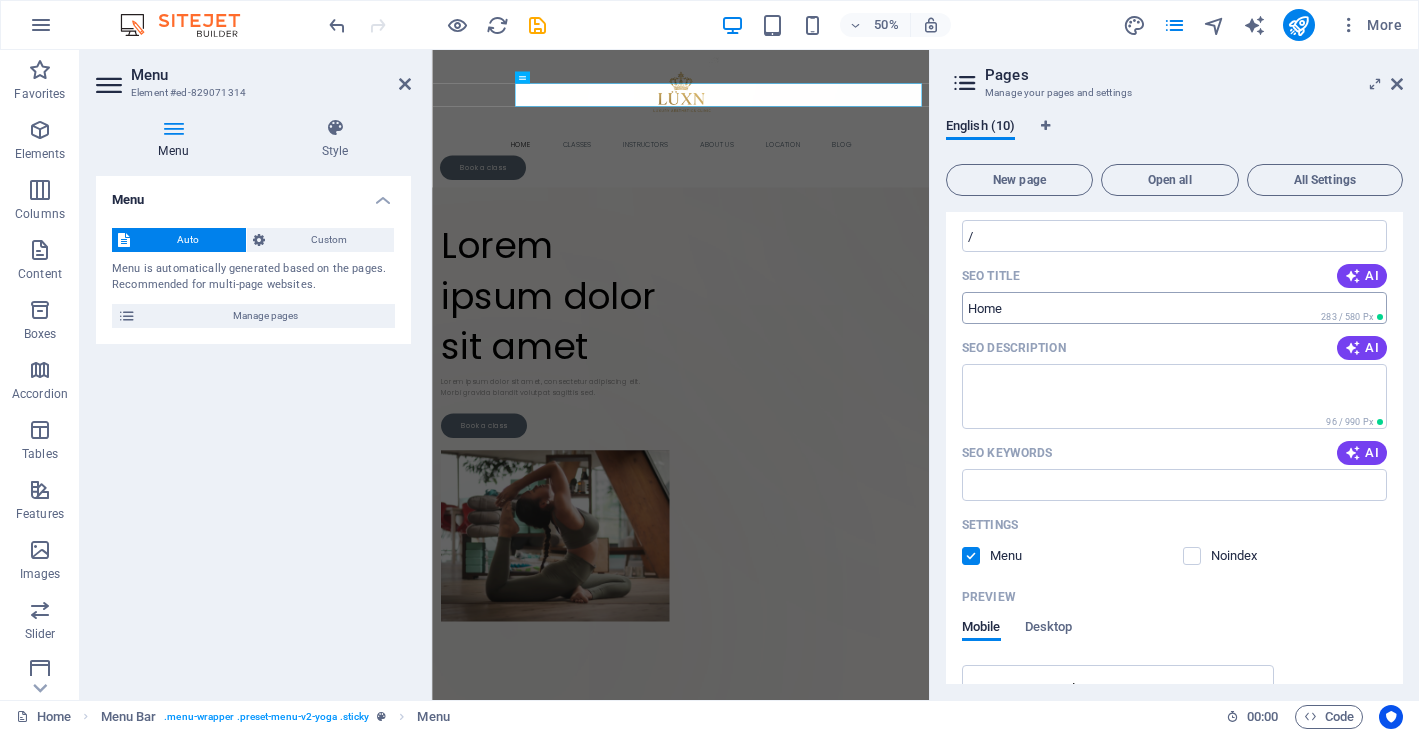 scroll, scrollTop: 269, scrollLeft: 0, axis: vertical 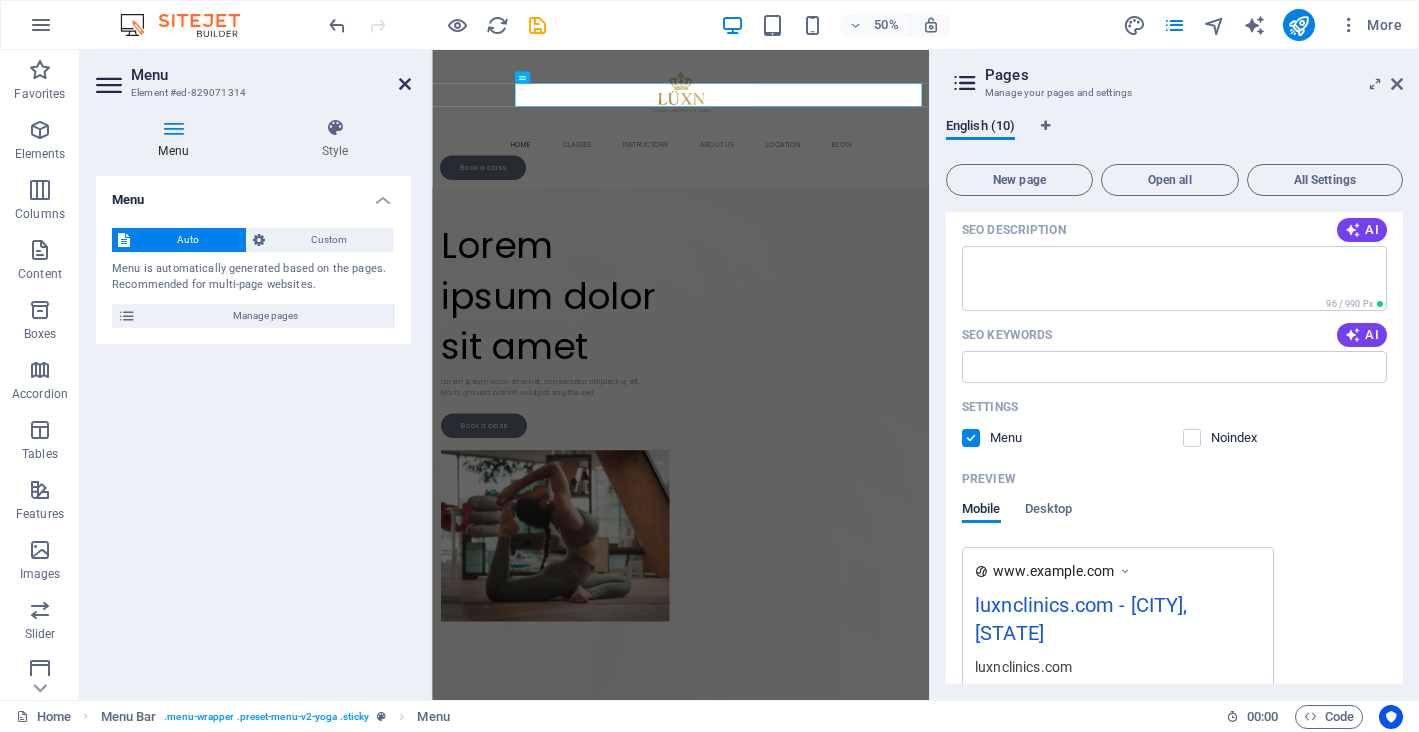 click at bounding box center [405, 84] 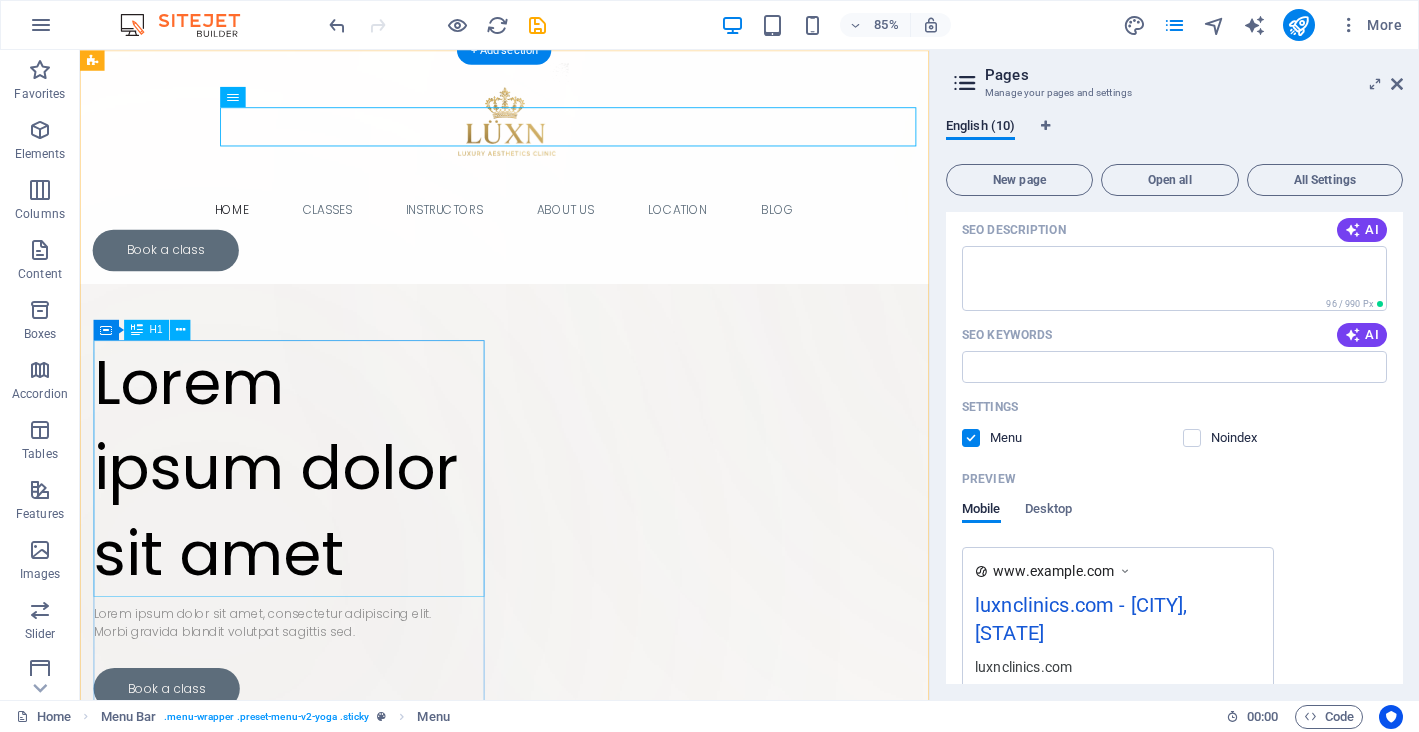 click on "Lorem ipsum dolor sit amet" at bounding box center [326, 542] 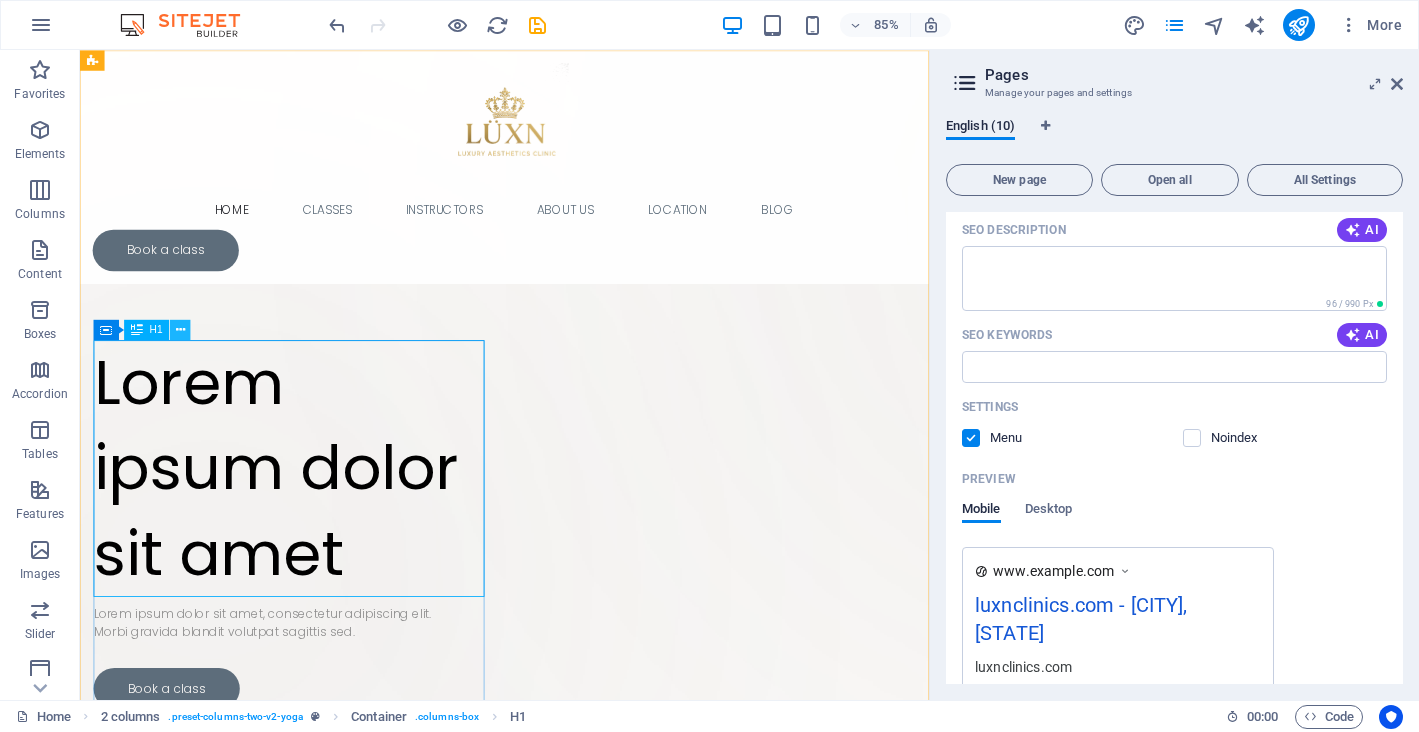 click at bounding box center (180, 330) 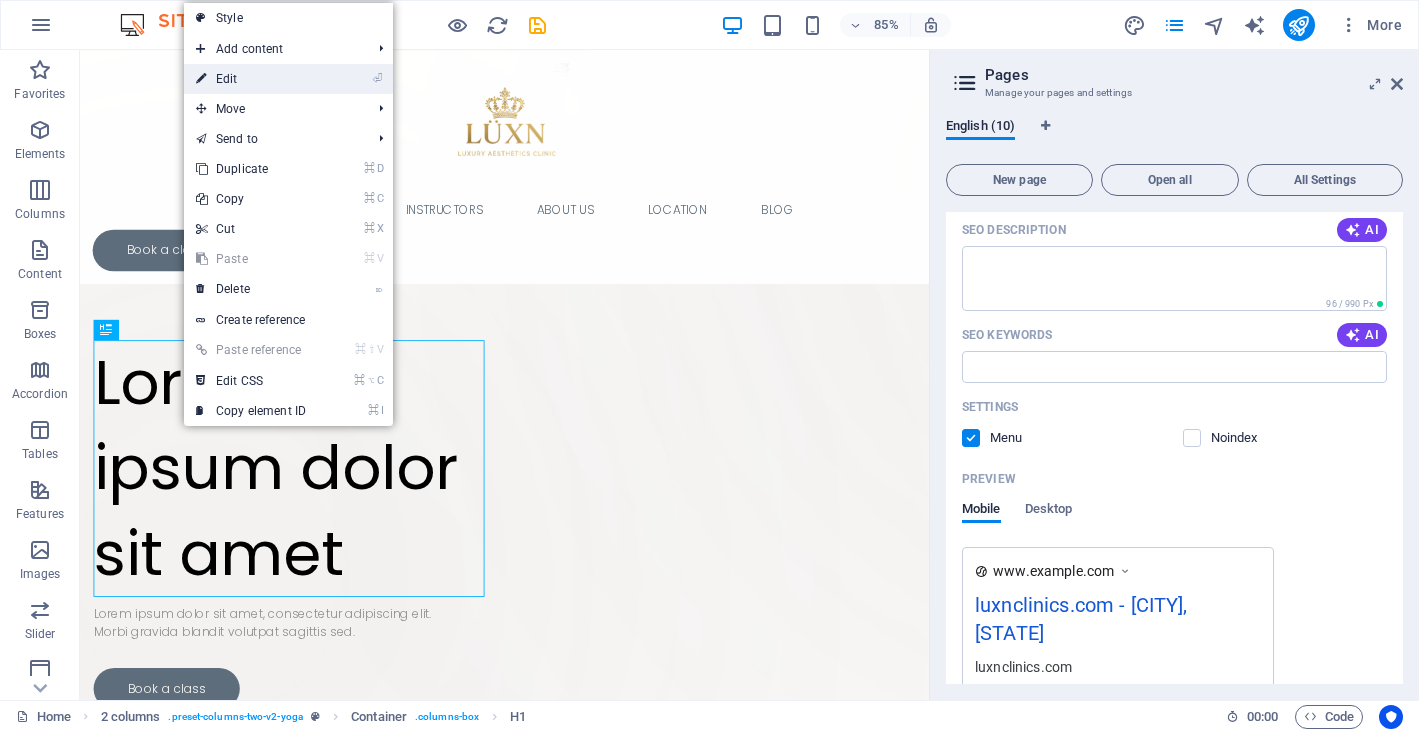 click on "⏎  Edit" at bounding box center [251, 79] 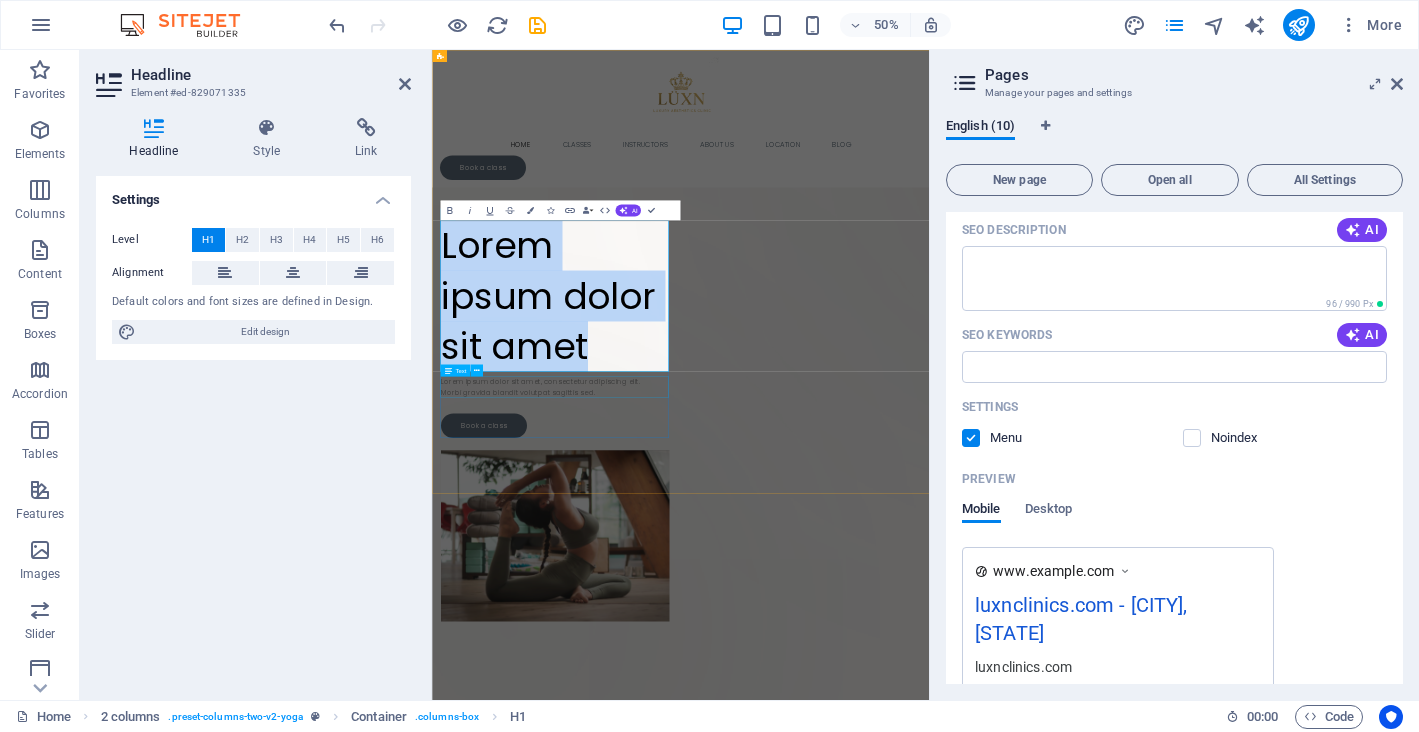 type 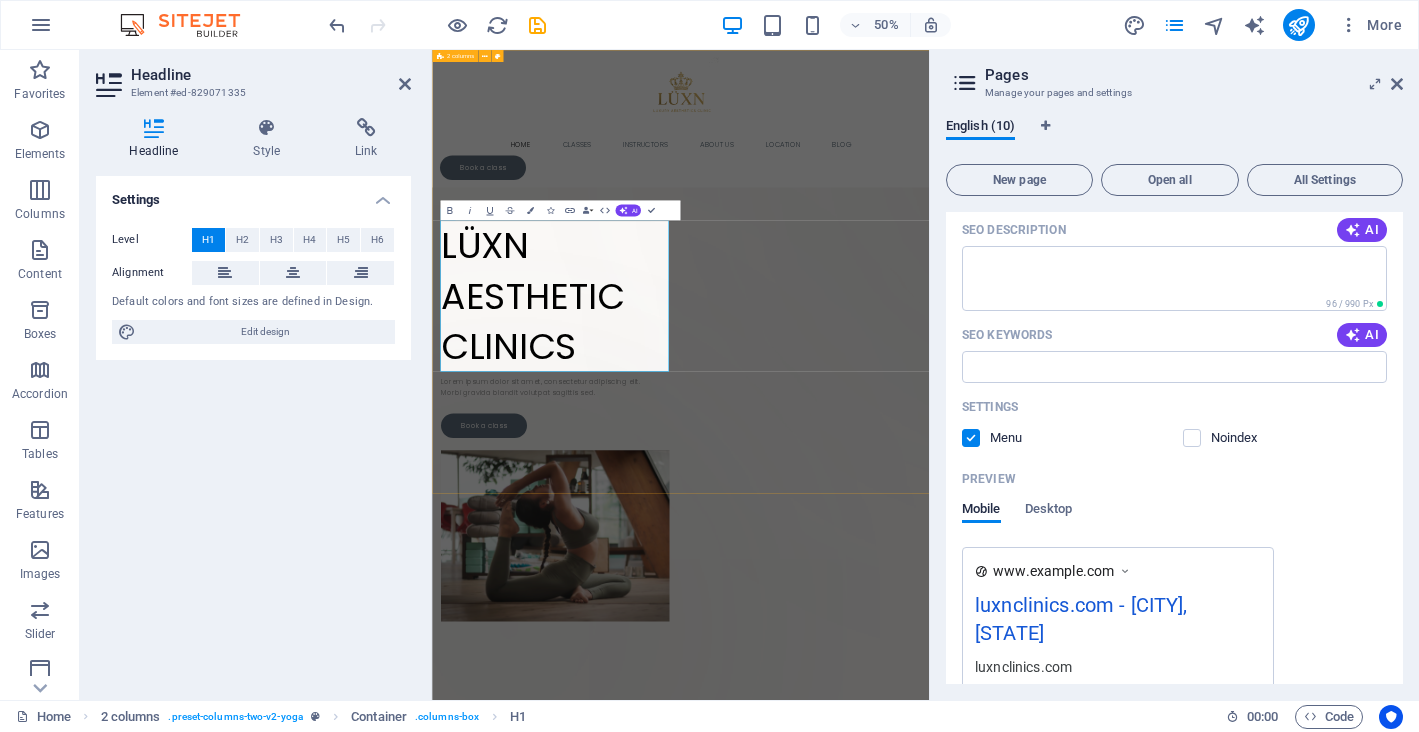 click on "Drop content here or  Add elements  Paste clipboard LÜXN AESTHETIC CLINICS Lorem ipsum dolor sit amet, consectetur adipiscing elit.  Morbi gravida blandit volutpat sagittis sed. Book a class" at bounding box center [929, 677] 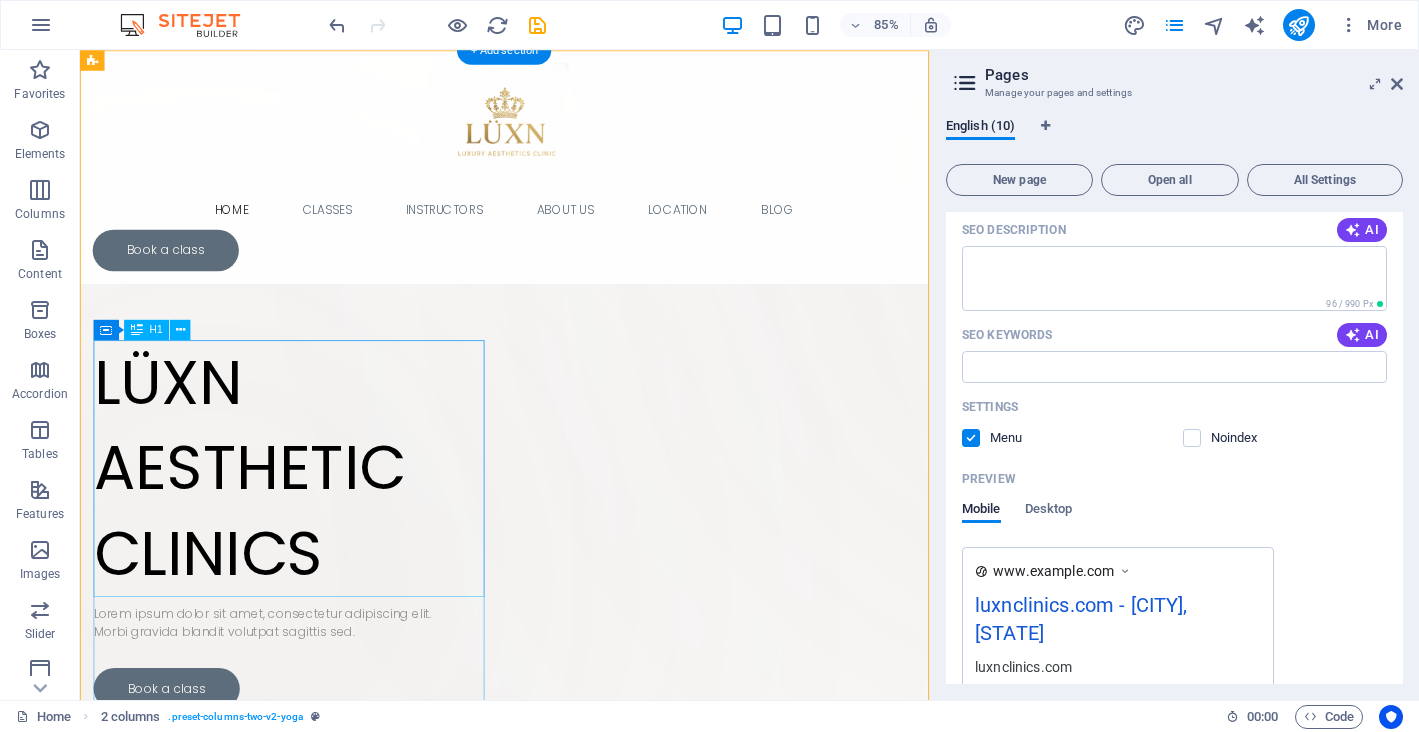 click on "LÜXN AESTHETIC CLINICS" at bounding box center [326, 542] 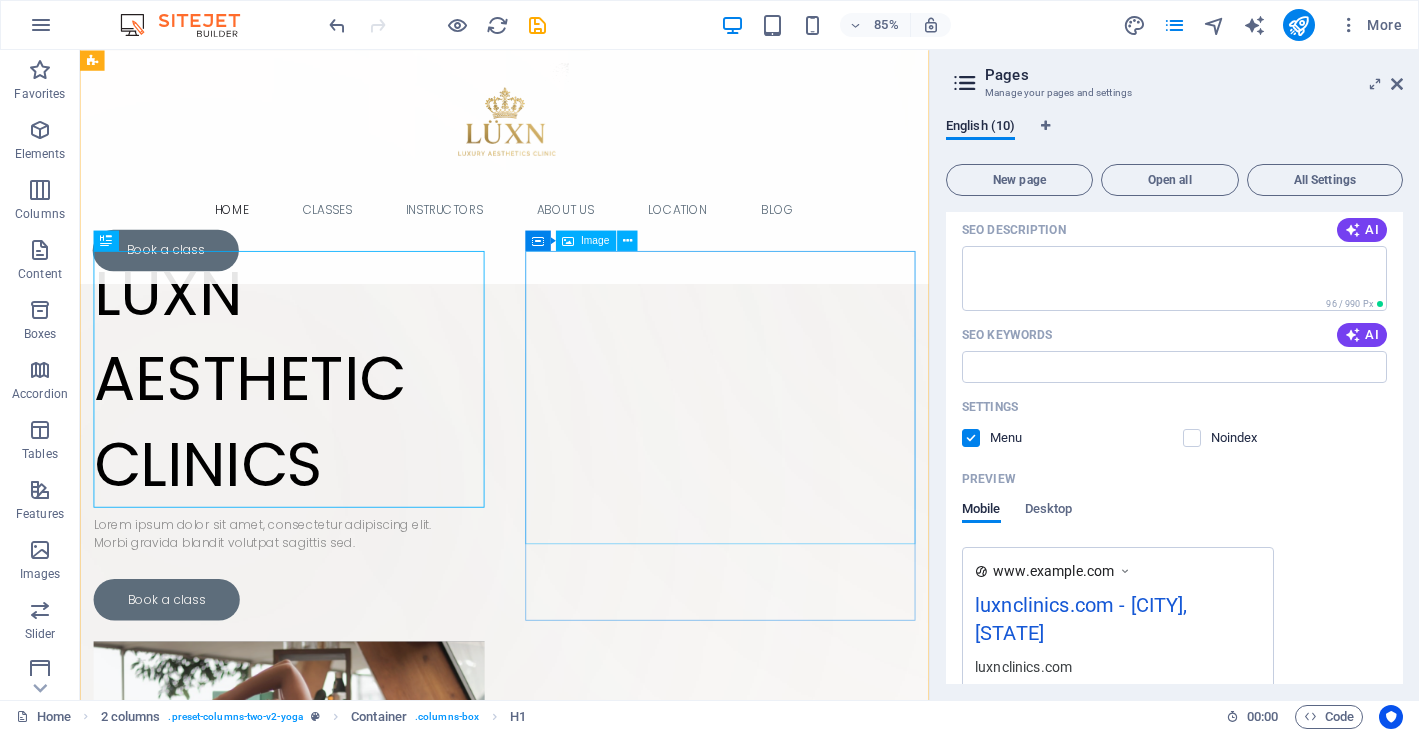 scroll, scrollTop: 0, scrollLeft: 0, axis: both 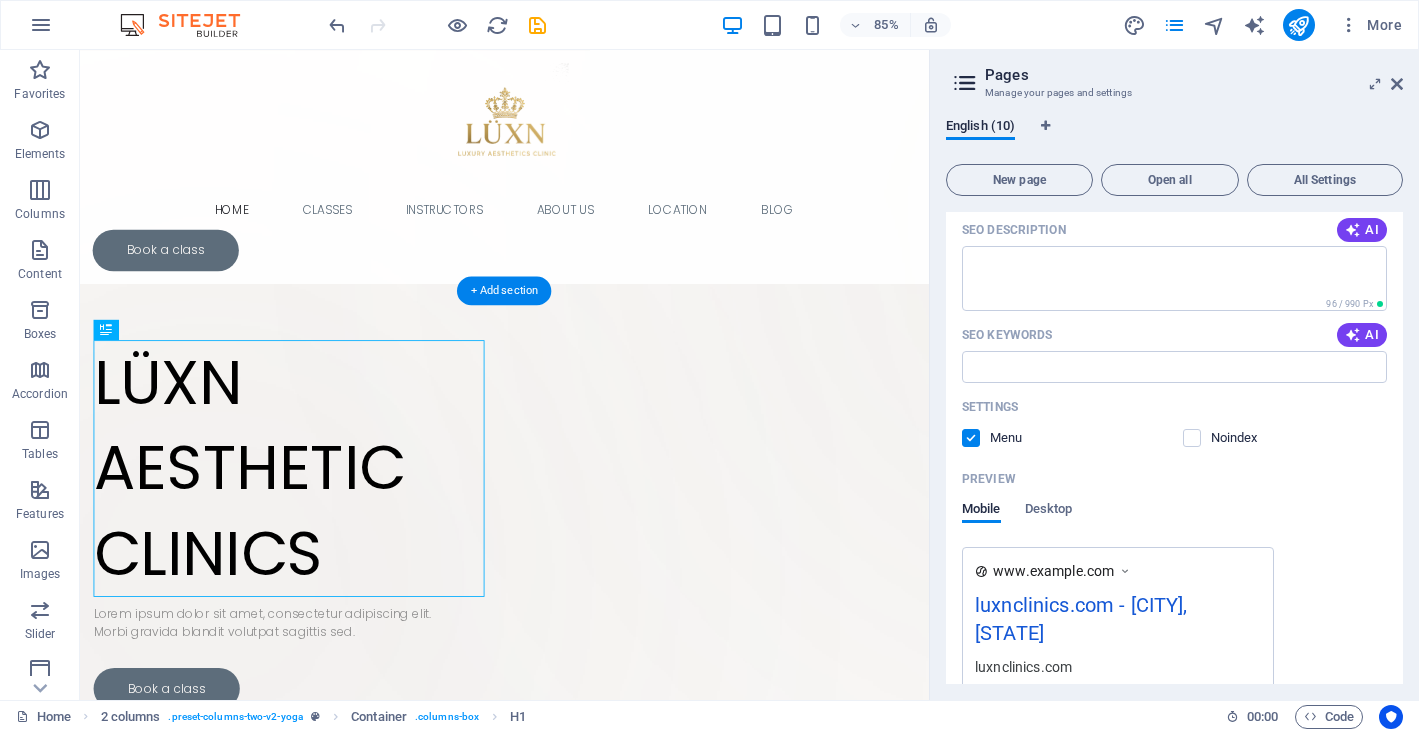 drag, startPoint x: 517, startPoint y: 536, endPoint x: 490, endPoint y: 364, distance: 174.1063 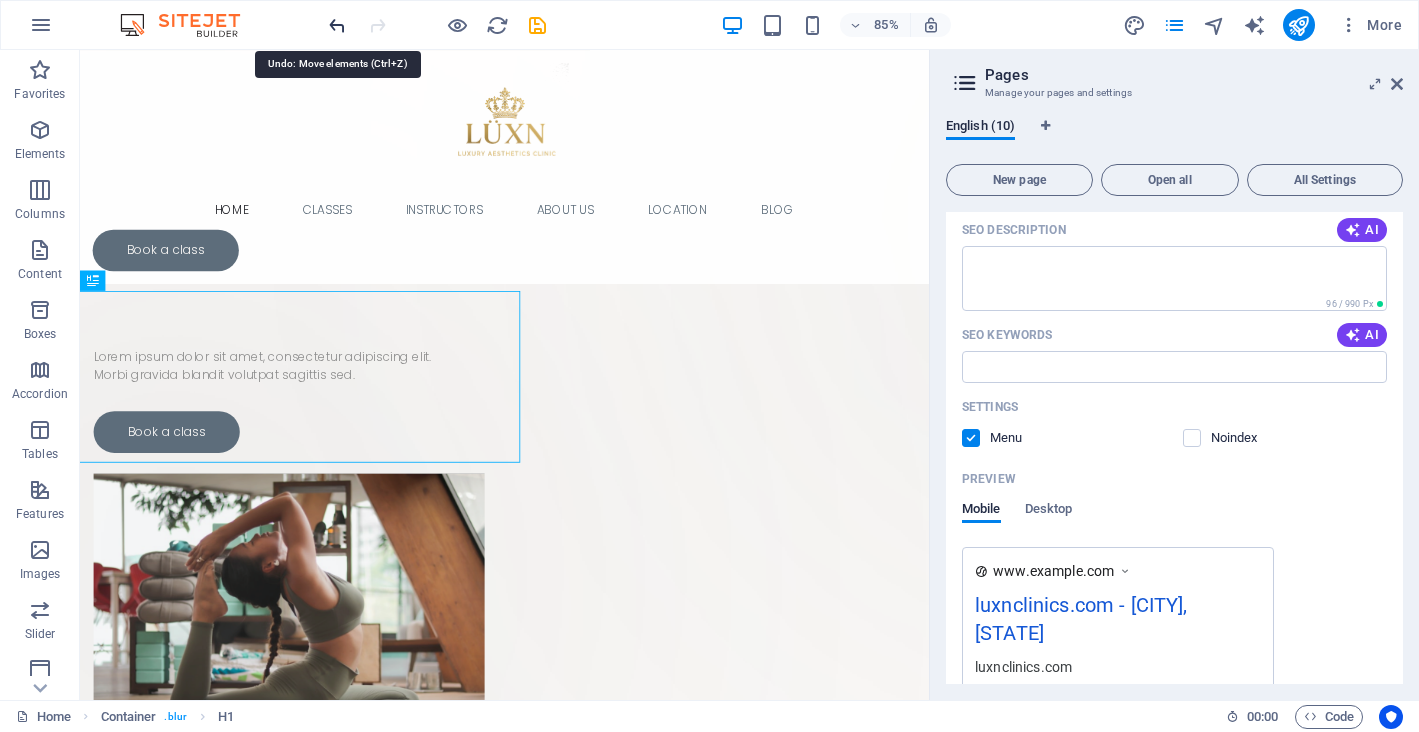 click at bounding box center [337, 25] 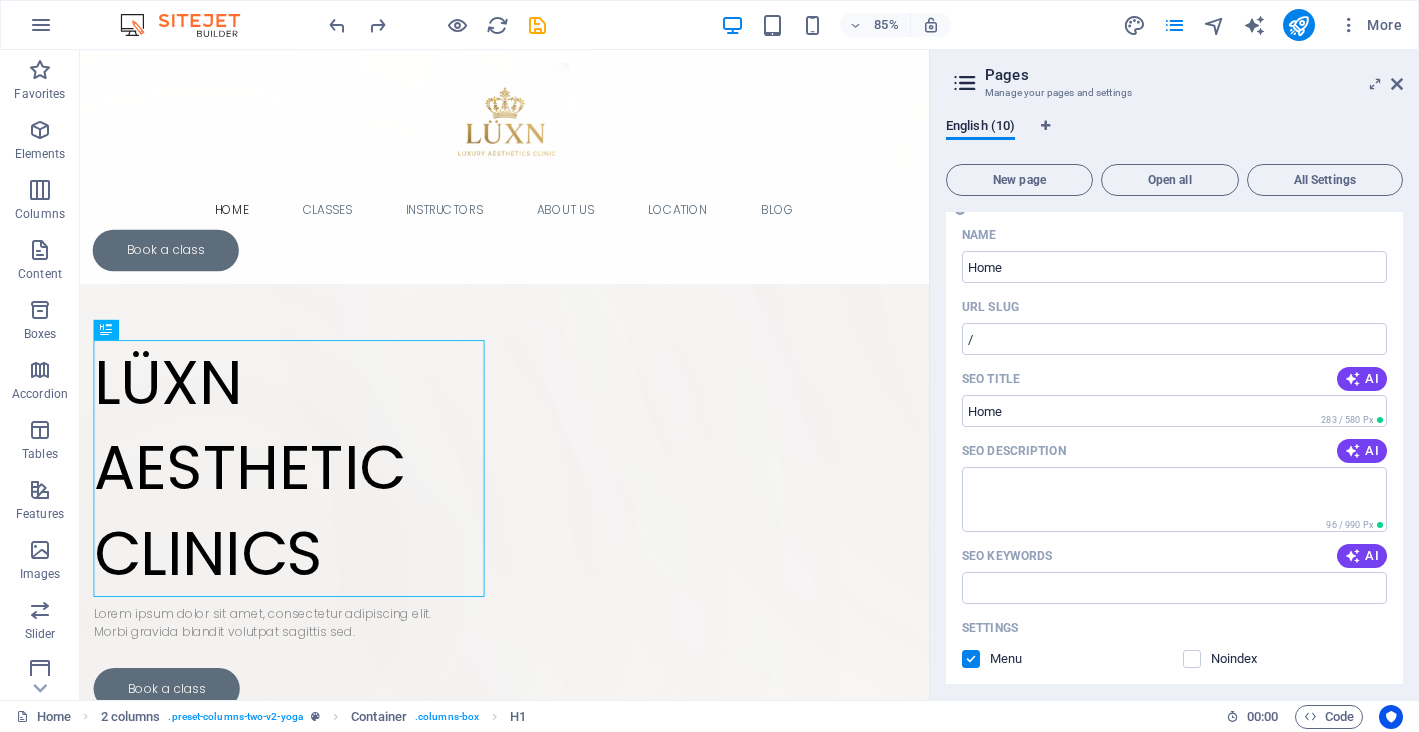 scroll, scrollTop: 0, scrollLeft: 0, axis: both 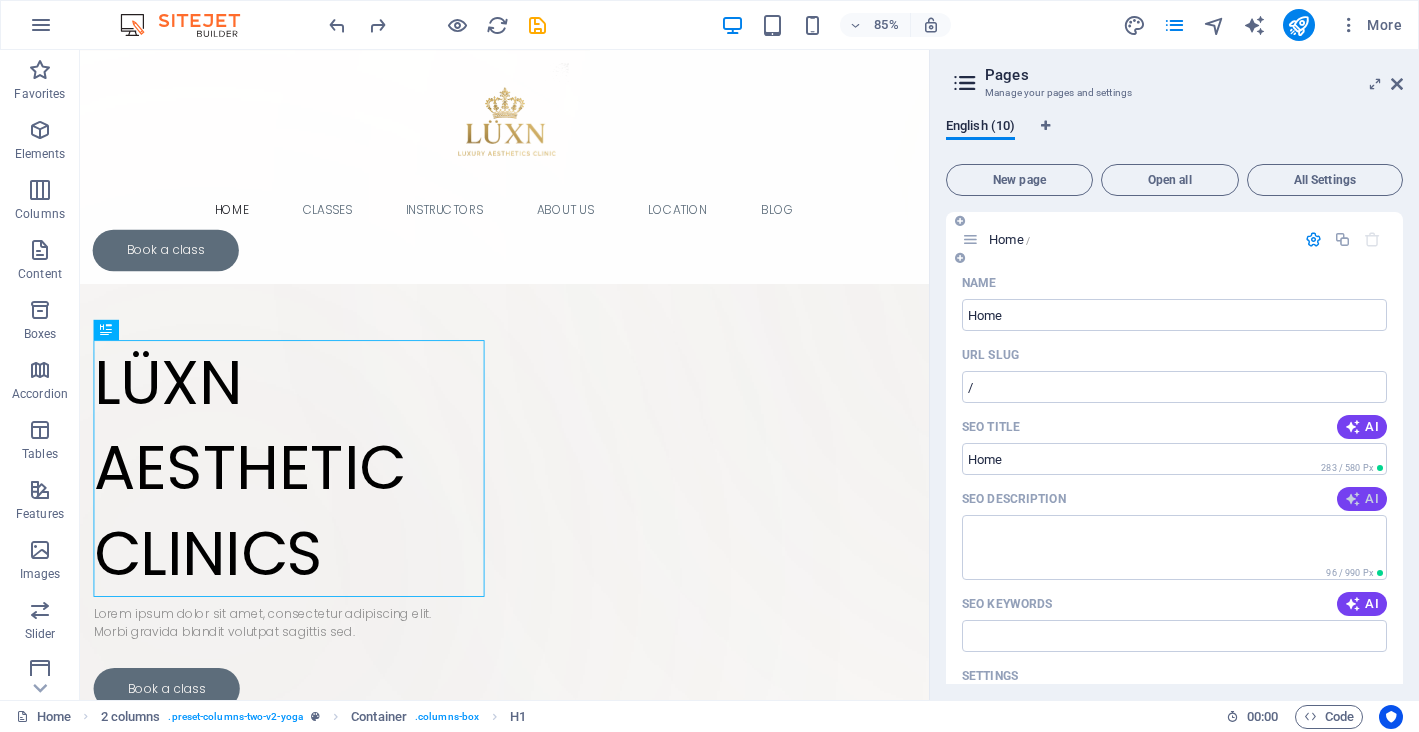 click at bounding box center (1353, 499) 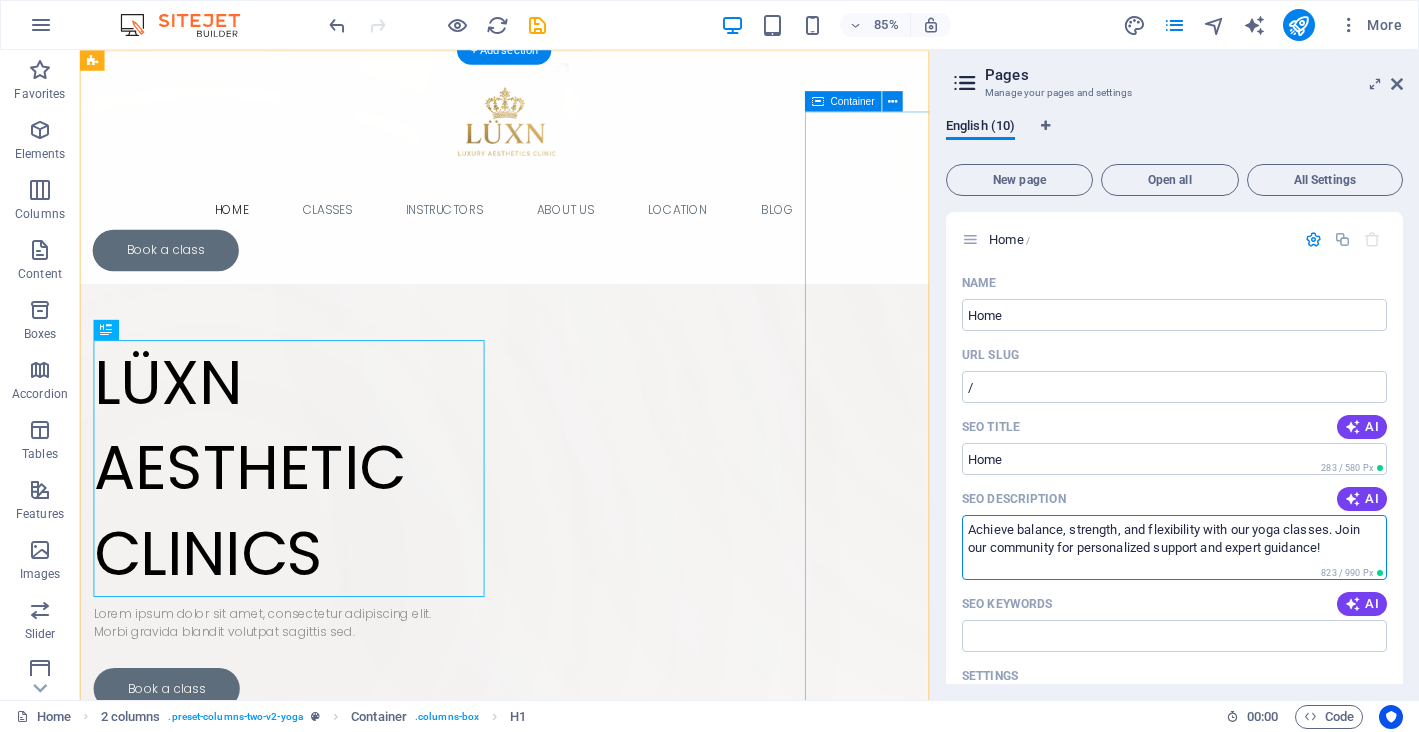 drag, startPoint x: 1428, startPoint y: 602, endPoint x: 1065, endPoint y: 614, distance: 363.1983 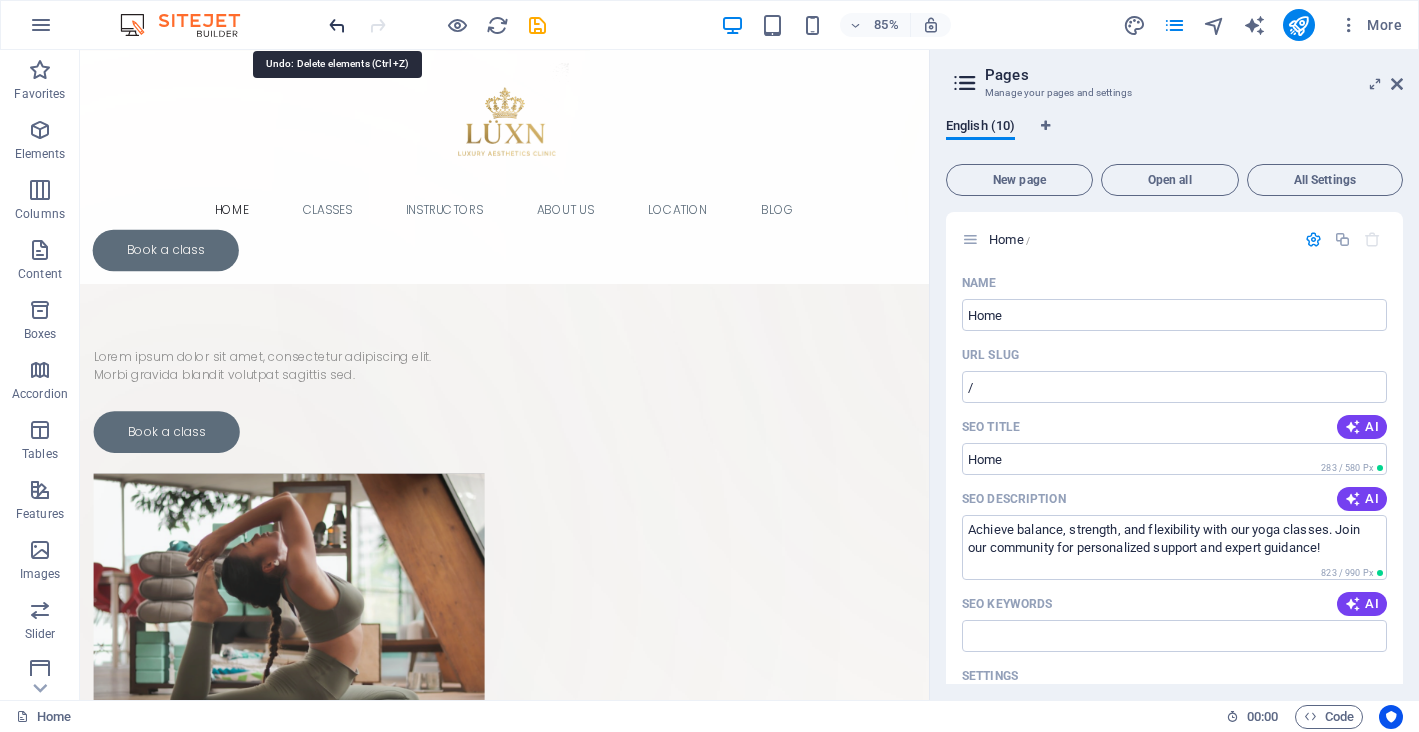 click at bounding box center (337, 25) 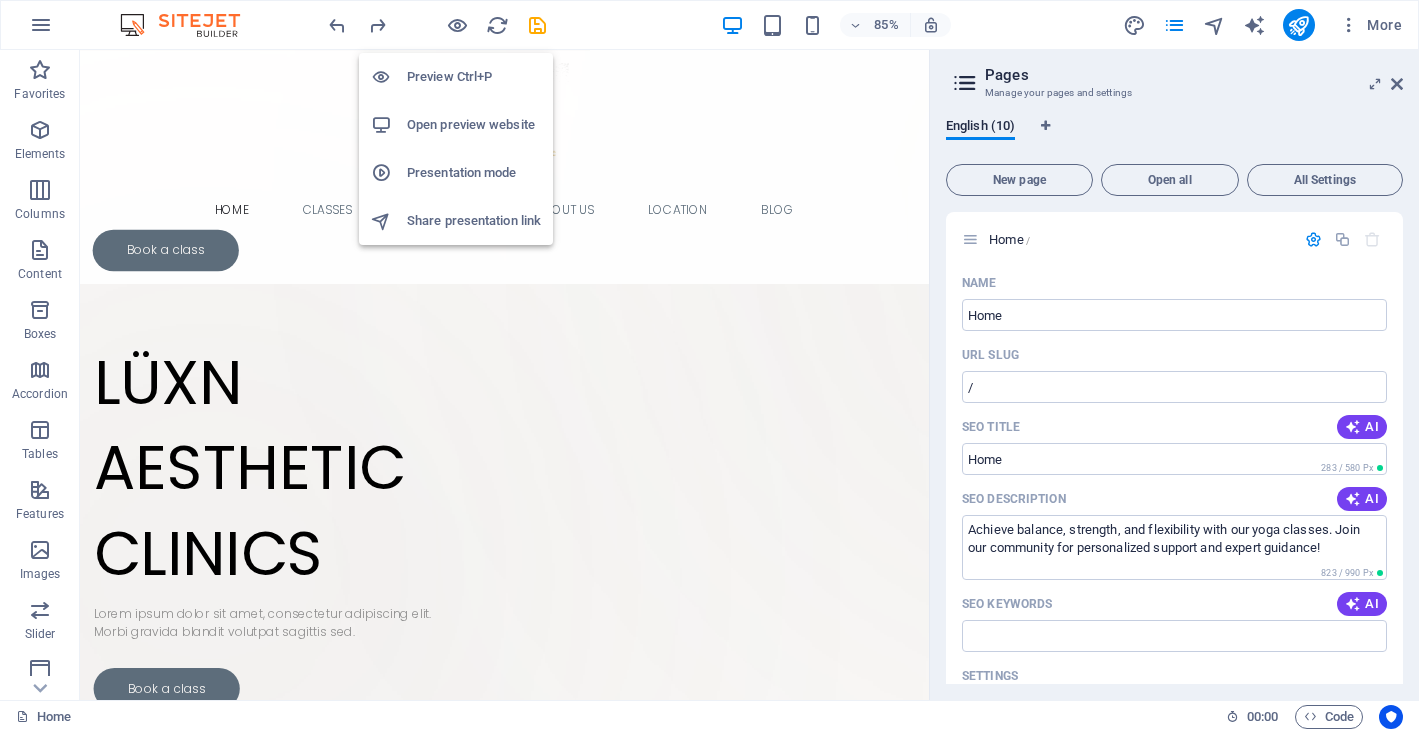 click on "Open preview website" at bounding box center [474, 125] 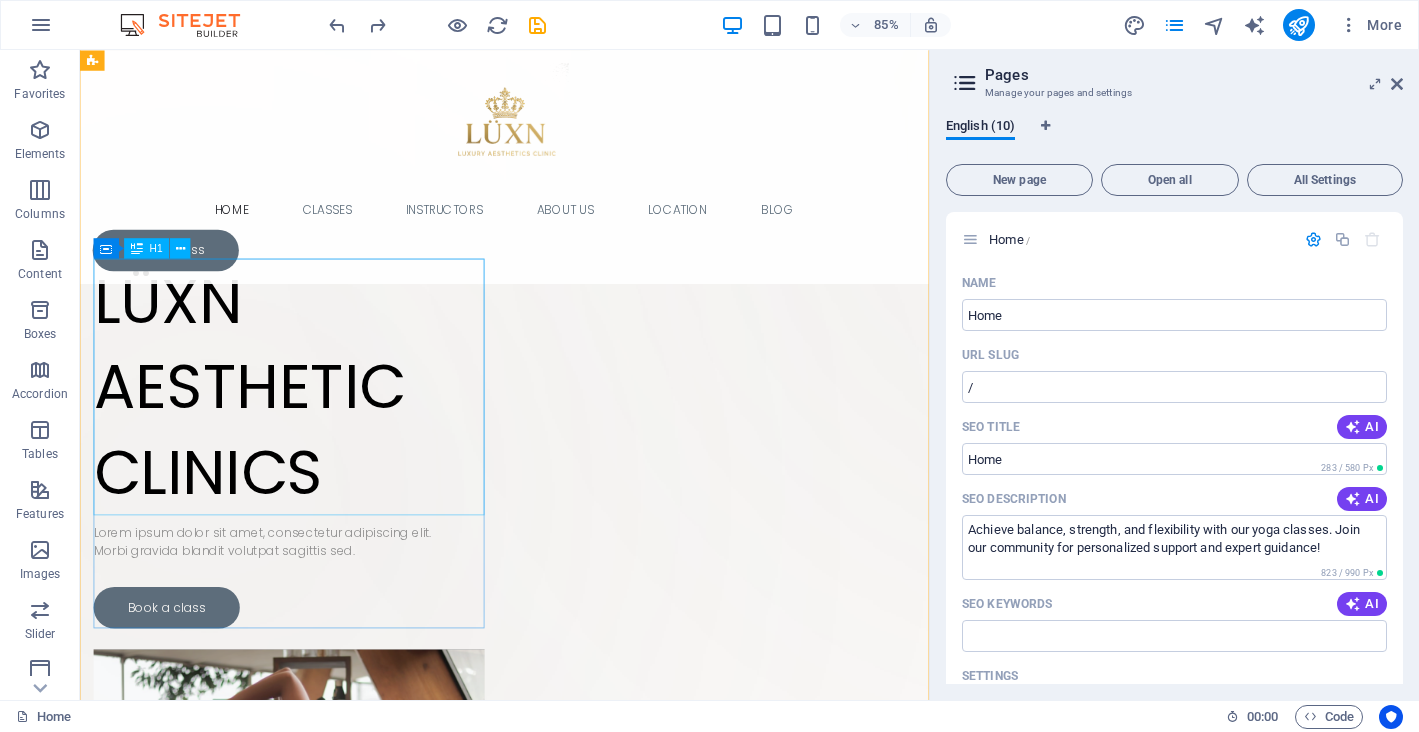 scroll, scrollTop: 166, scrollLeft: 0, axis: vertical 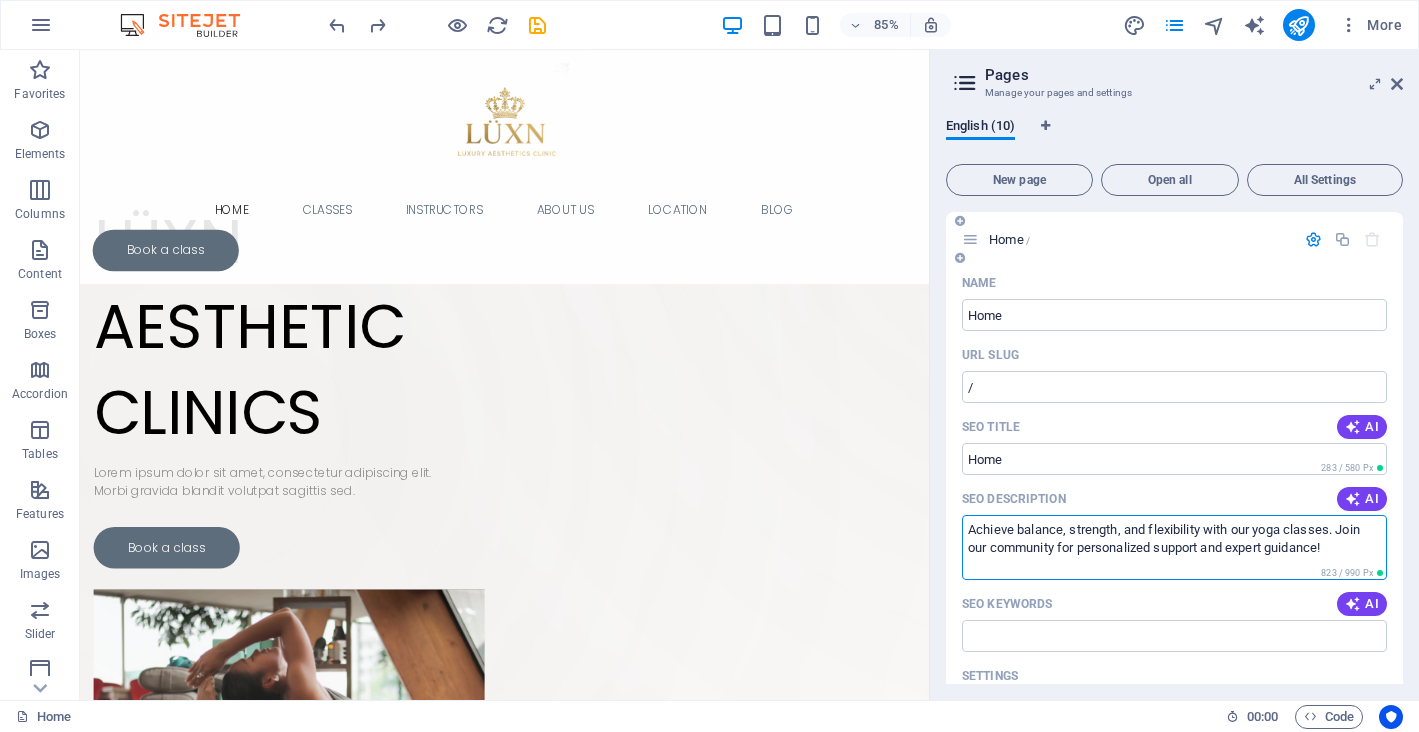 drag, startPoint x: 1346, startPoint y: 545, endPoint x: 968, endPoint y: 515, distance: 379.1886 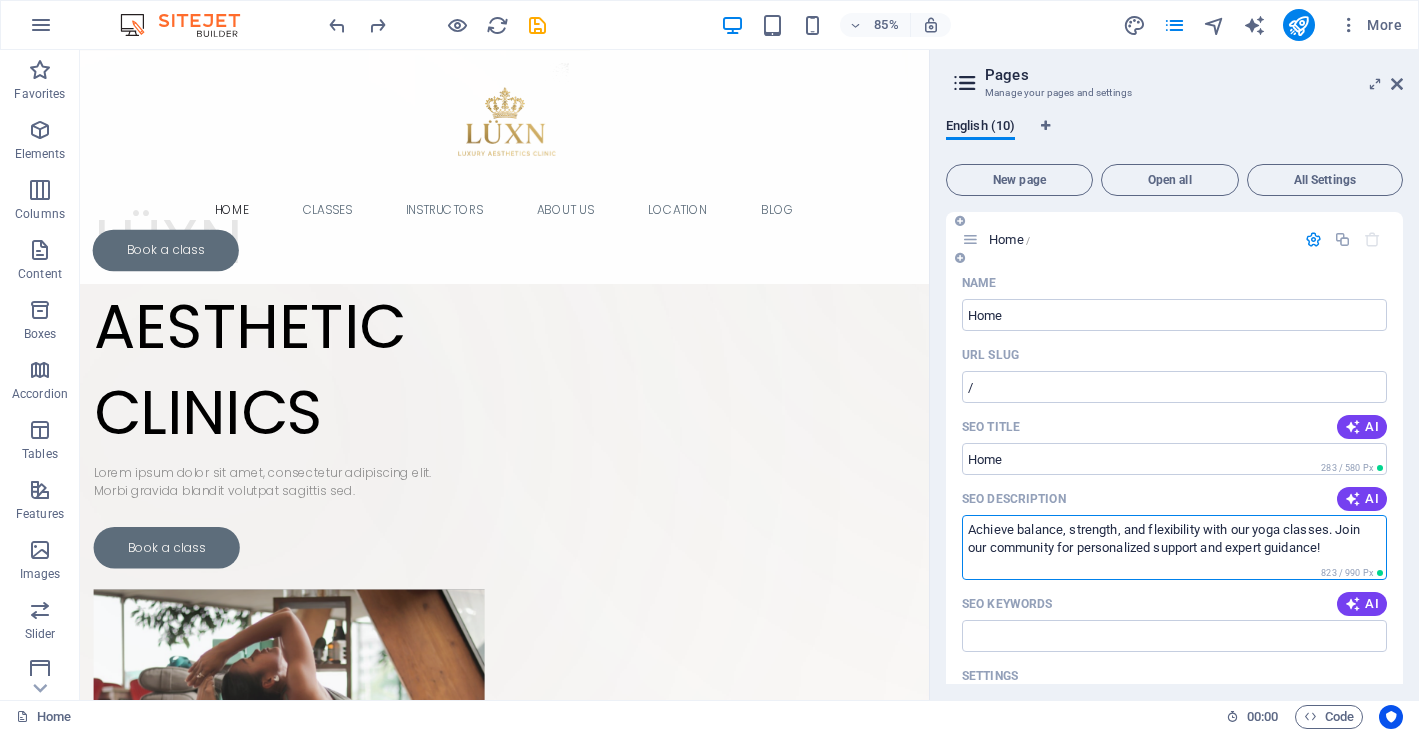 drag, startPoint x: 1344, startPoint y: 547, endPoint x: 970, endPoint y: 522, distance: 374.83463 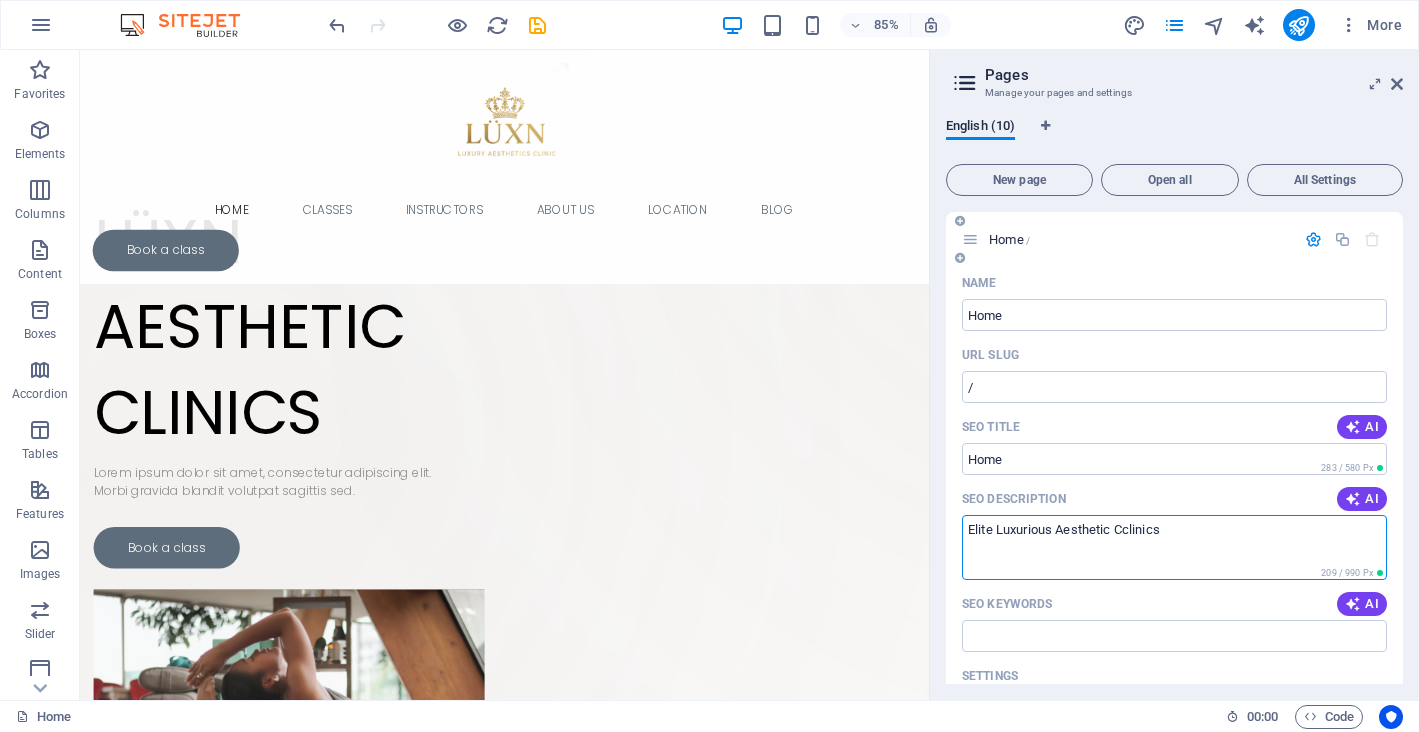click on "Elite Luxurious Aesthetic Cclinics" at bounding box center [1174, 547] 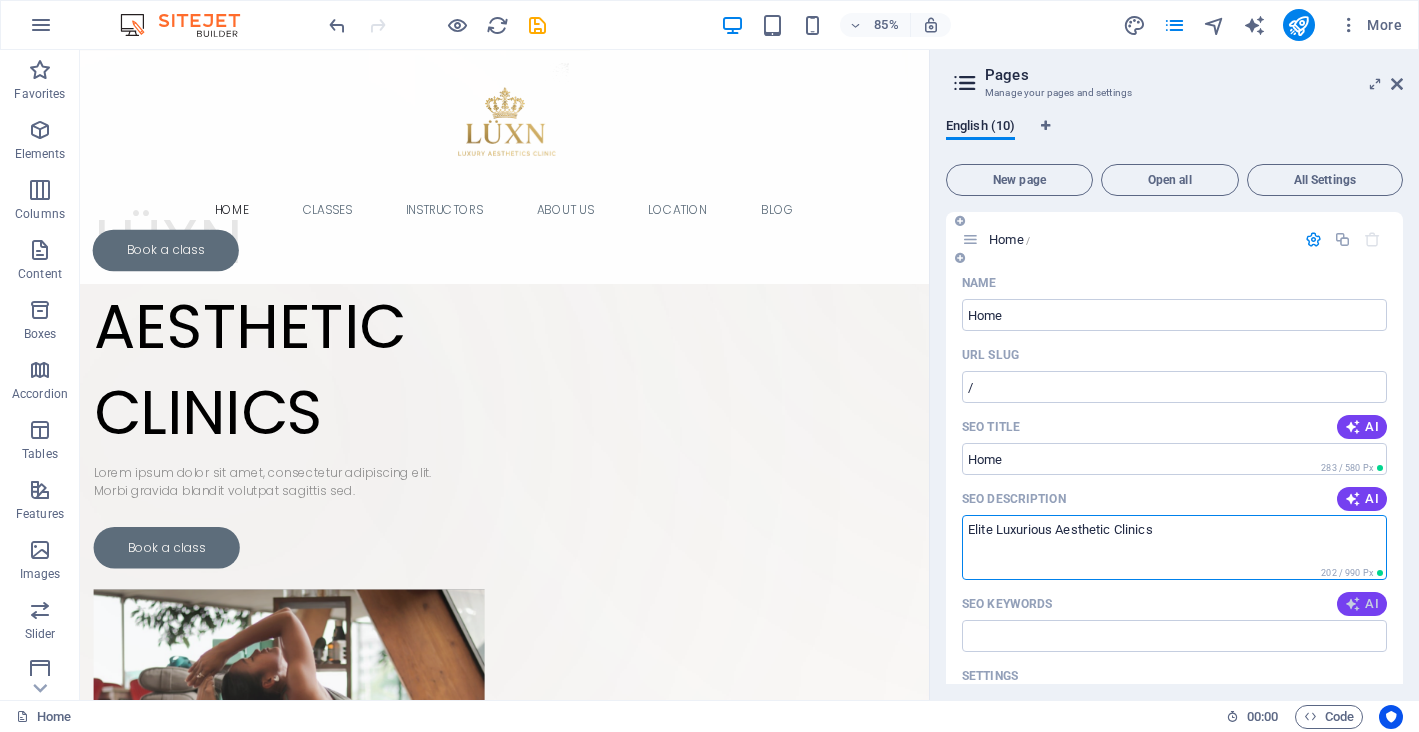 type on "Elite Luxurious Aesthetic Clinics" 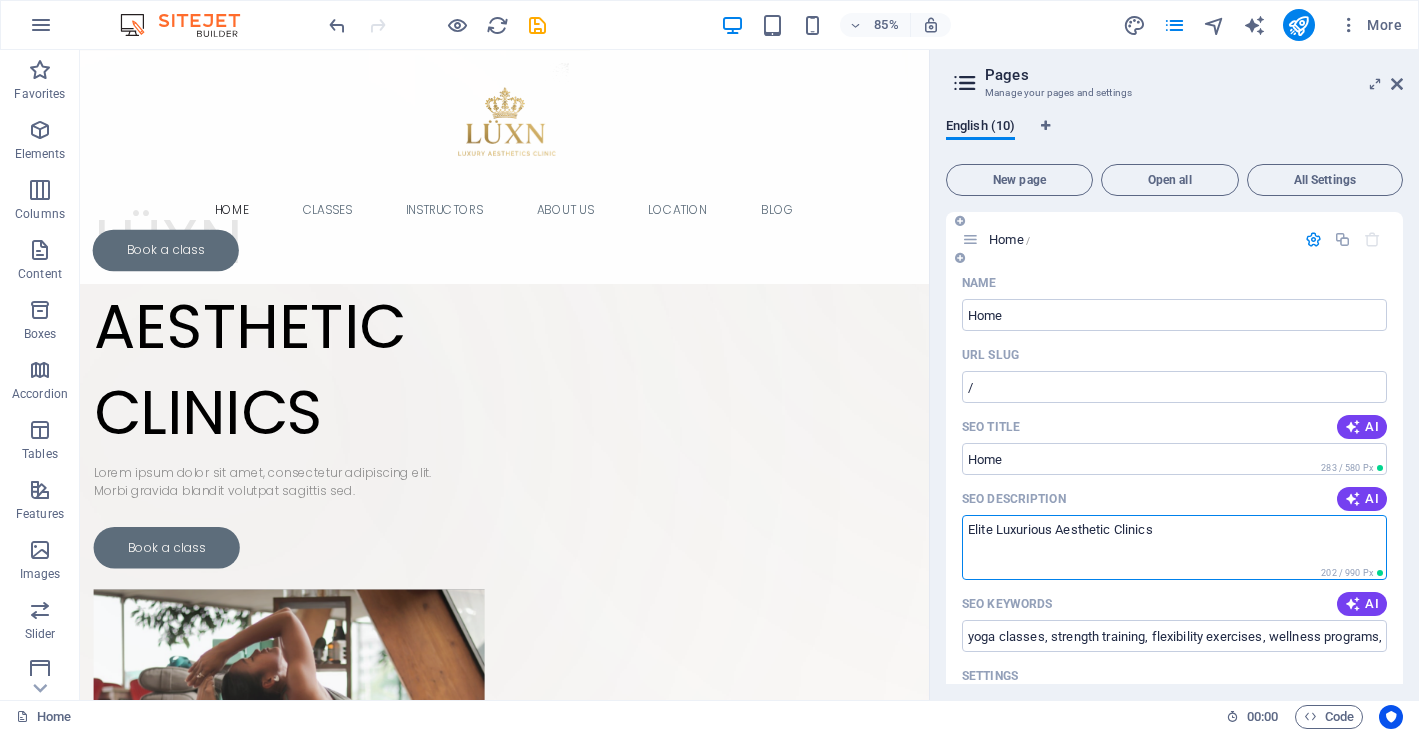 type on "yoga classes, strength training, flexibility exercises, wellness programs, mind balance, community membership" 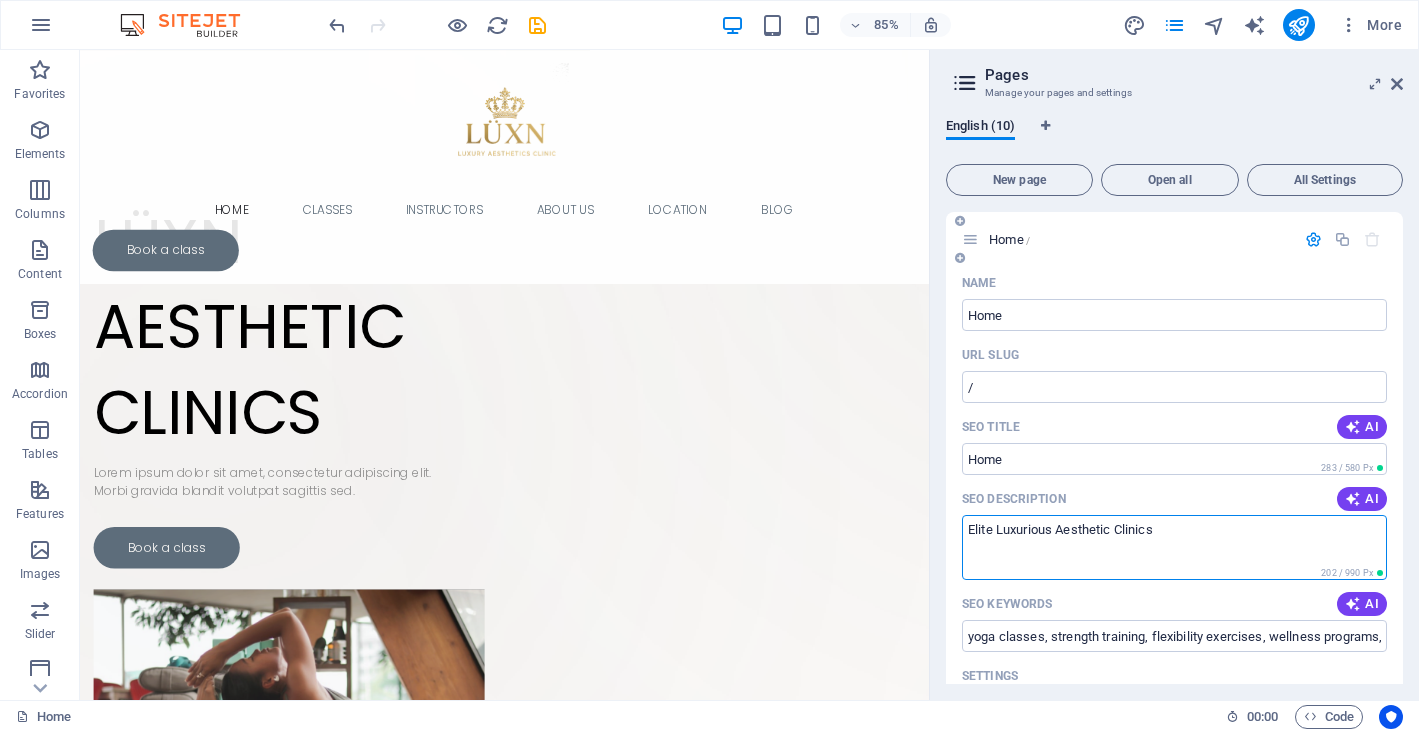 drag, startPoint x: 1134, startPoint y: 527, endPoint x: 1241, endPoint y: 516, distance: 107.563934 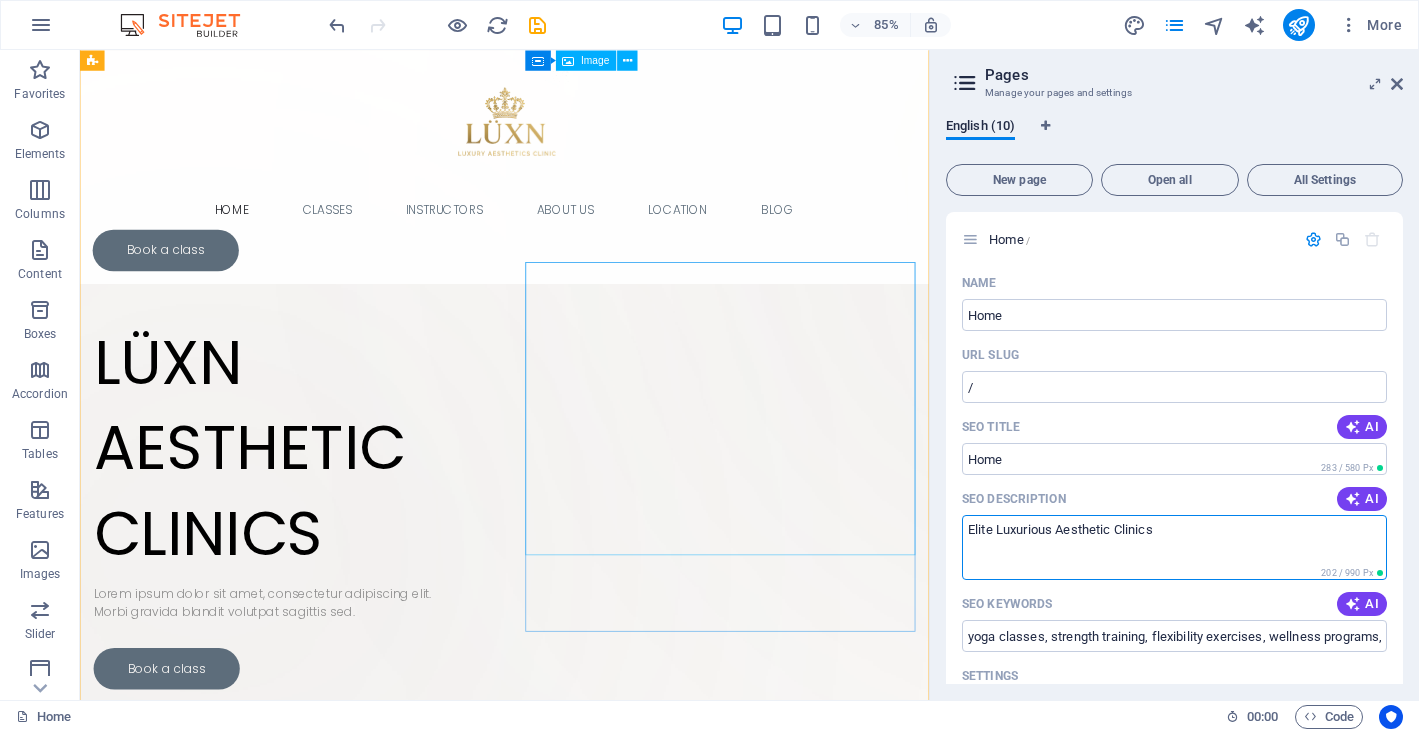 scroll, scrollTop: 0, scrollLeft: 0, axis: both 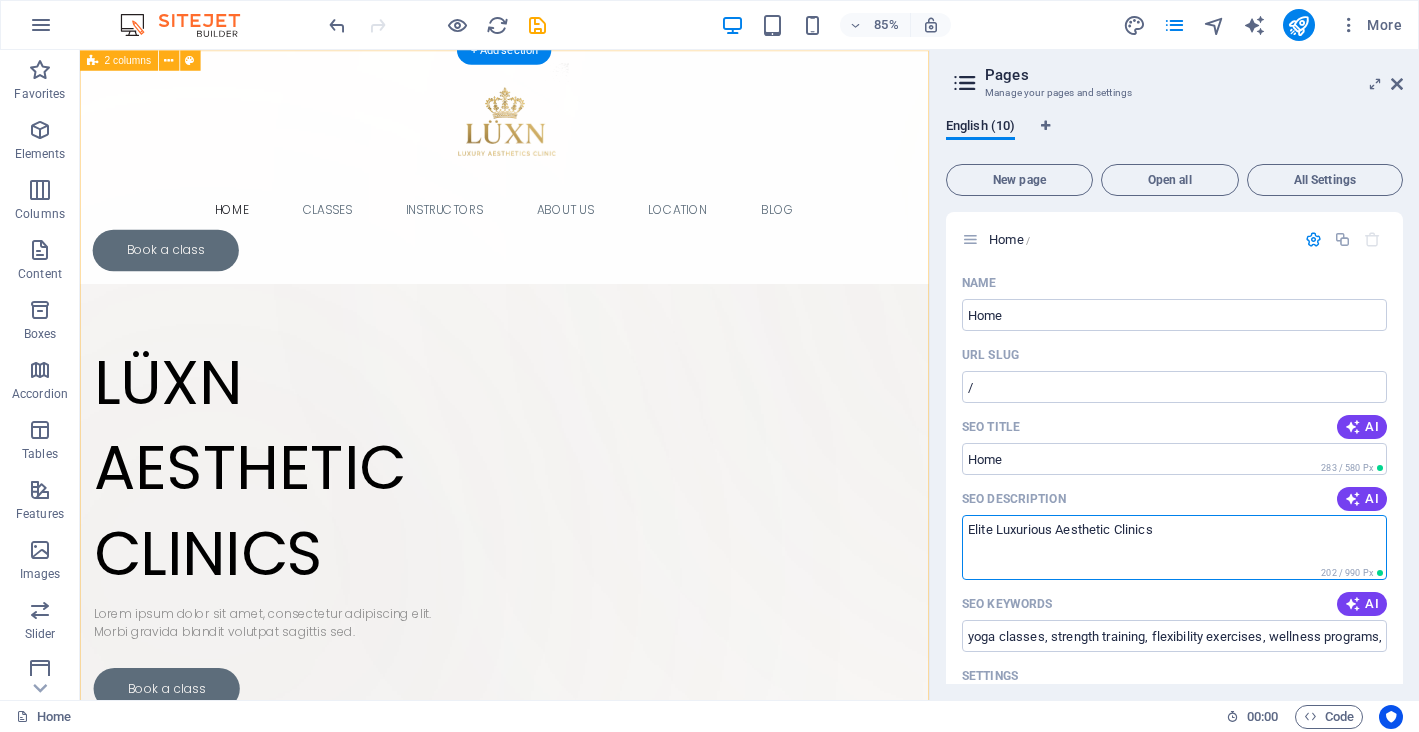 click on "Drop content here or  Add elements  Paste clipboard LÜXN AESTHETIC CLINICS Lorem ipsum dolor sit amet, consectetur adipiscing elit.  Morbi gravida blandit volutpat sagittis sed. Book a class" at bounding box center (579, 678) 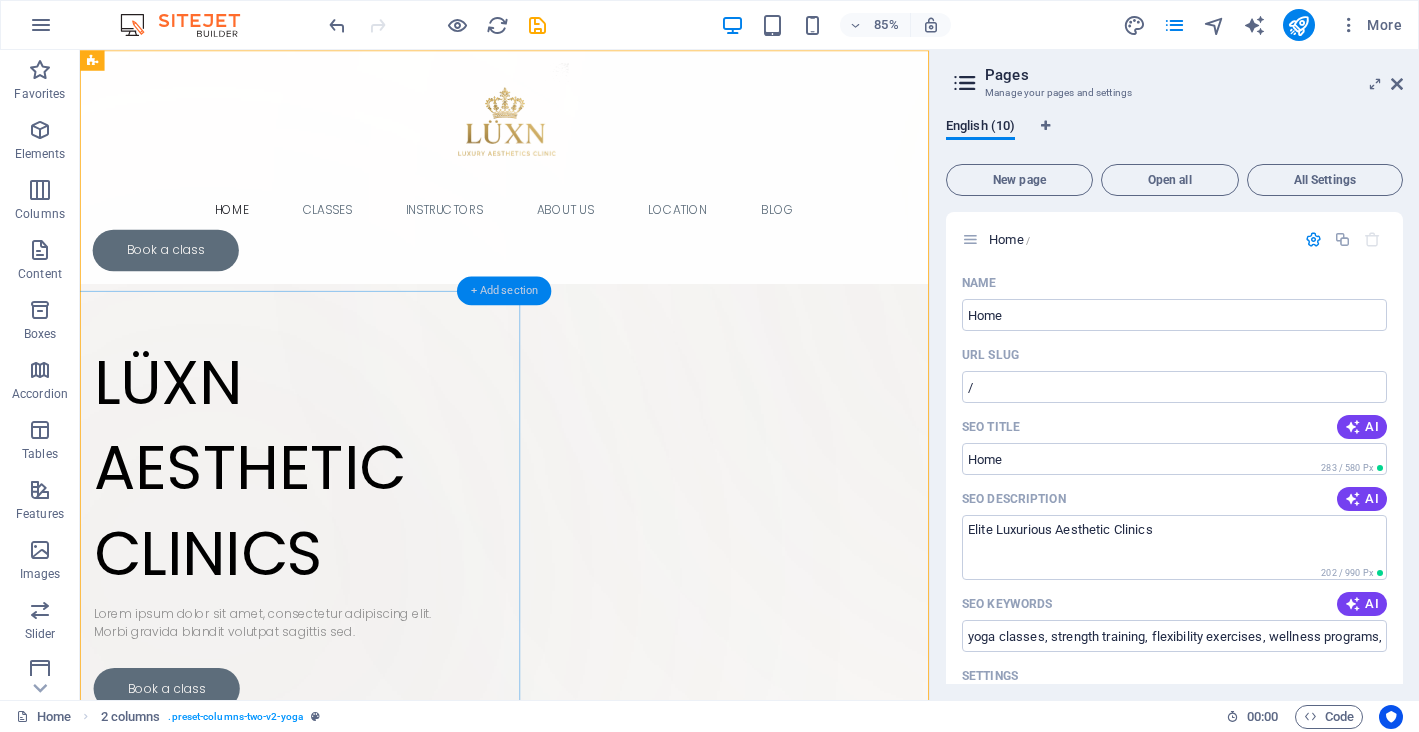 drag, startPoint x: 523, startPoint y: 288, endPoint x: 86, endPoint y: 459, distance: 469.26538 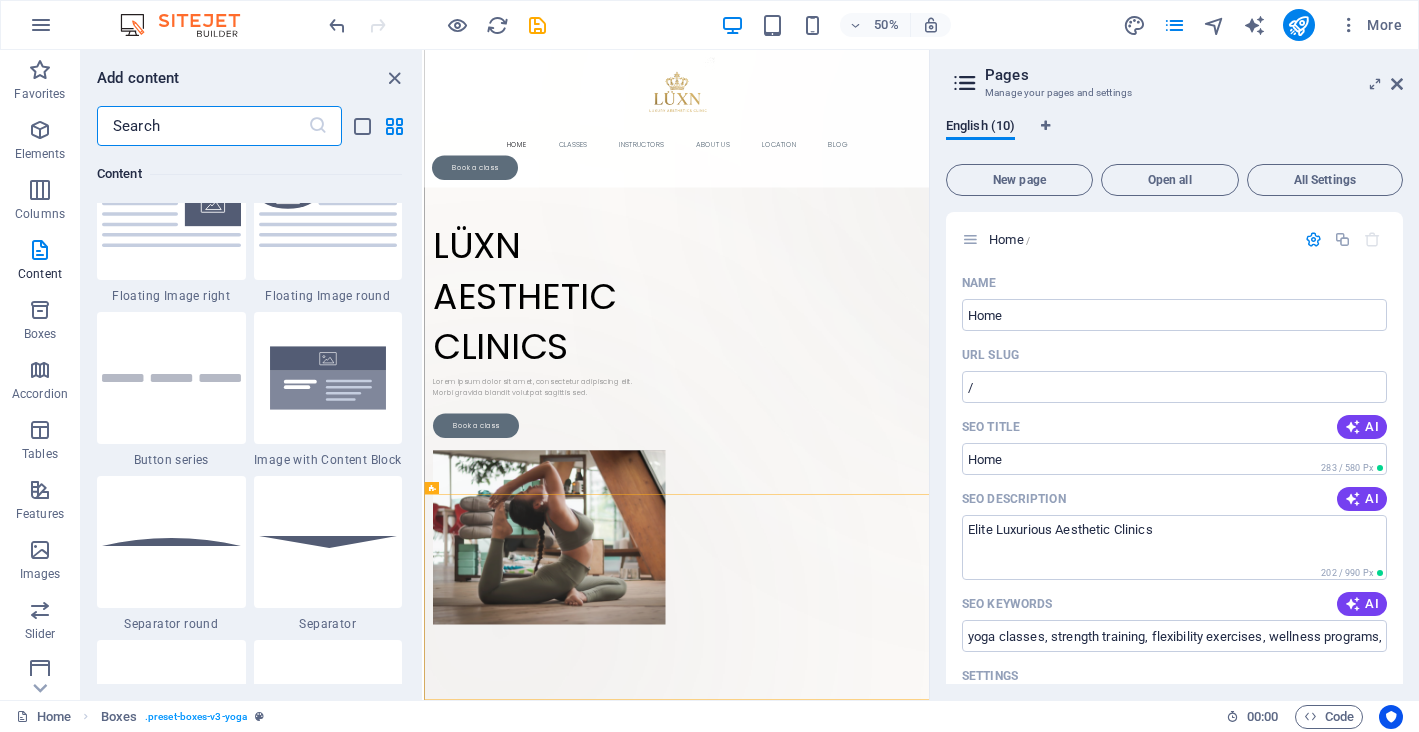 scroll, scrollTop: 4541, scrollLeft: 0, axis: vertical 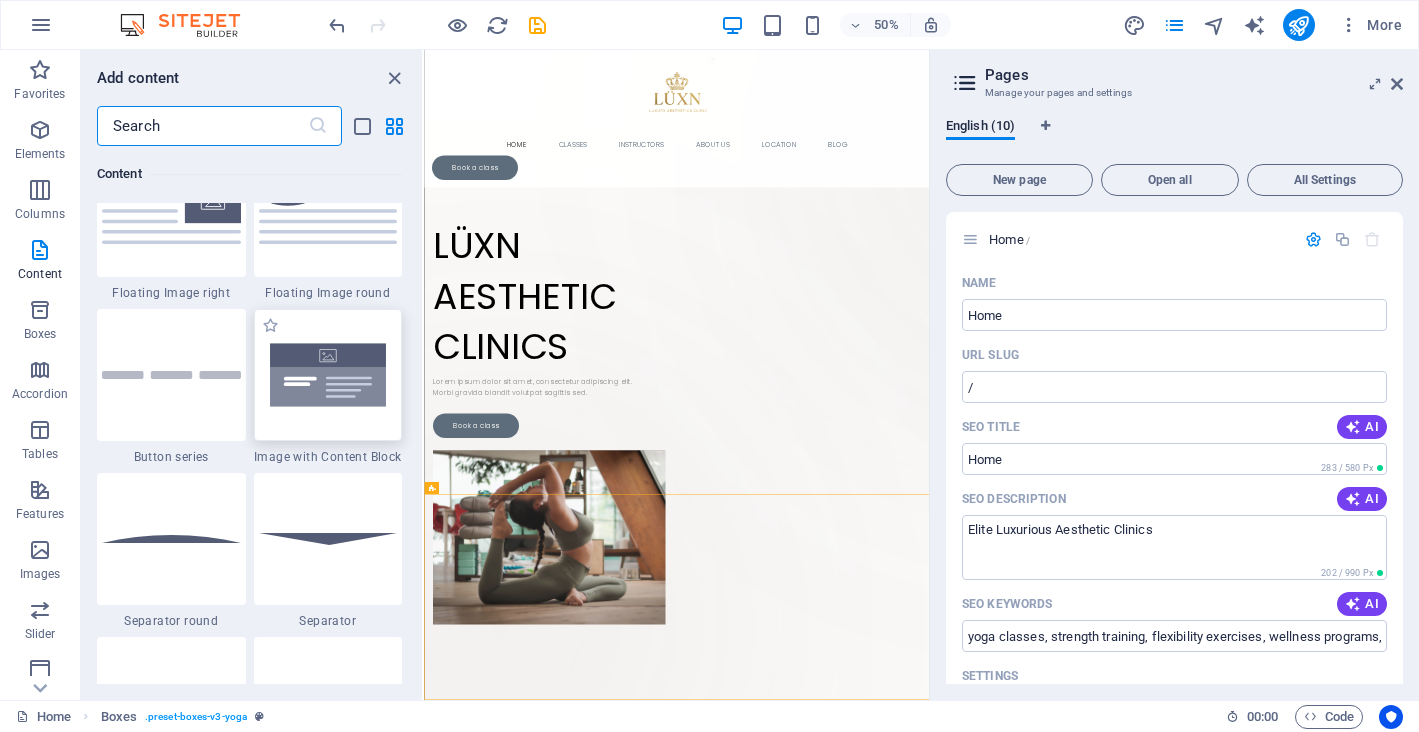 click at bounding box center (328, 375) 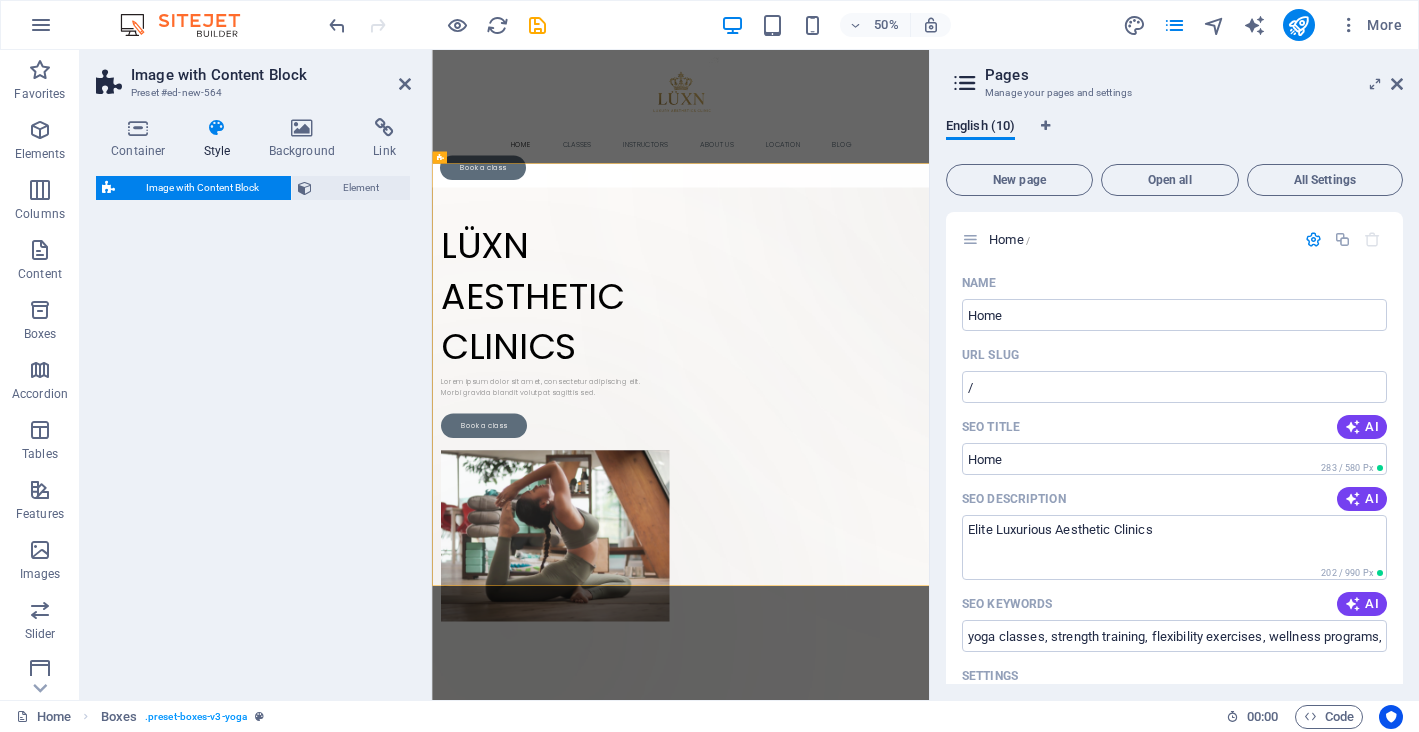 select on "rem" 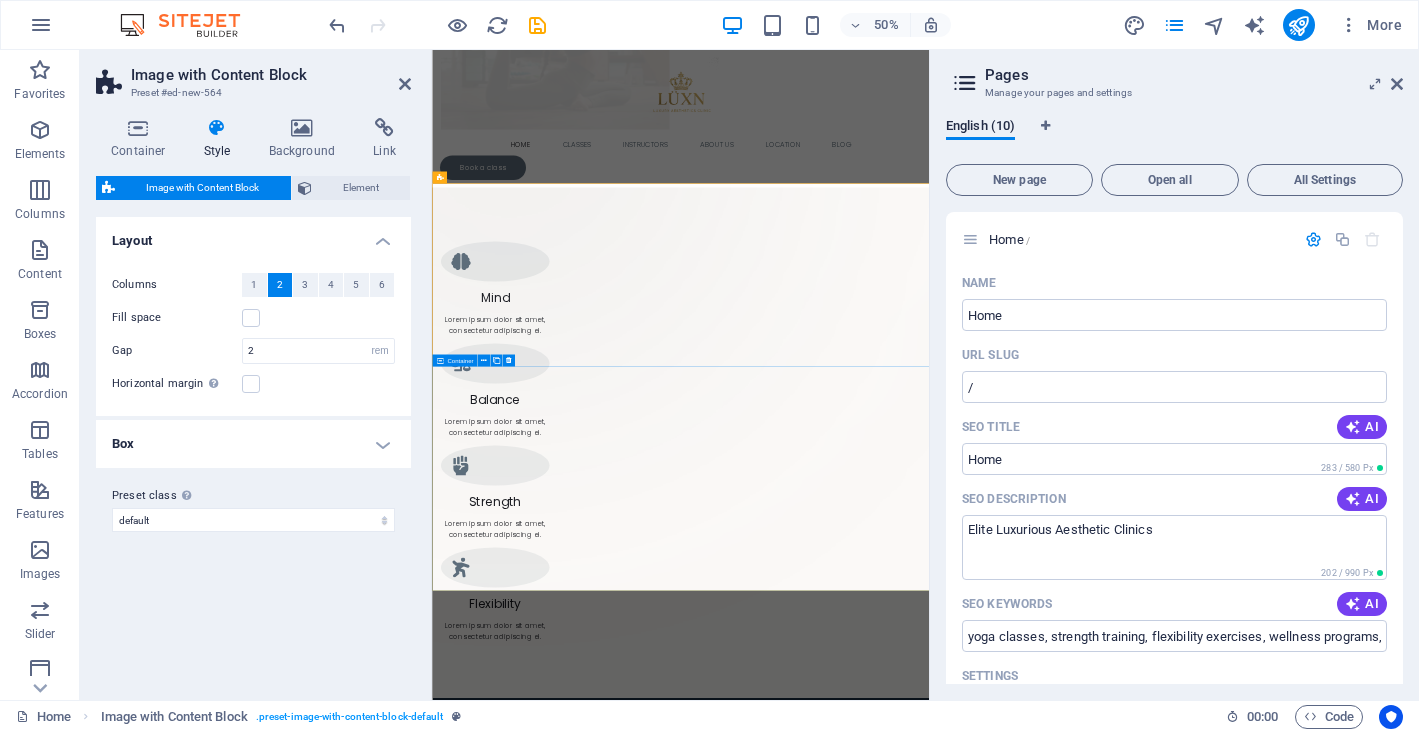 scroll, scrollTop: 1033, scrollLeft: 0, axis: vertical 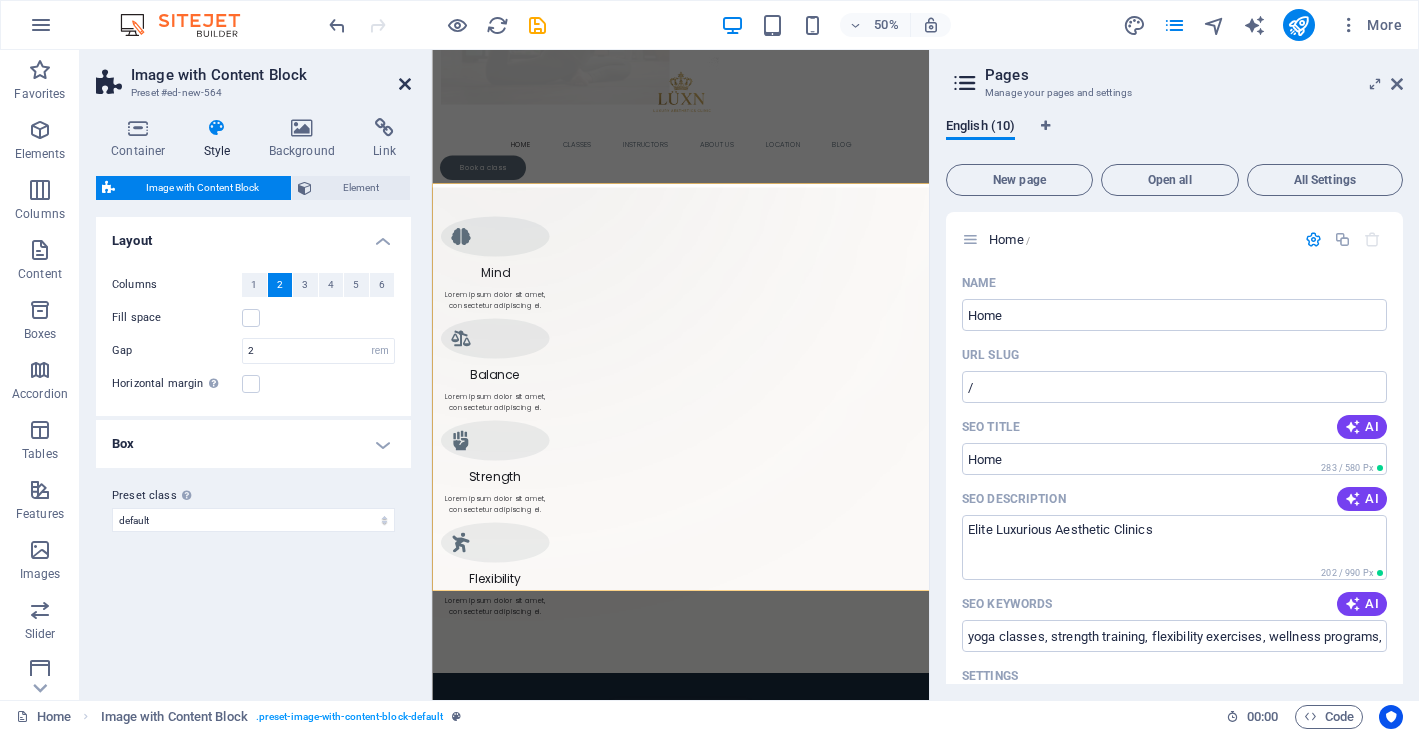click at bounding box center [405, 84] 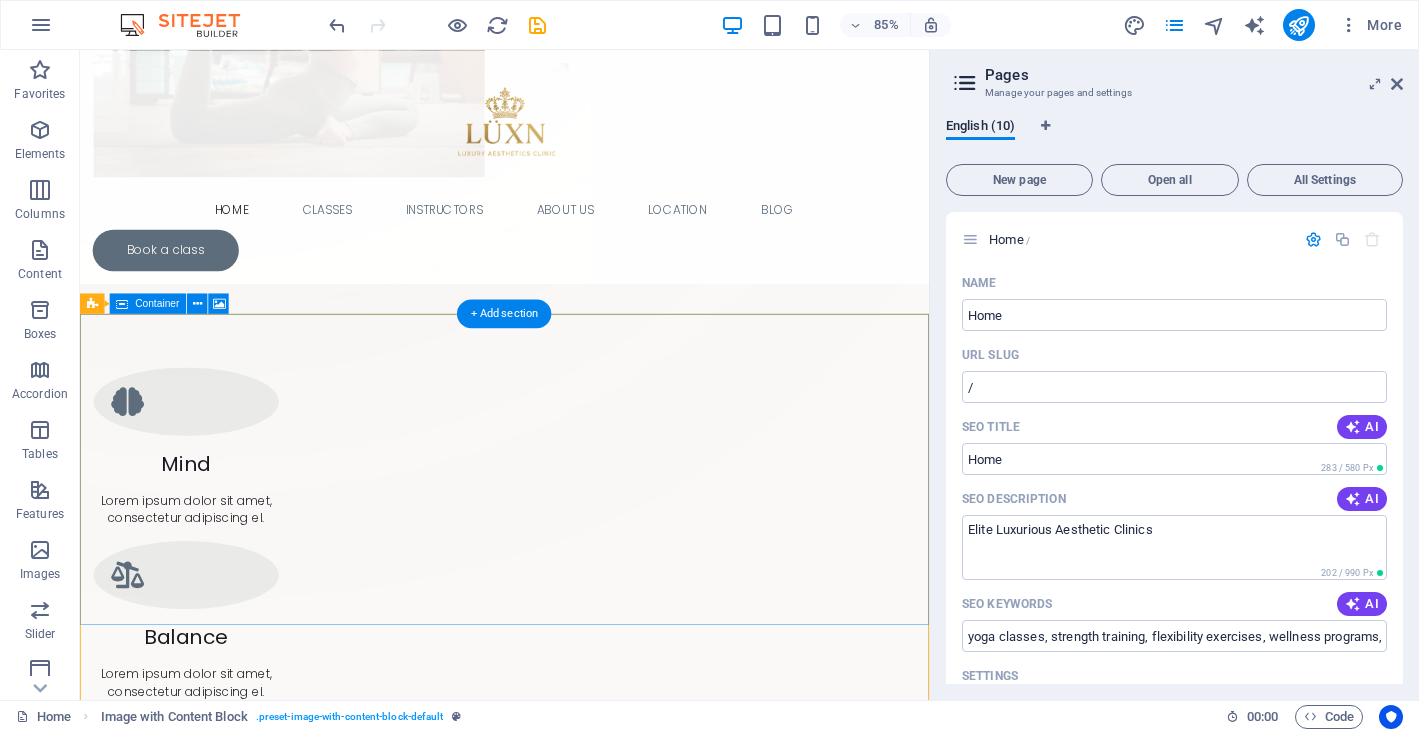 scroll, scrollTop: 990, scrollLeft: 0, axis: vertical 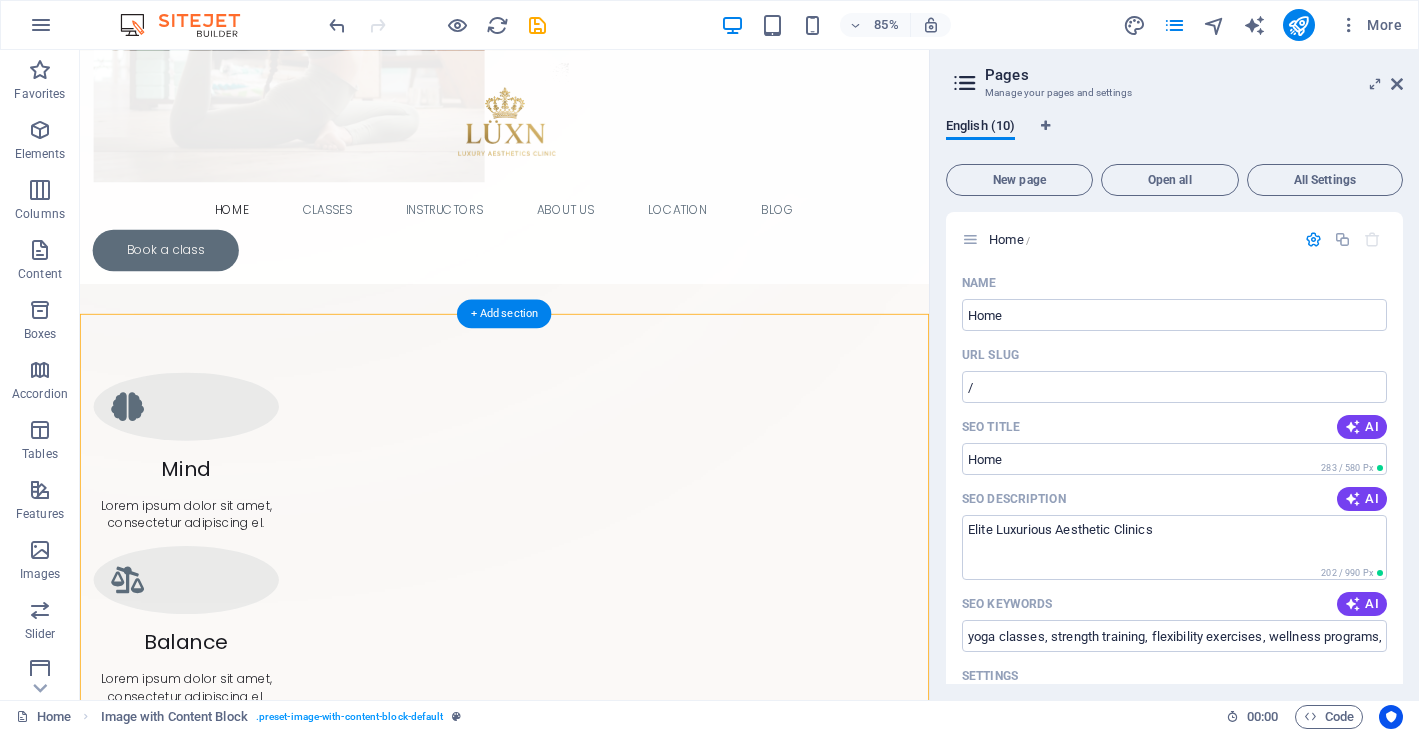 click at bounding box center (579, 1524) 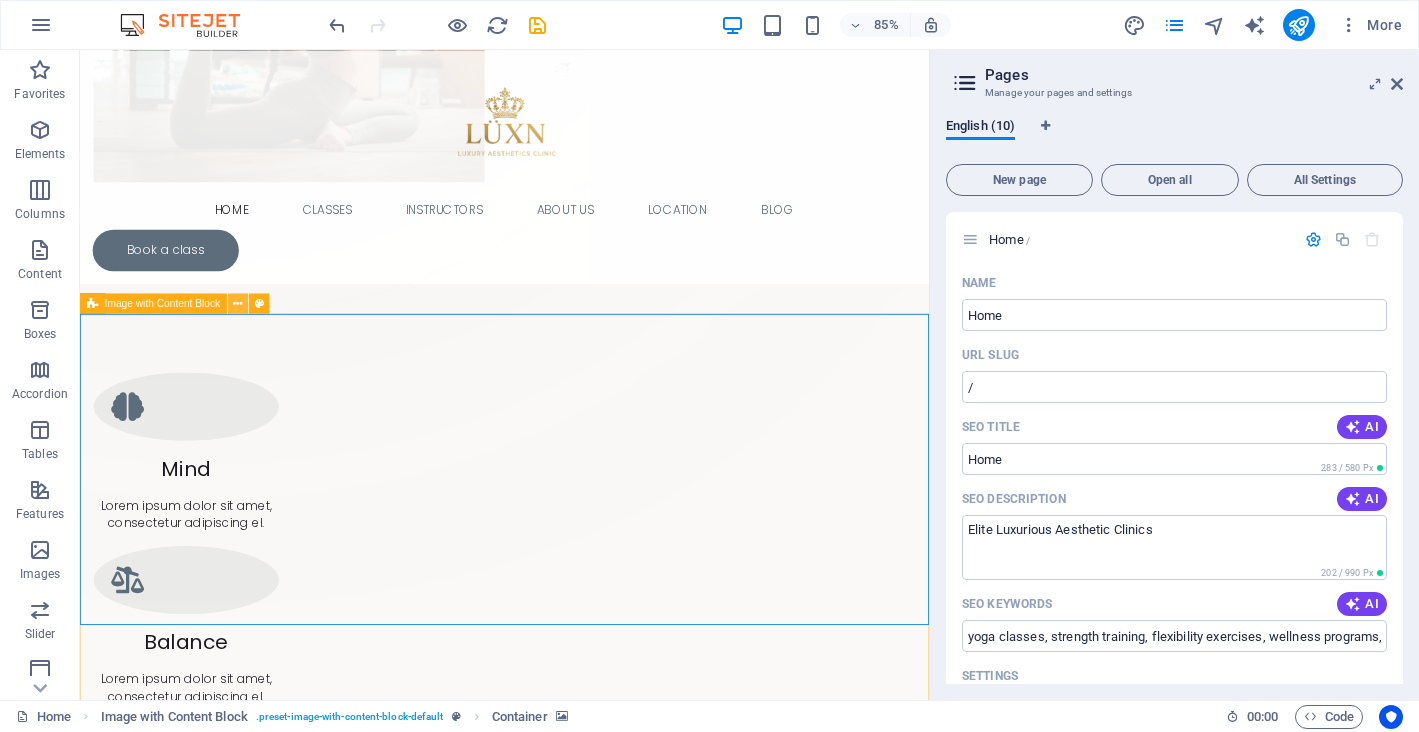 click at bounding box center (238, 303) 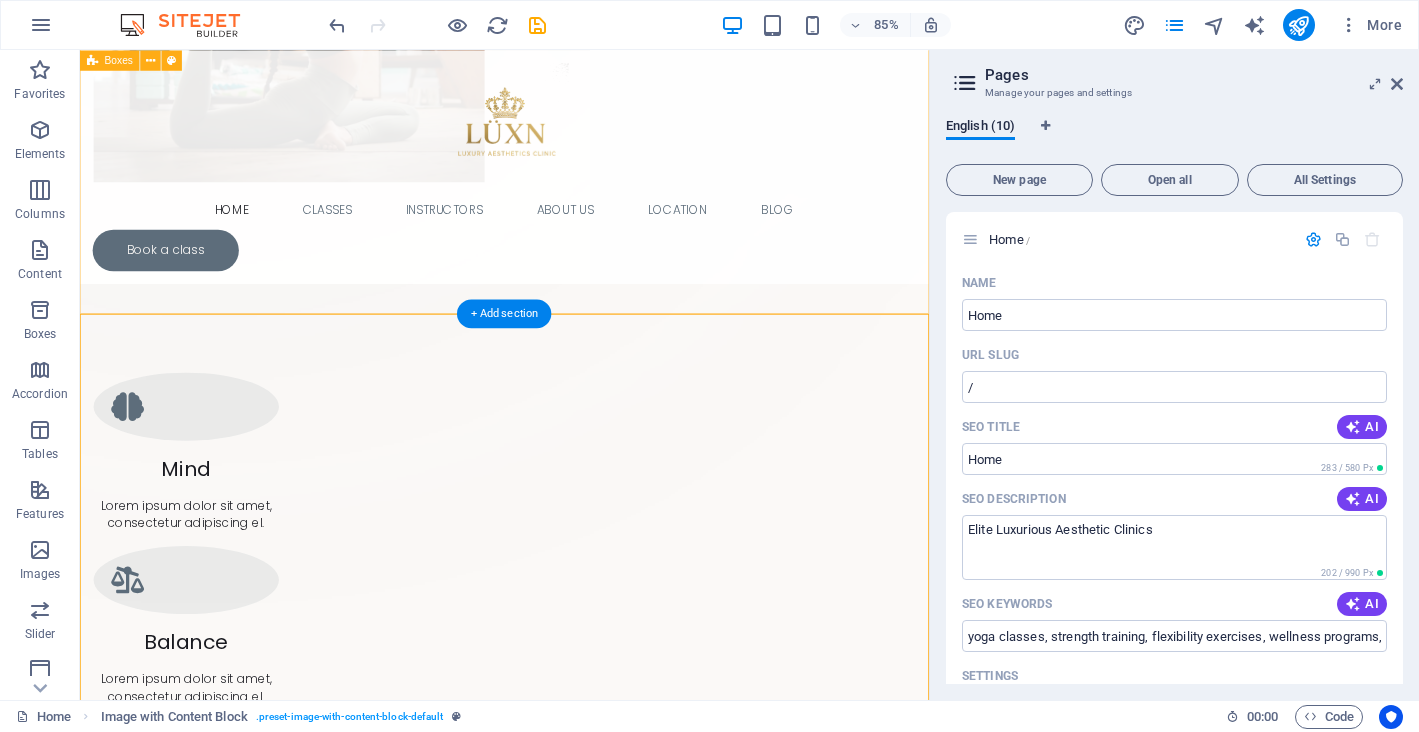 click on "Mind Lorem ipsum dolor sit amet, consectetur adipiscing el.
Balance Lorem ipsum dolor sit amet, consectetur adipiscing el.
Strength Lorem ipsum dolor sit amet, consectetur adipiscing el.
Flexibility Lorem ipsum dolor sit amet, consectetur adipiscing el." at bounding box center [579, 829] 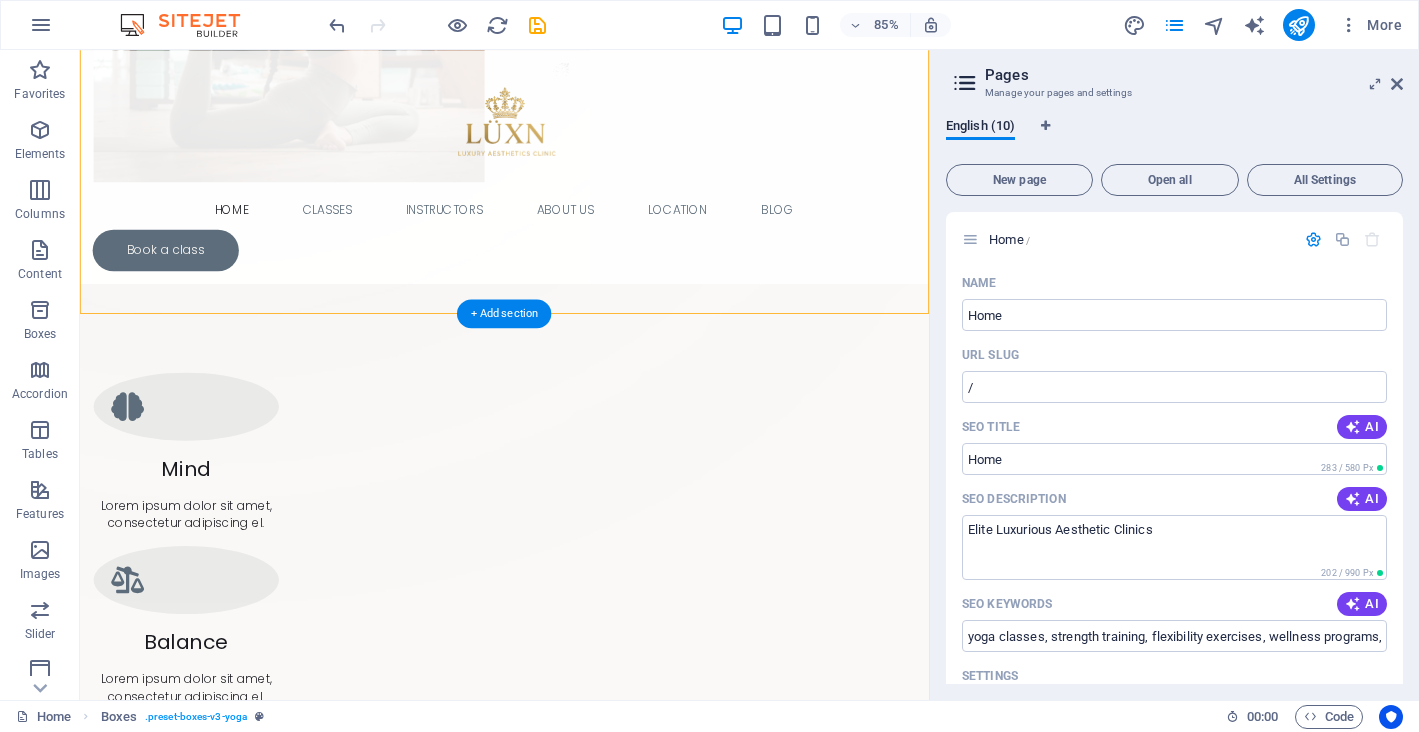 click at bounding box center [579, 1524] 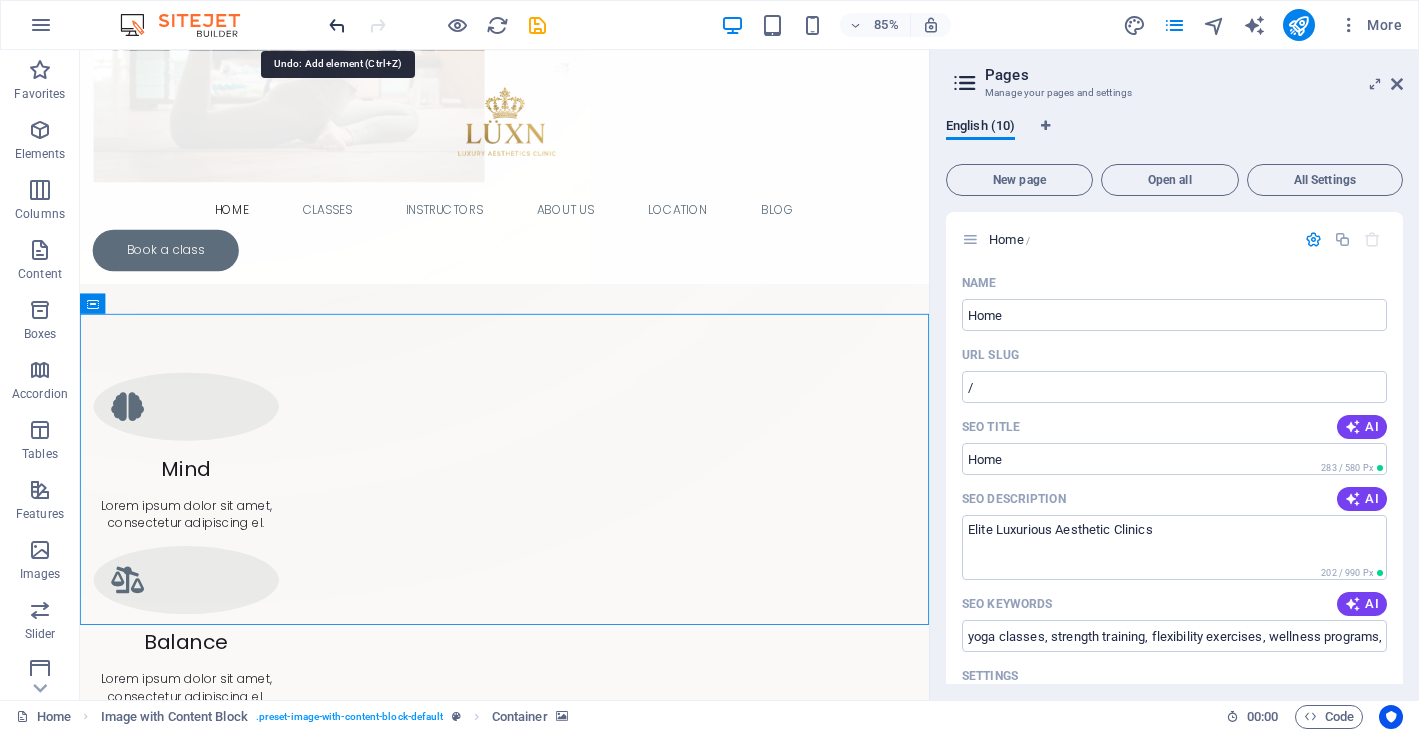 click at bounding box center (337, 25) 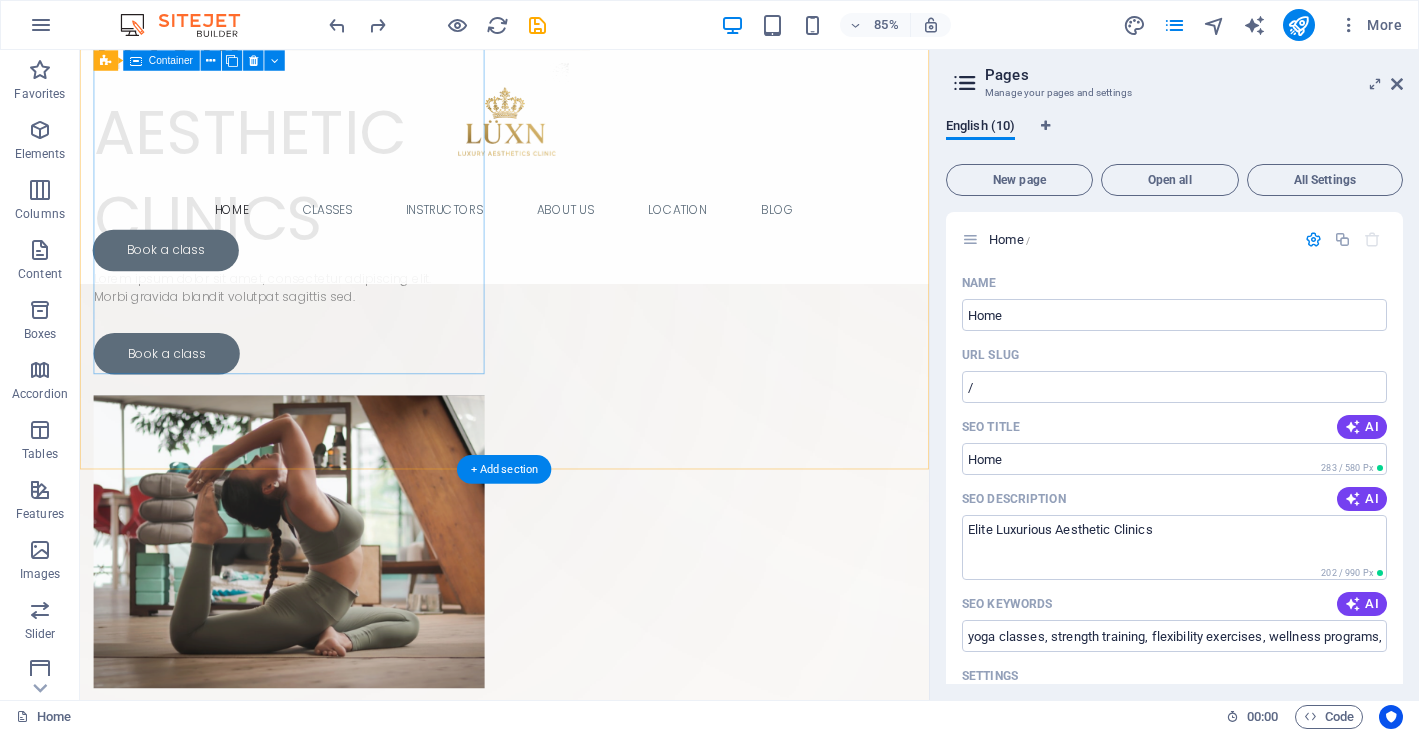scroll, scrollTop: 0, scrollLeft: 0, axis: both 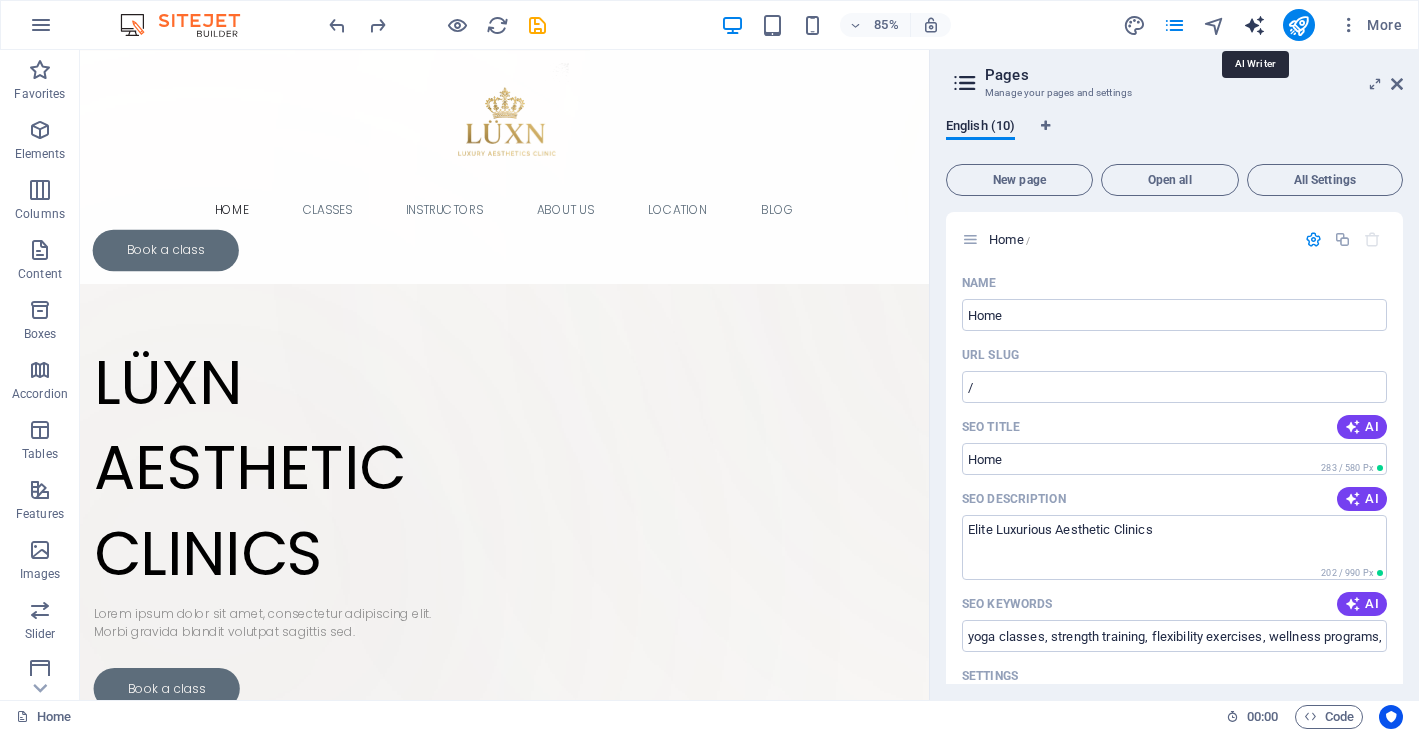 click at bounding box center (1254, 25) 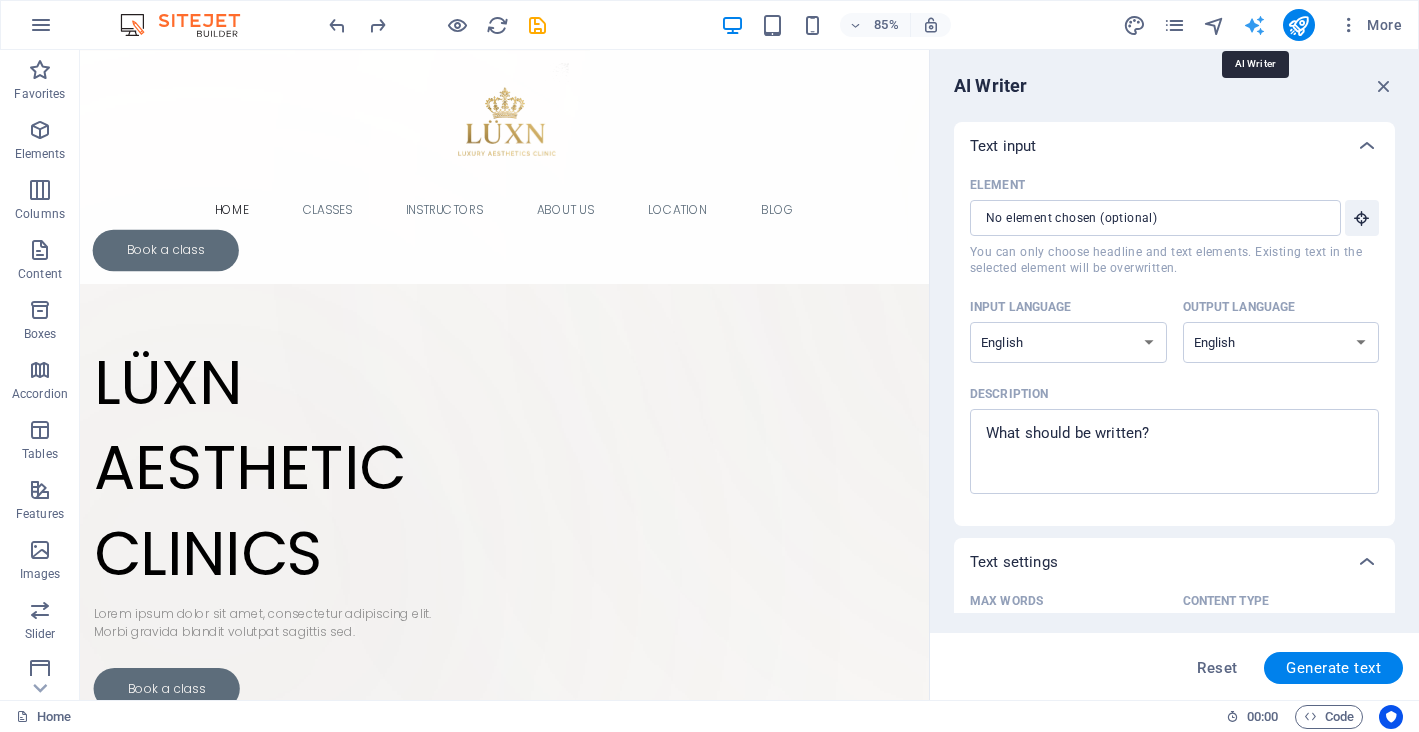 scroll, scrollTop: 0, scrollLeft: 0, axis: both 